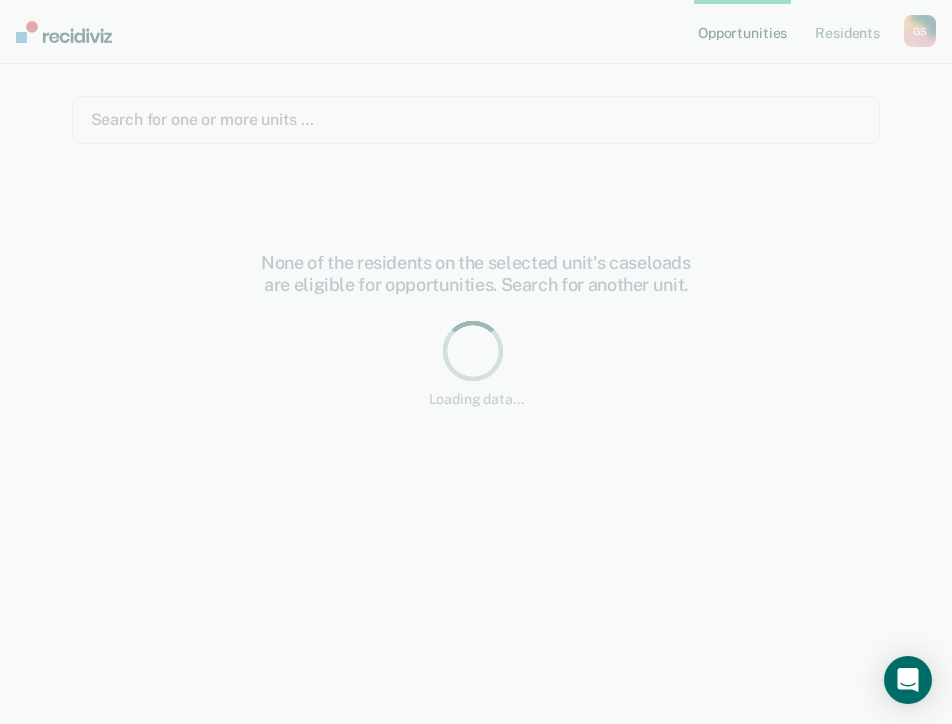 scroll, scrollTop: 0, scrollLeft: 0, axis: both 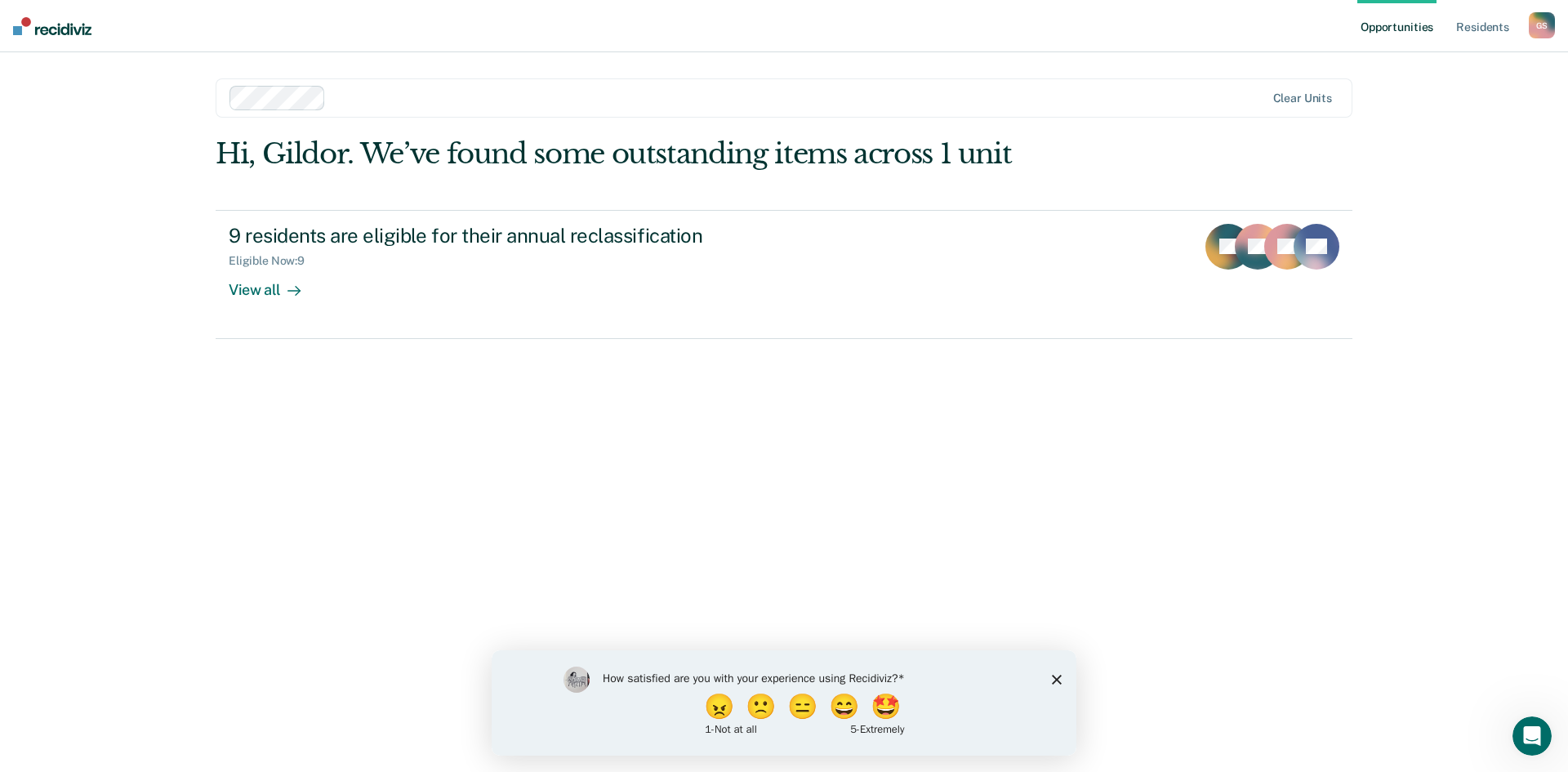 click 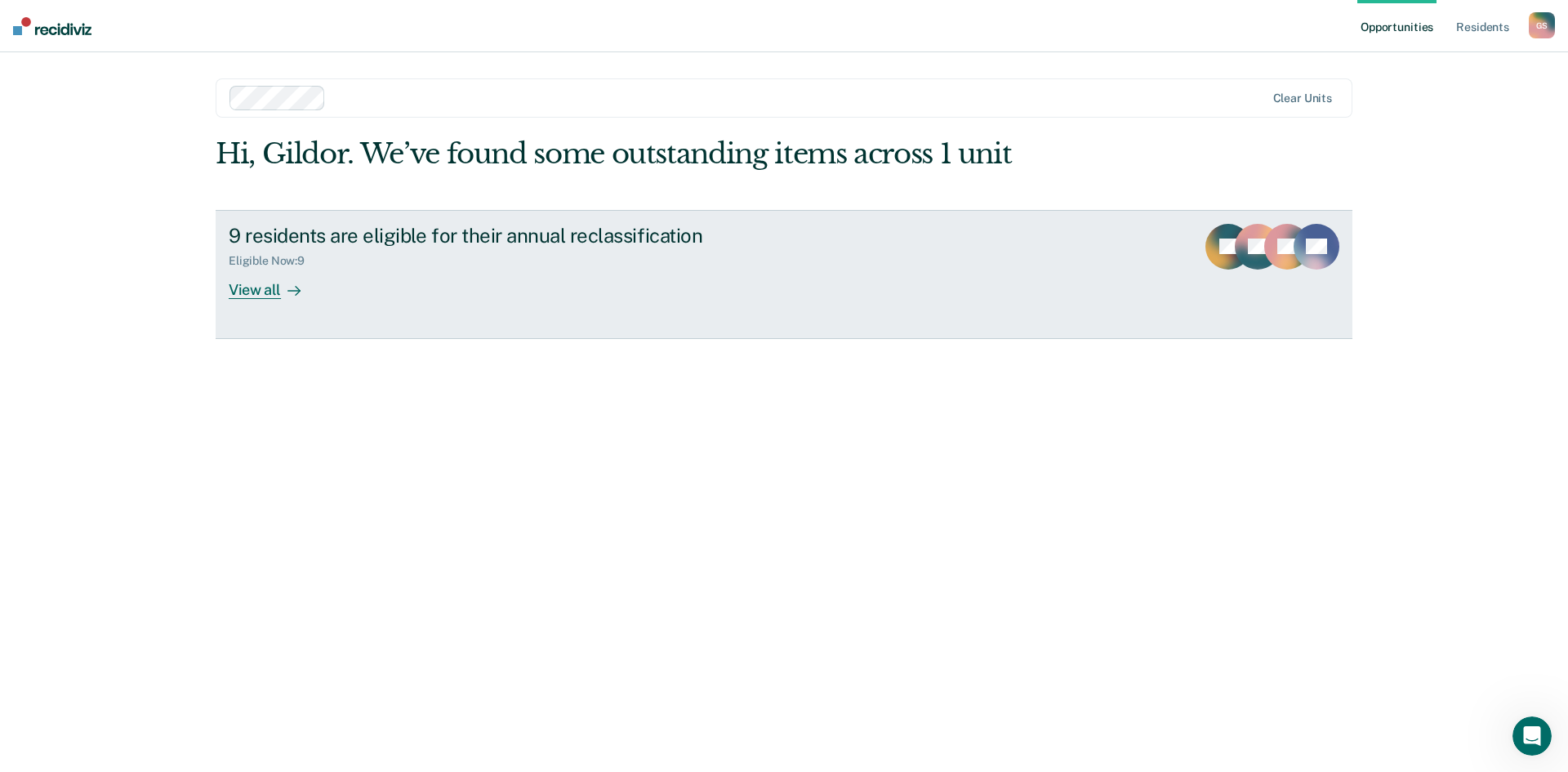 click on "View all" at bounding box center (274, 283) 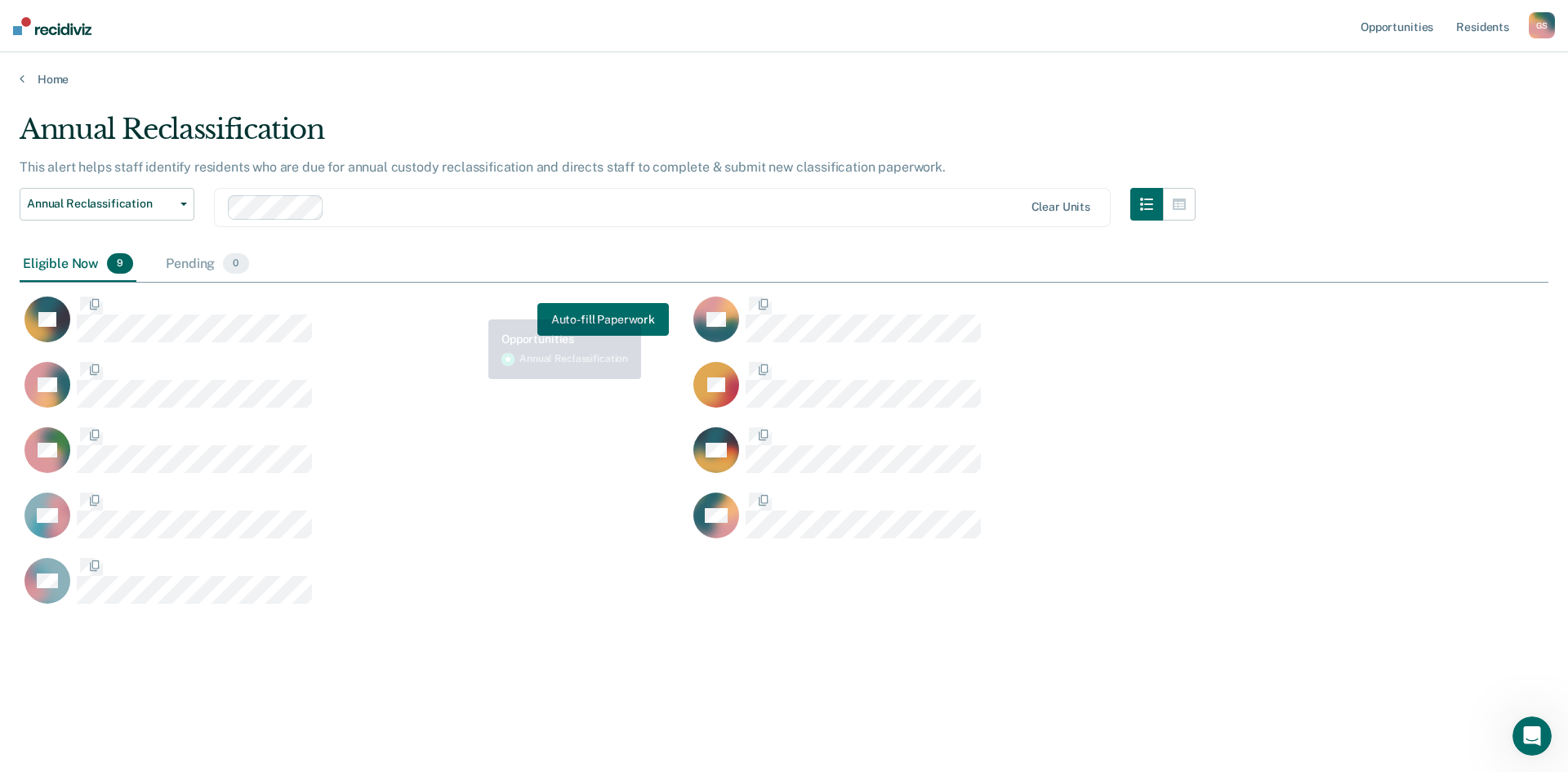 scroll, scrollTop: 13, scrollLeft: 13, axis: both 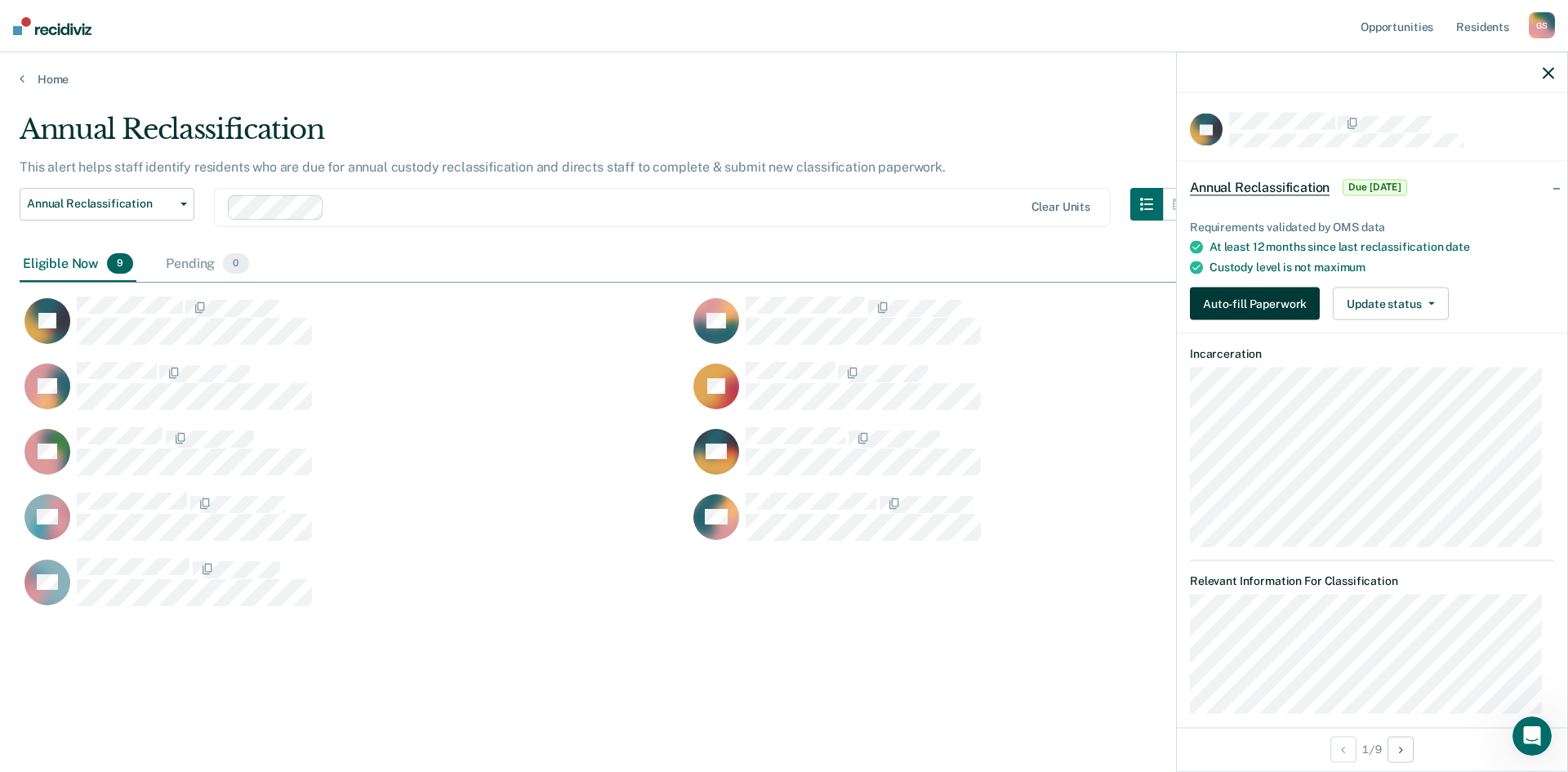 click on "Auto-fill Paperwork" at bounding box center [1254, 304] 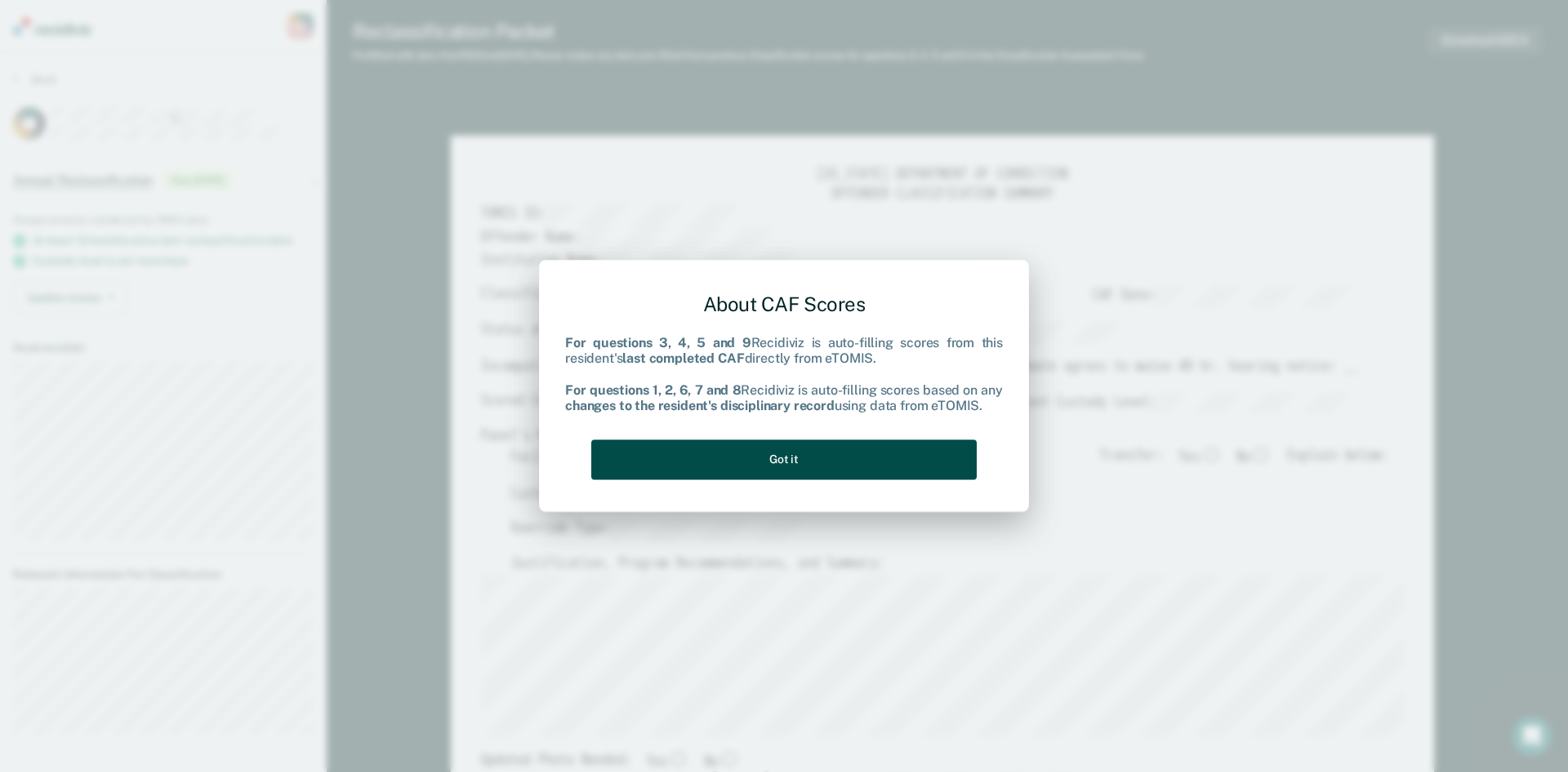 click on "Got it" at bounding box center (784, 459) 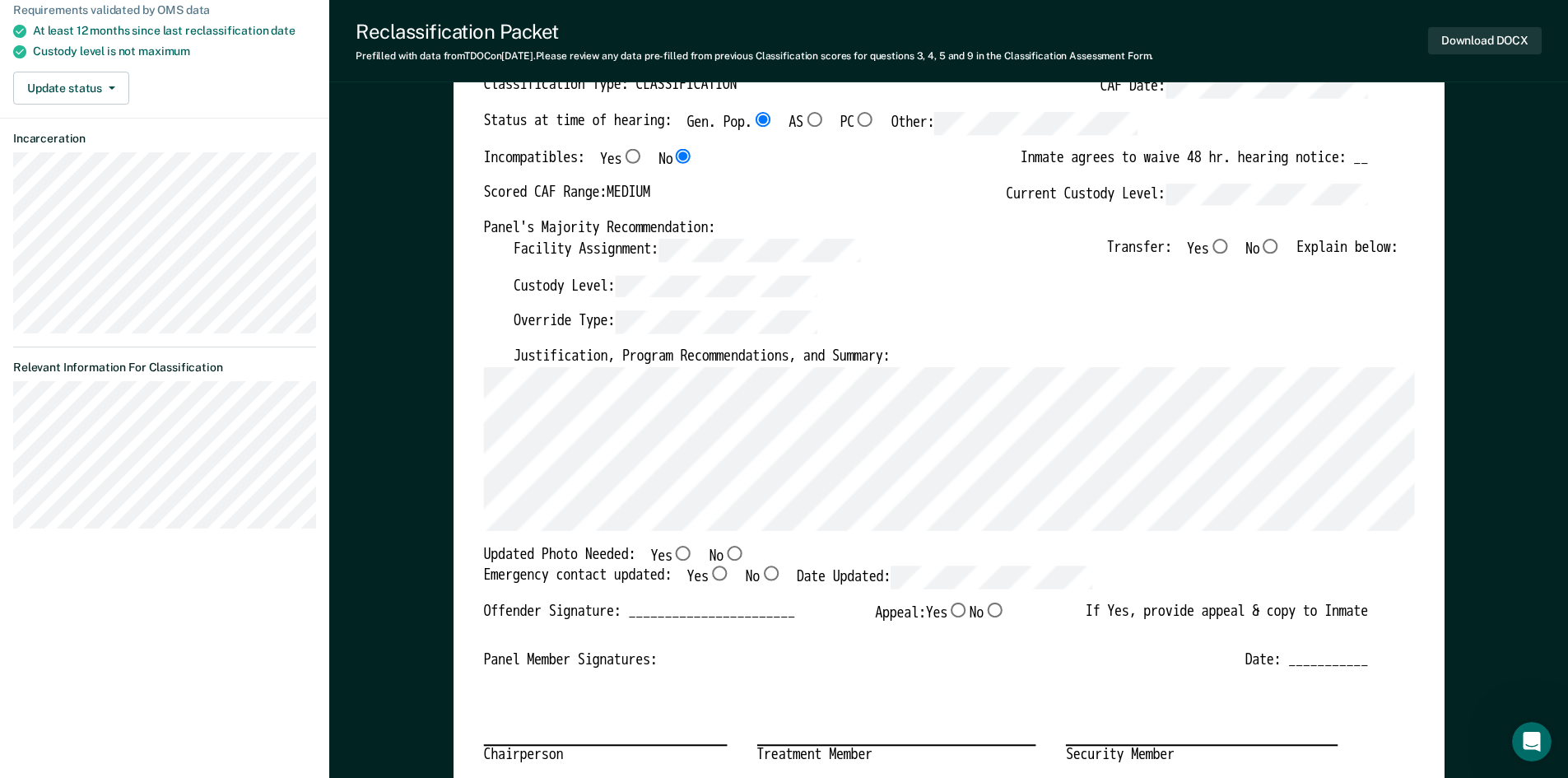 scroll, scrollTop: 82, scrollLeft: 0, axis: vertical 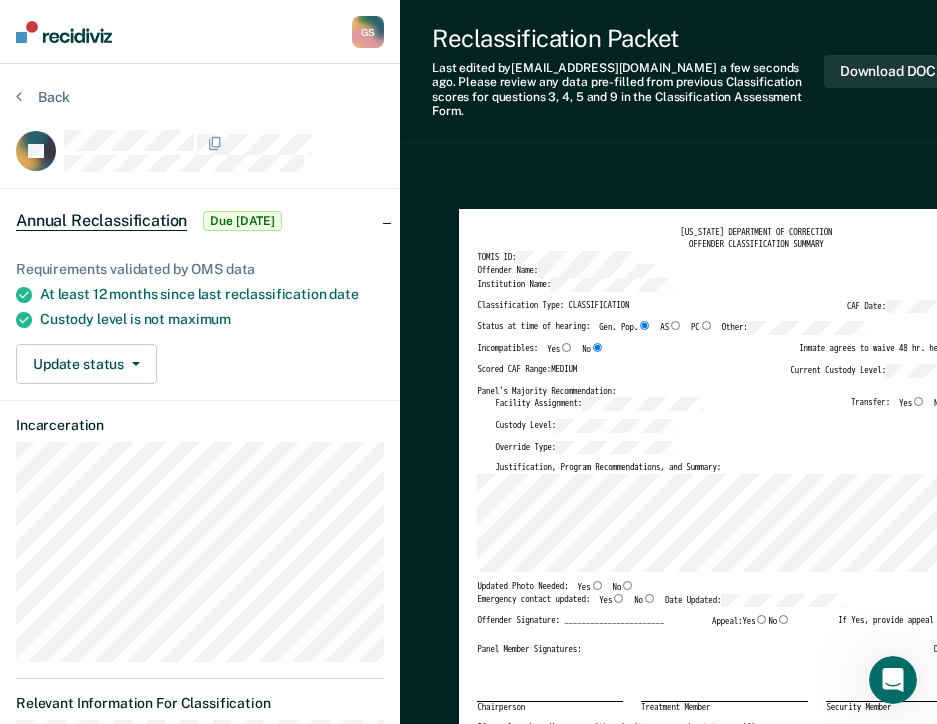 click on "No" at bounding box center [627, 585] 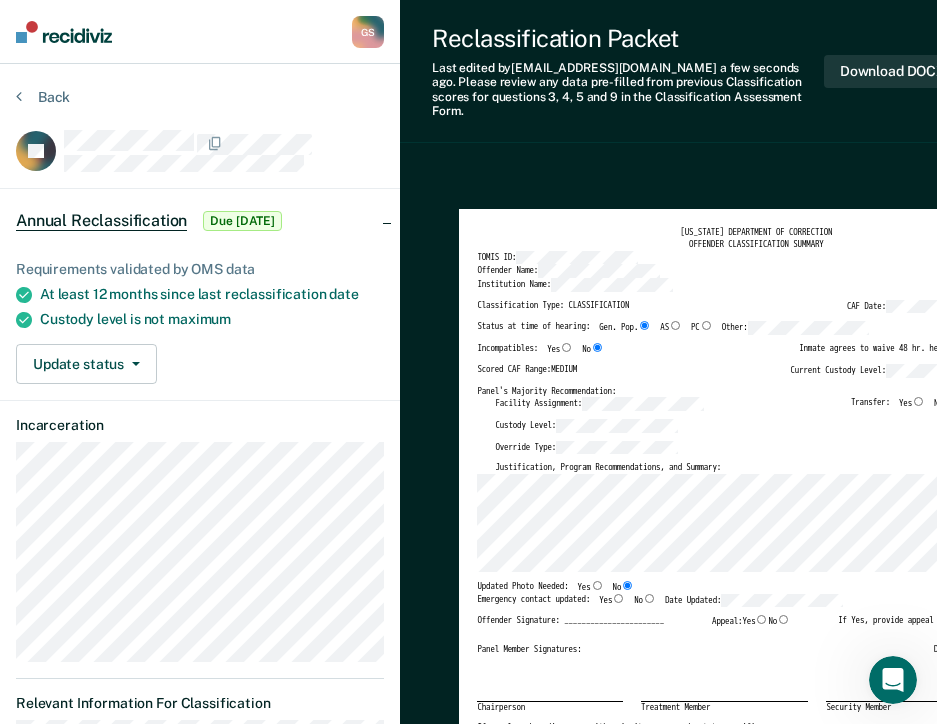 type on "x" 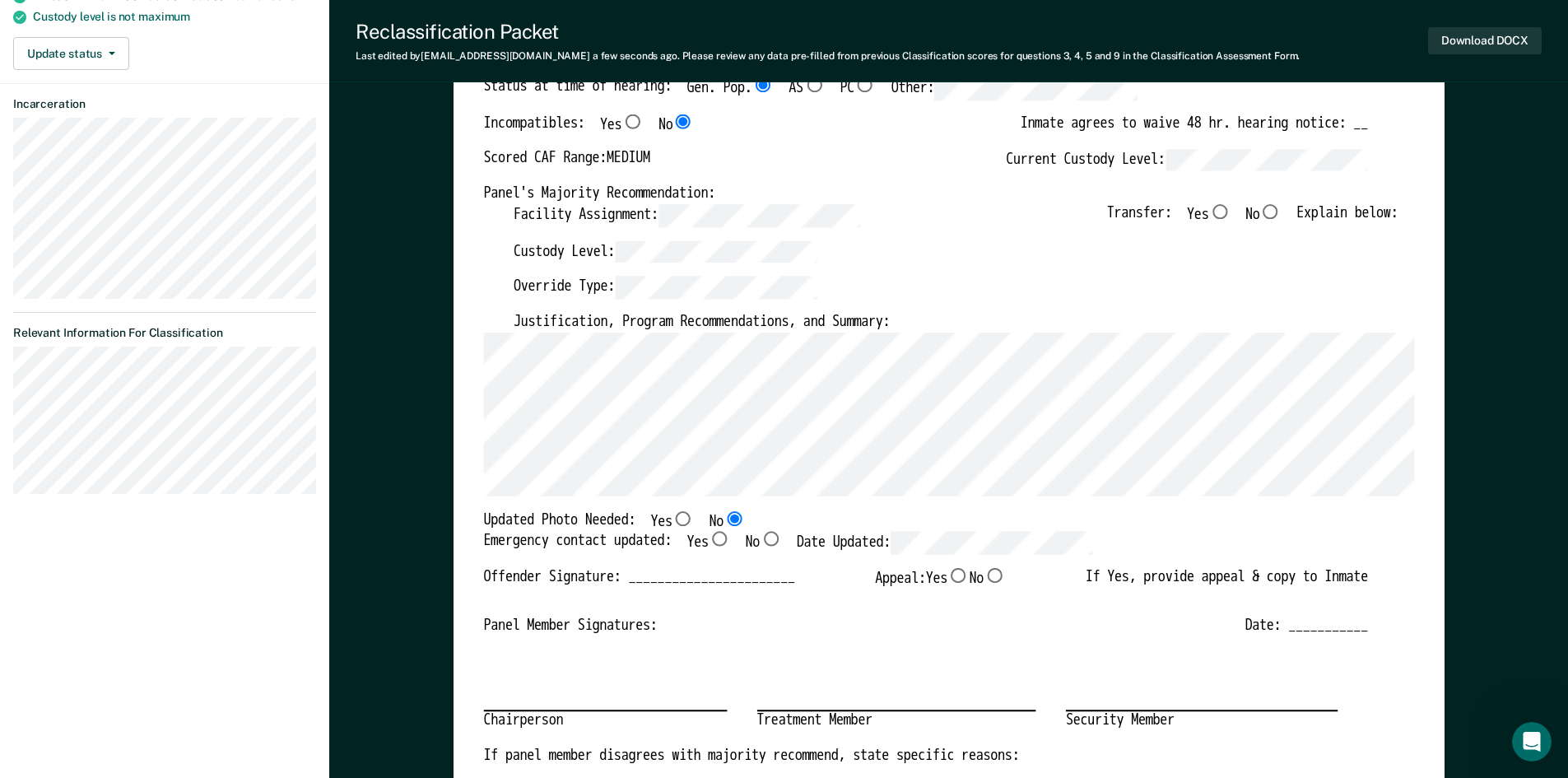 scroll, scrollTop: 247, scrollLeft: 0, axis: vertical 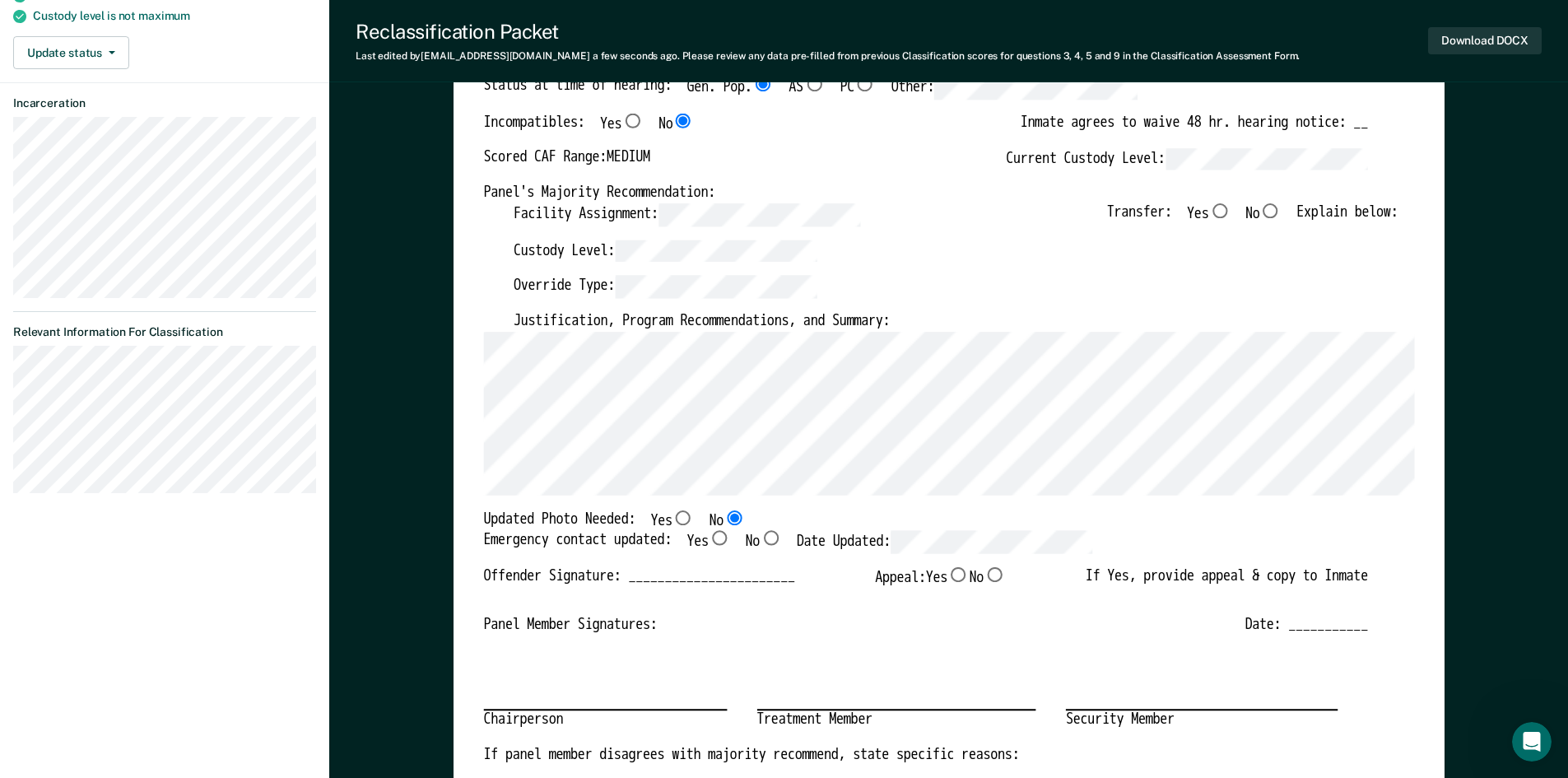 click on "Yes" at bounding box center (719, 538) 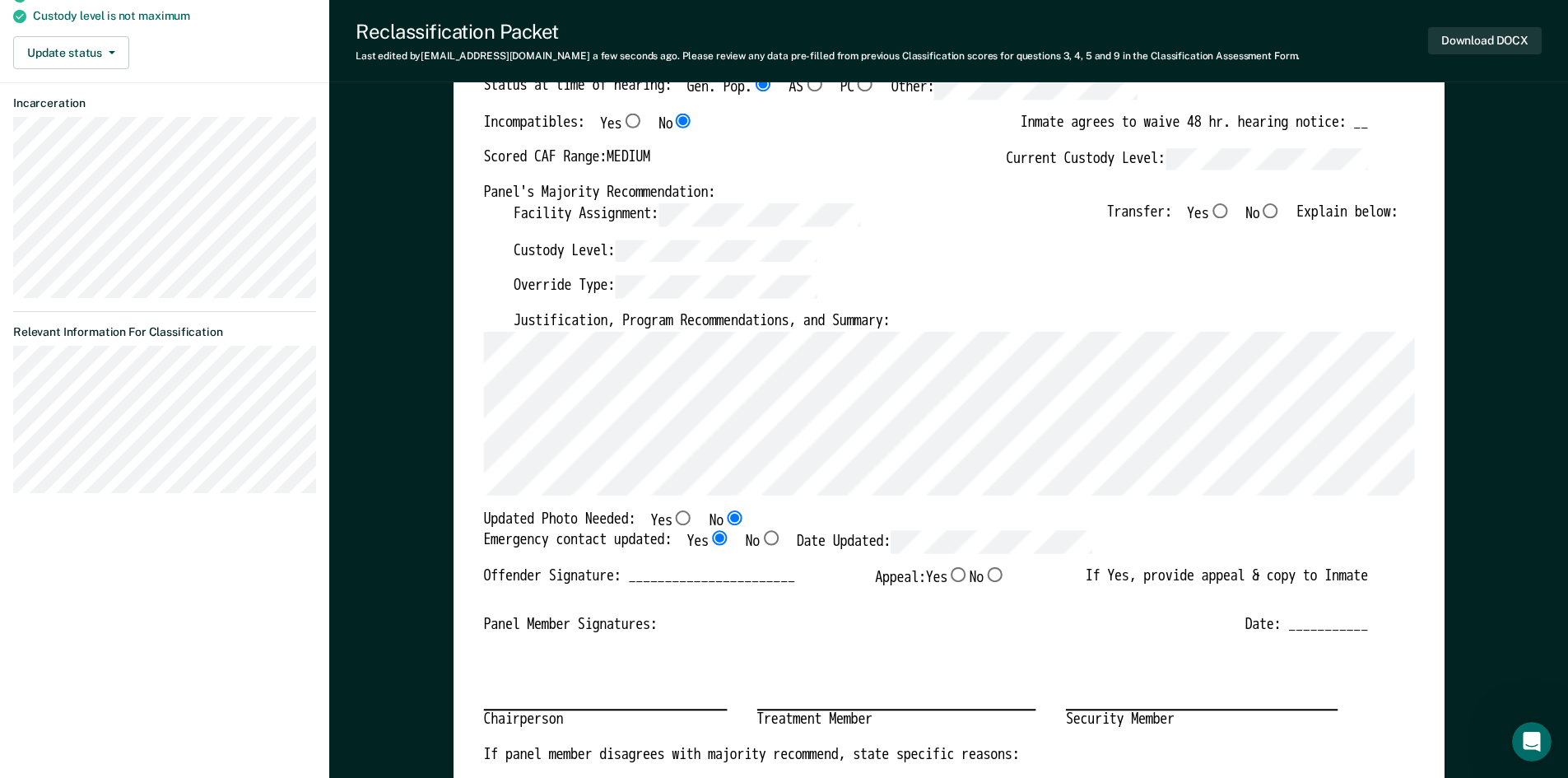 type on "x" 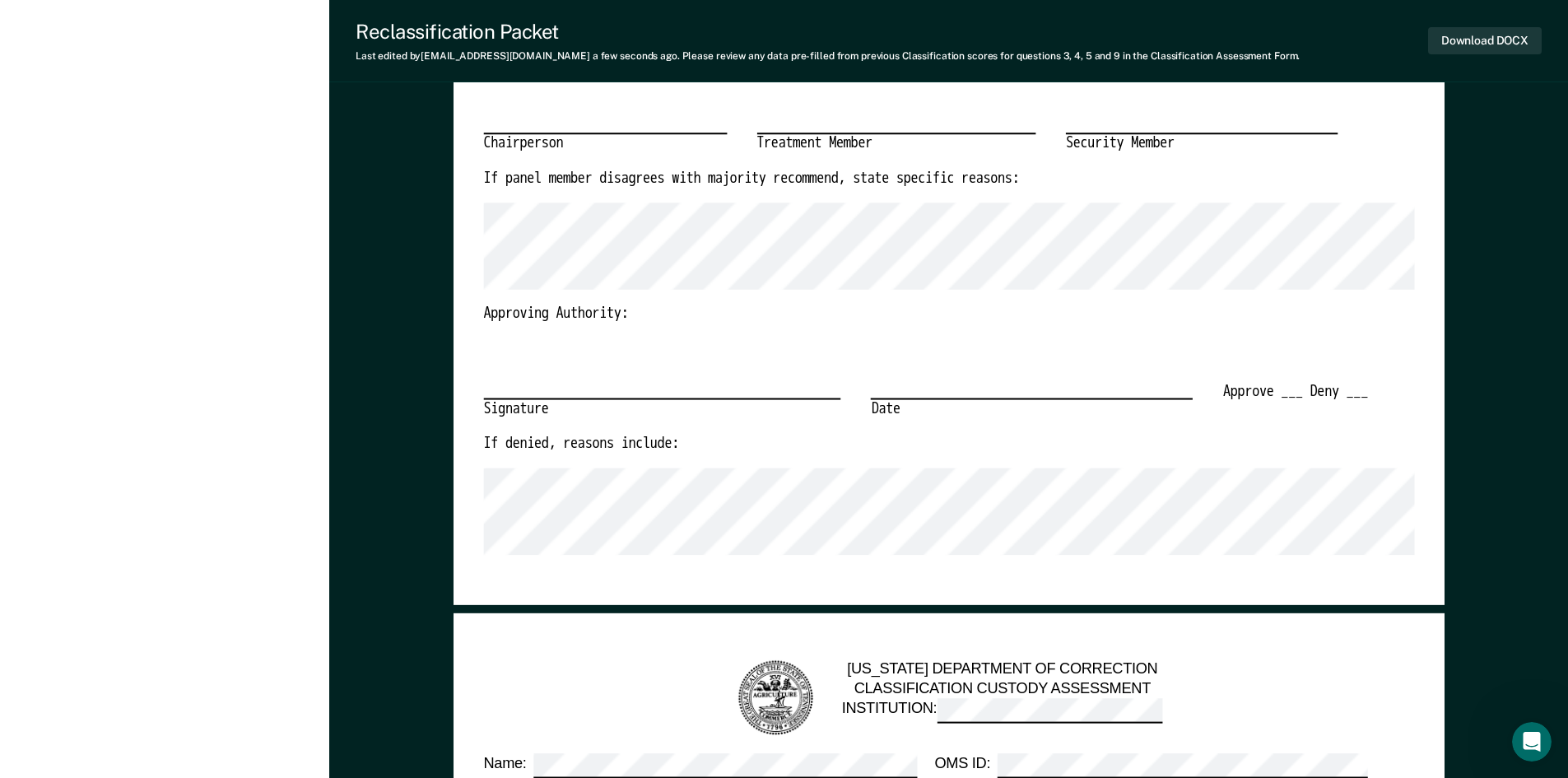 scroll, scrollTop: 329, scrollLeft: 0, axis: vertical 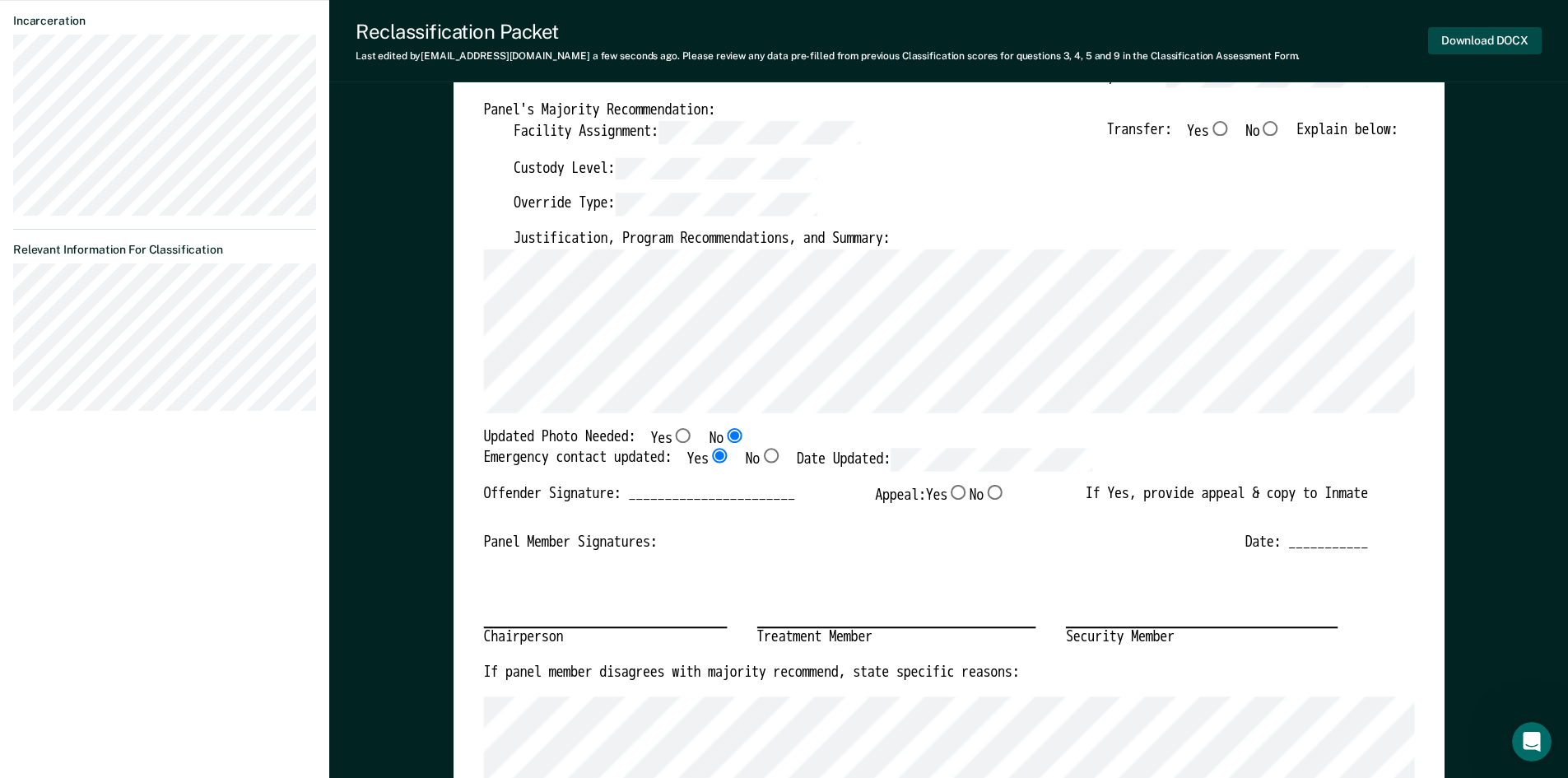 click on "Download DOCX" at bounding box center (1485, 40) 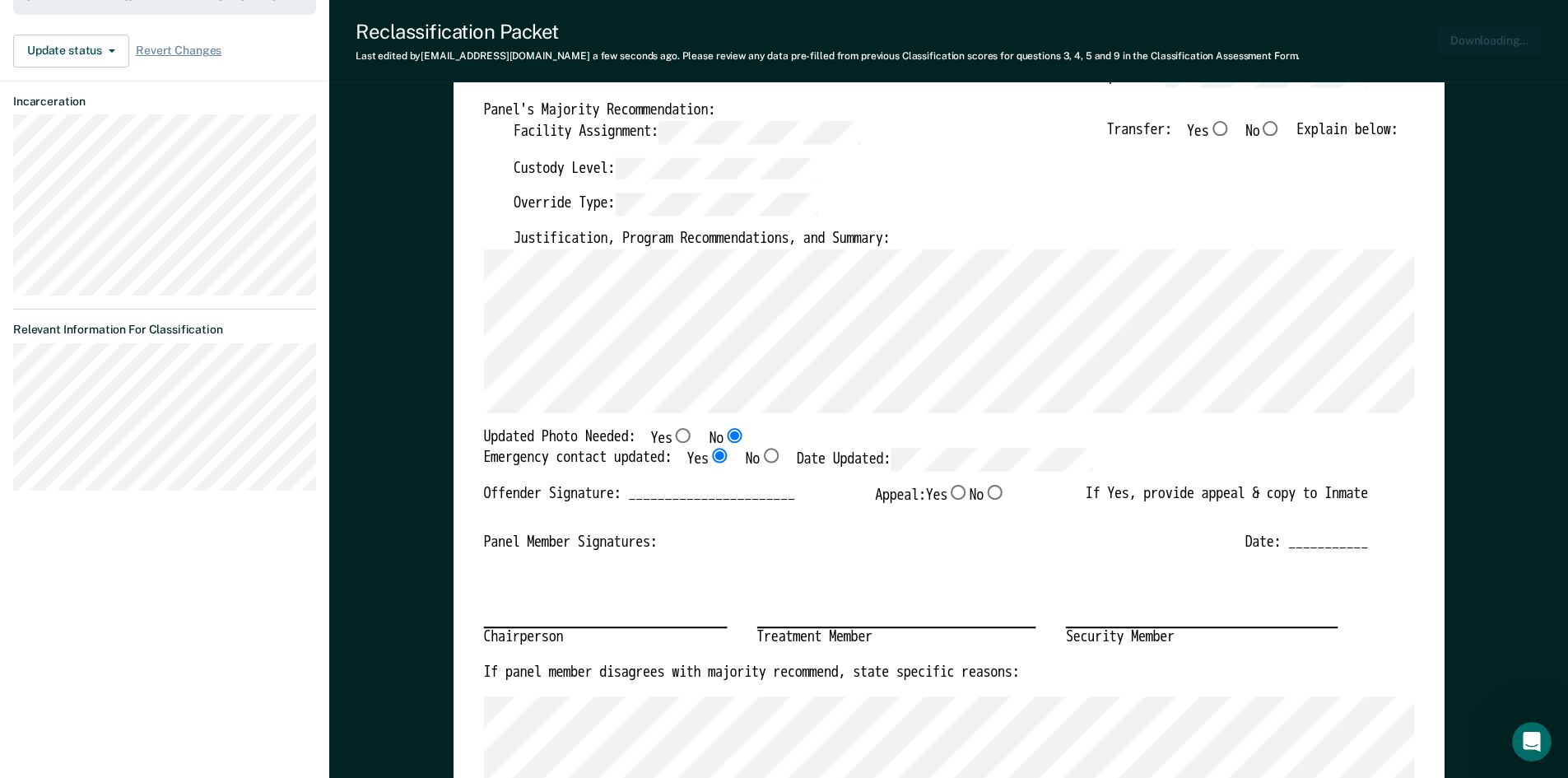 scroll, scrollTop: 409, scrollLeft: 0, axis: vertical 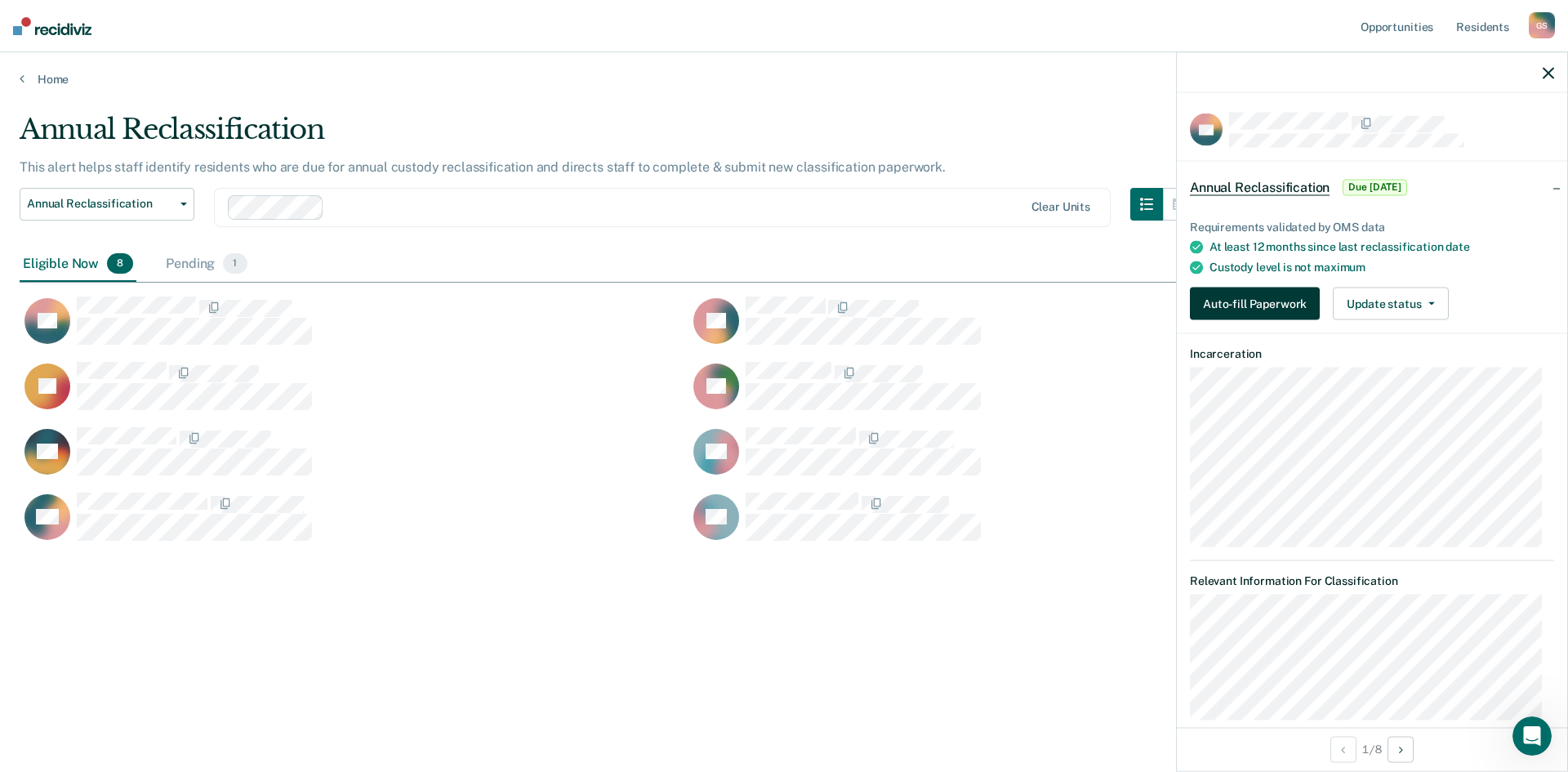 click on "Auto-fill Paperwork" at bounding box center (1254, 304) 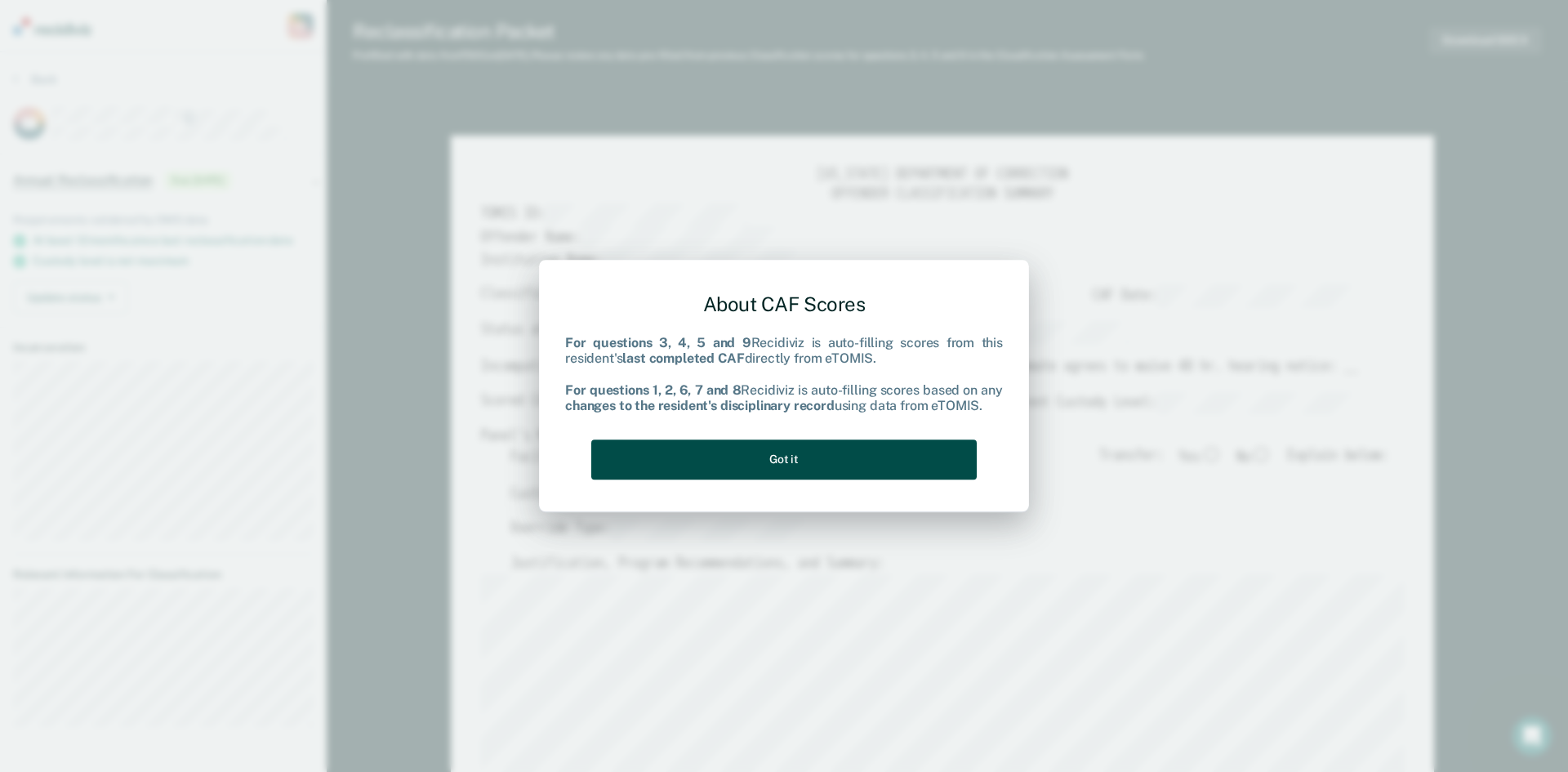 click on "Got it" at bounding box center [784, 459] 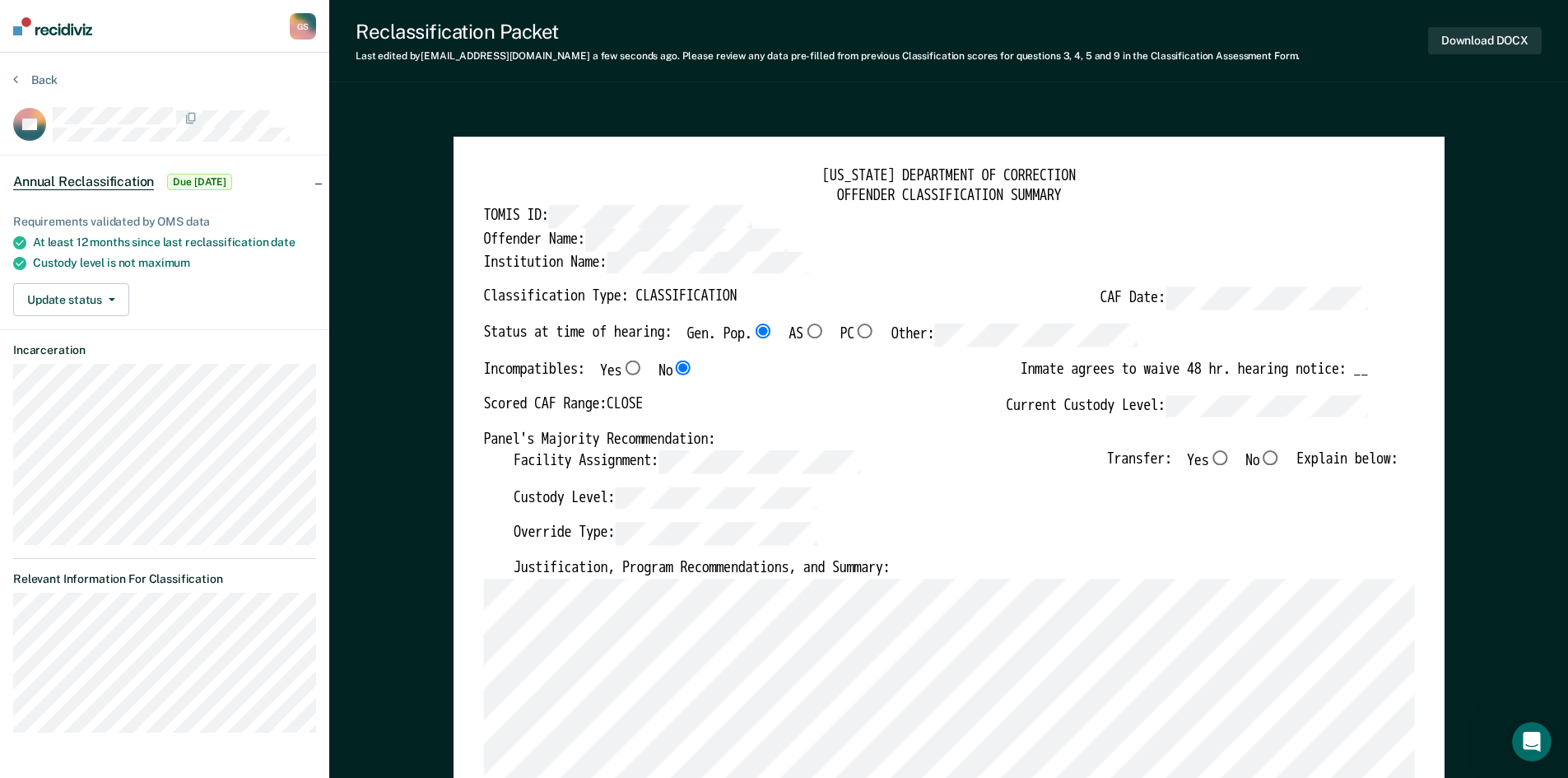 click on "No" at bounding box center (1270, 458) 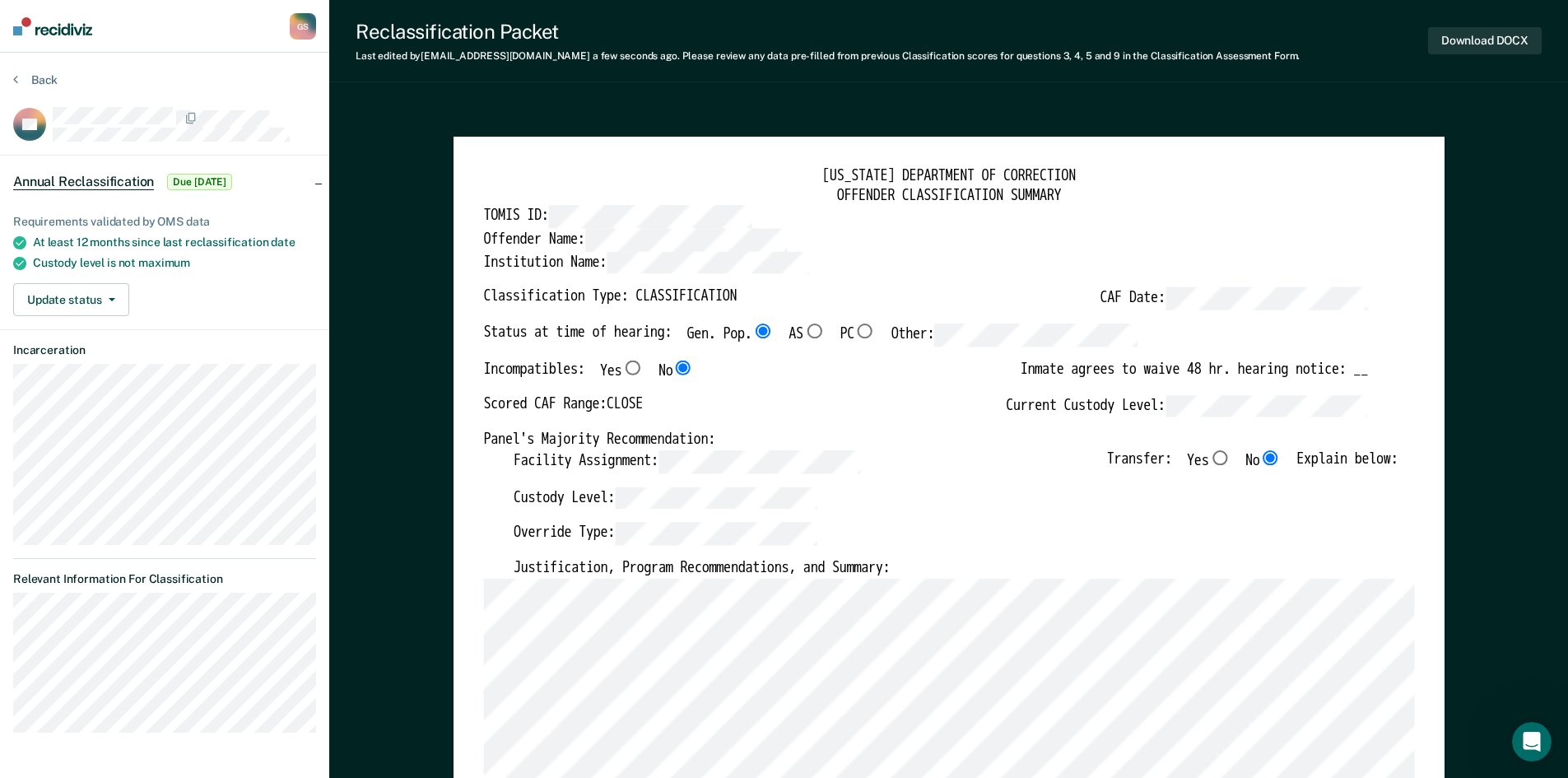 type on "x" 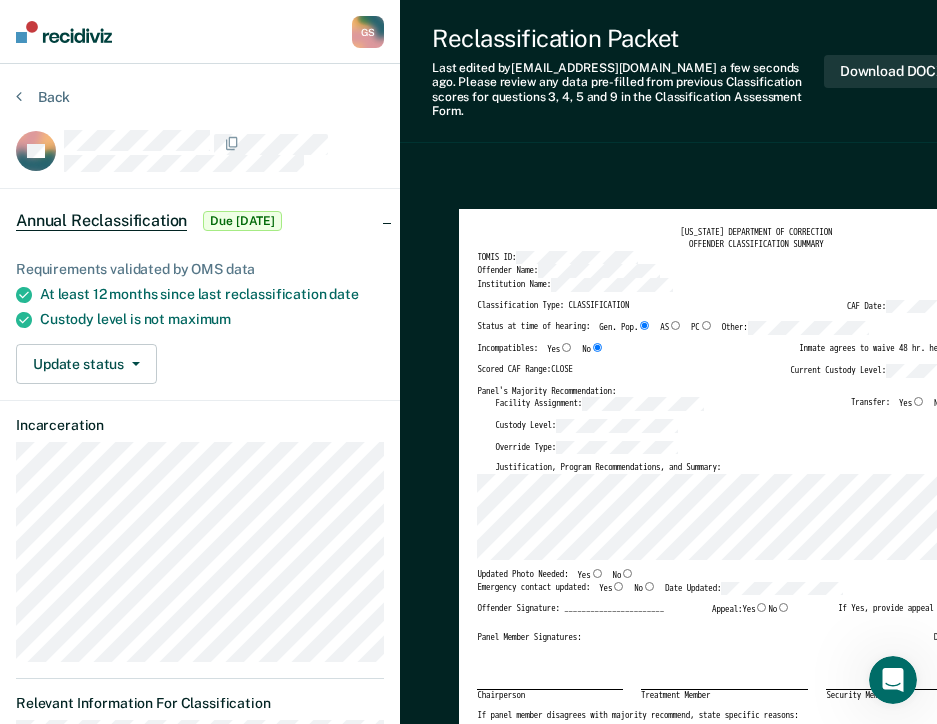 click on "No" at bounding box center [627, 573] 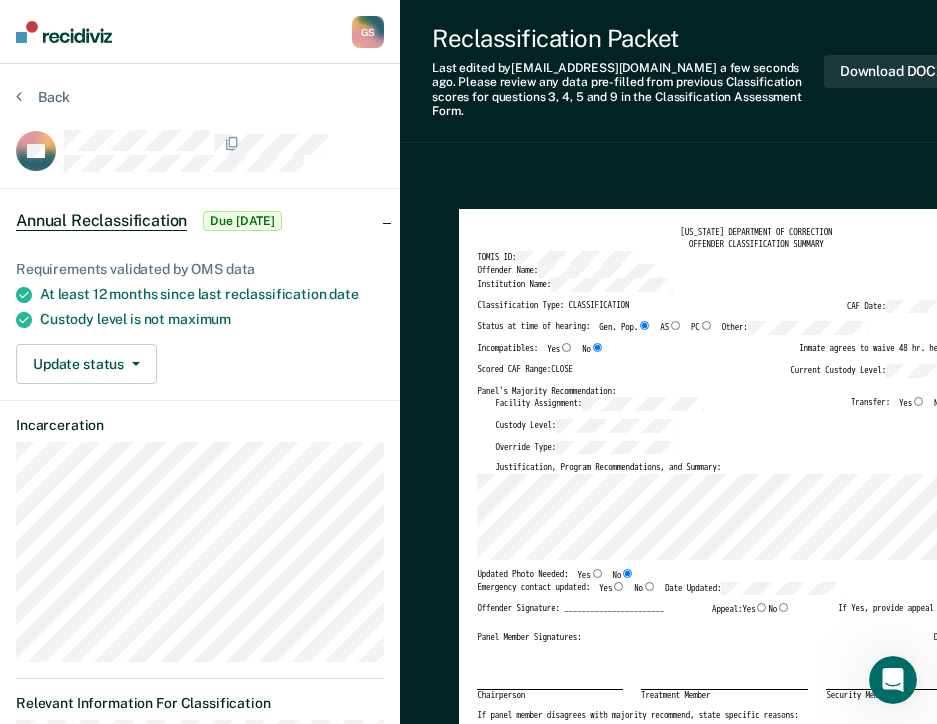 type on "x" 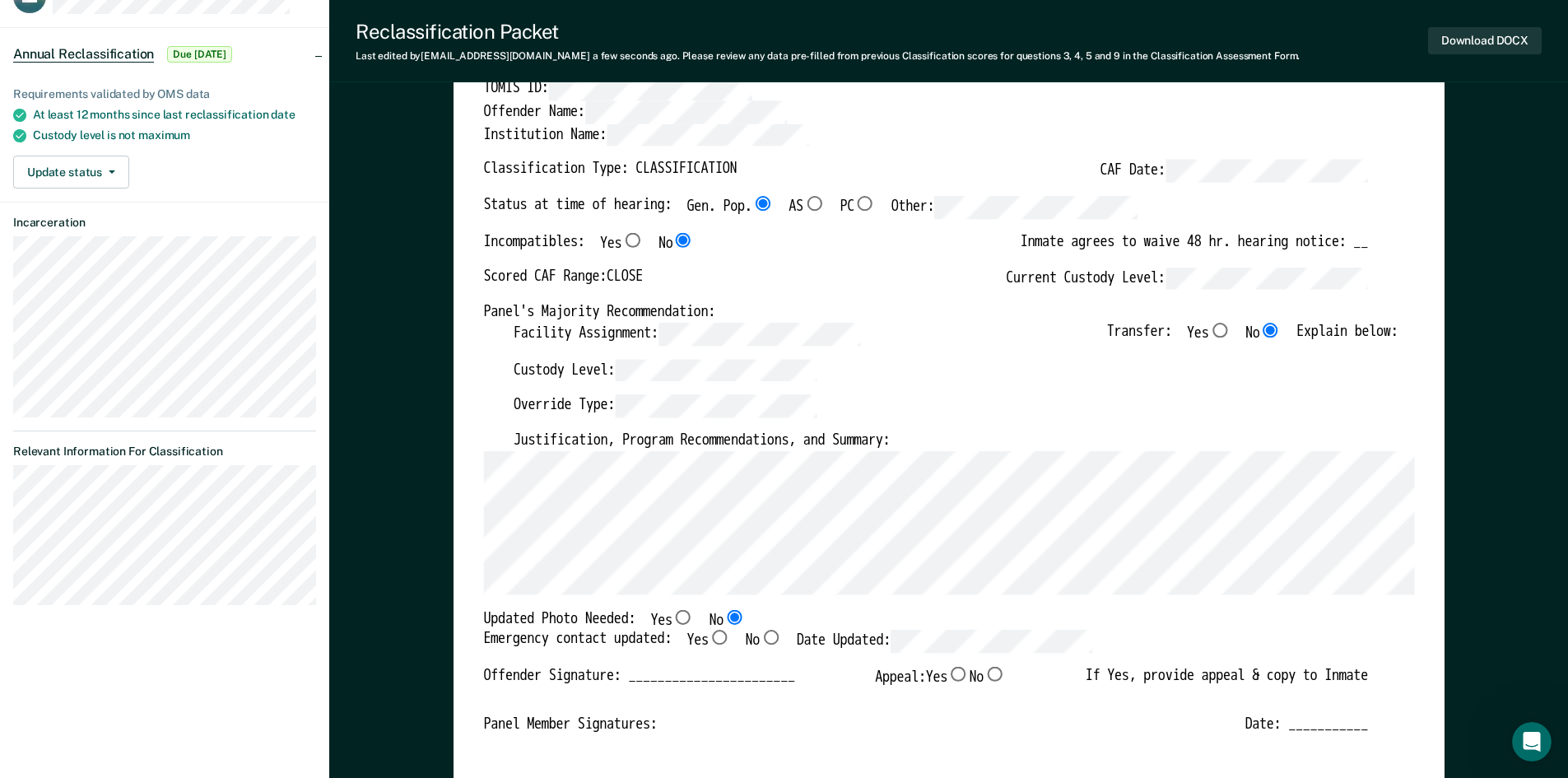 scroll, scrollTop: 247, scrollLeft: 0, axis: vertical 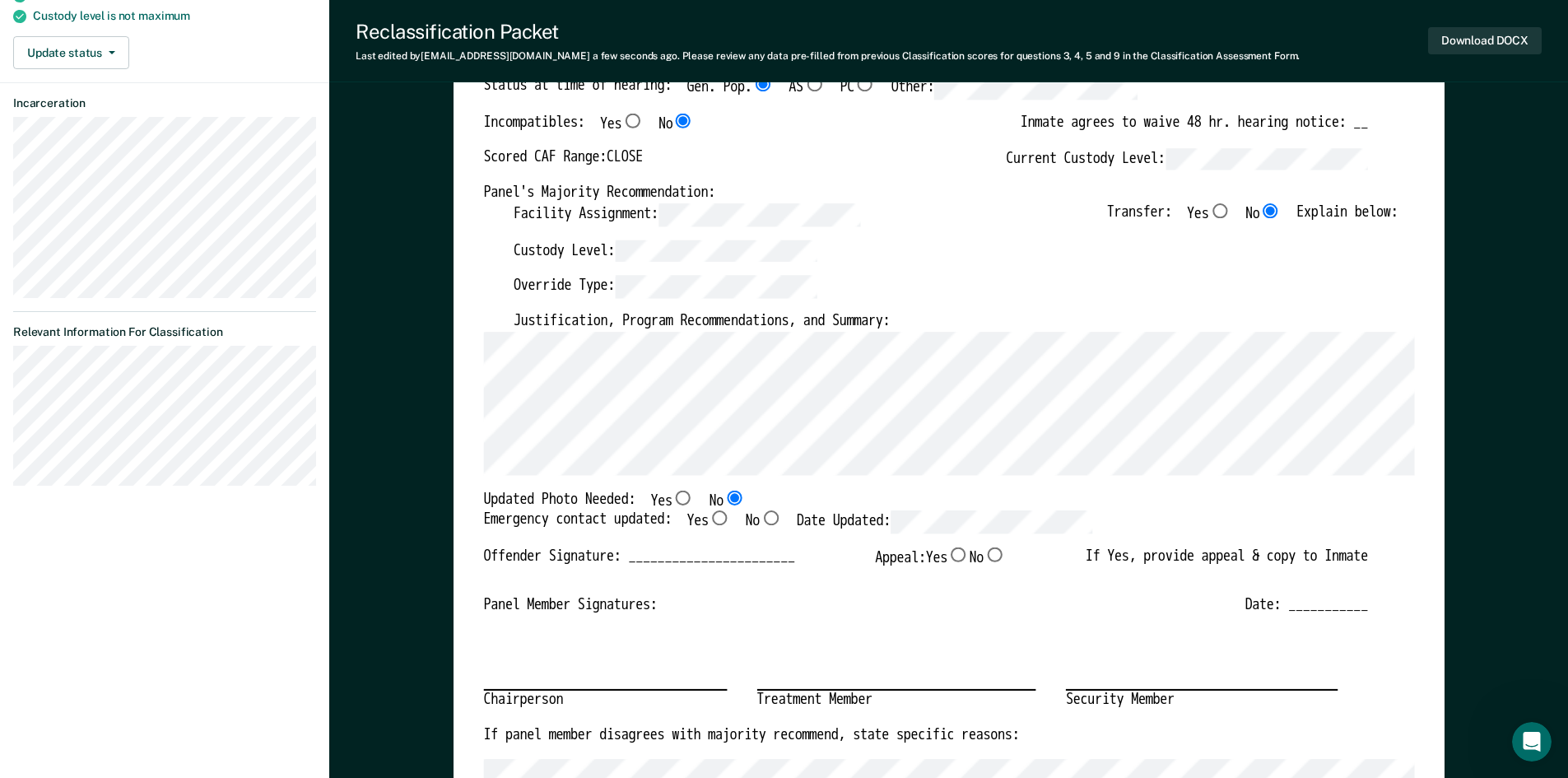 click on "Yes" at bounding box center [708, 523] 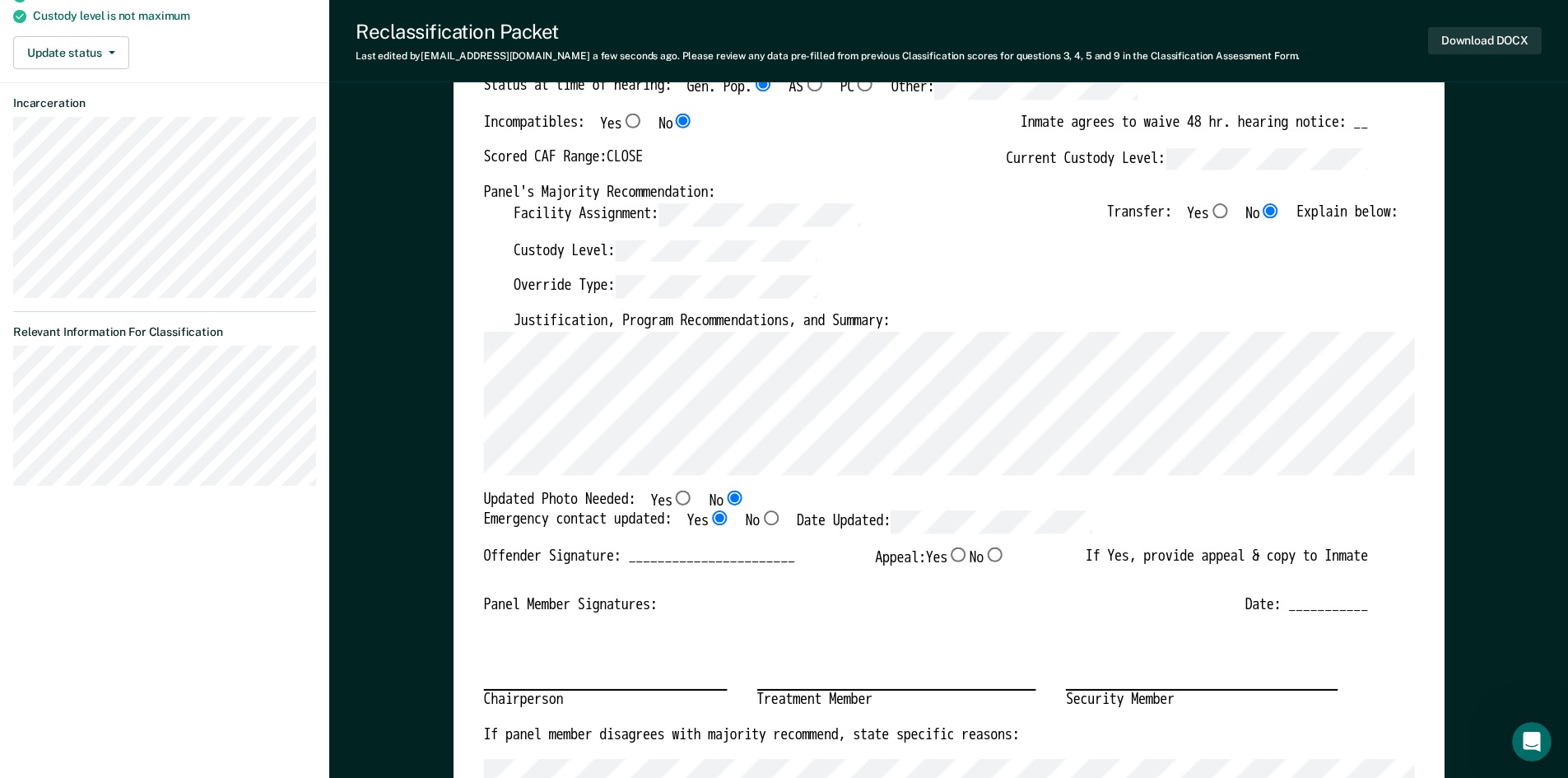 type on "x" 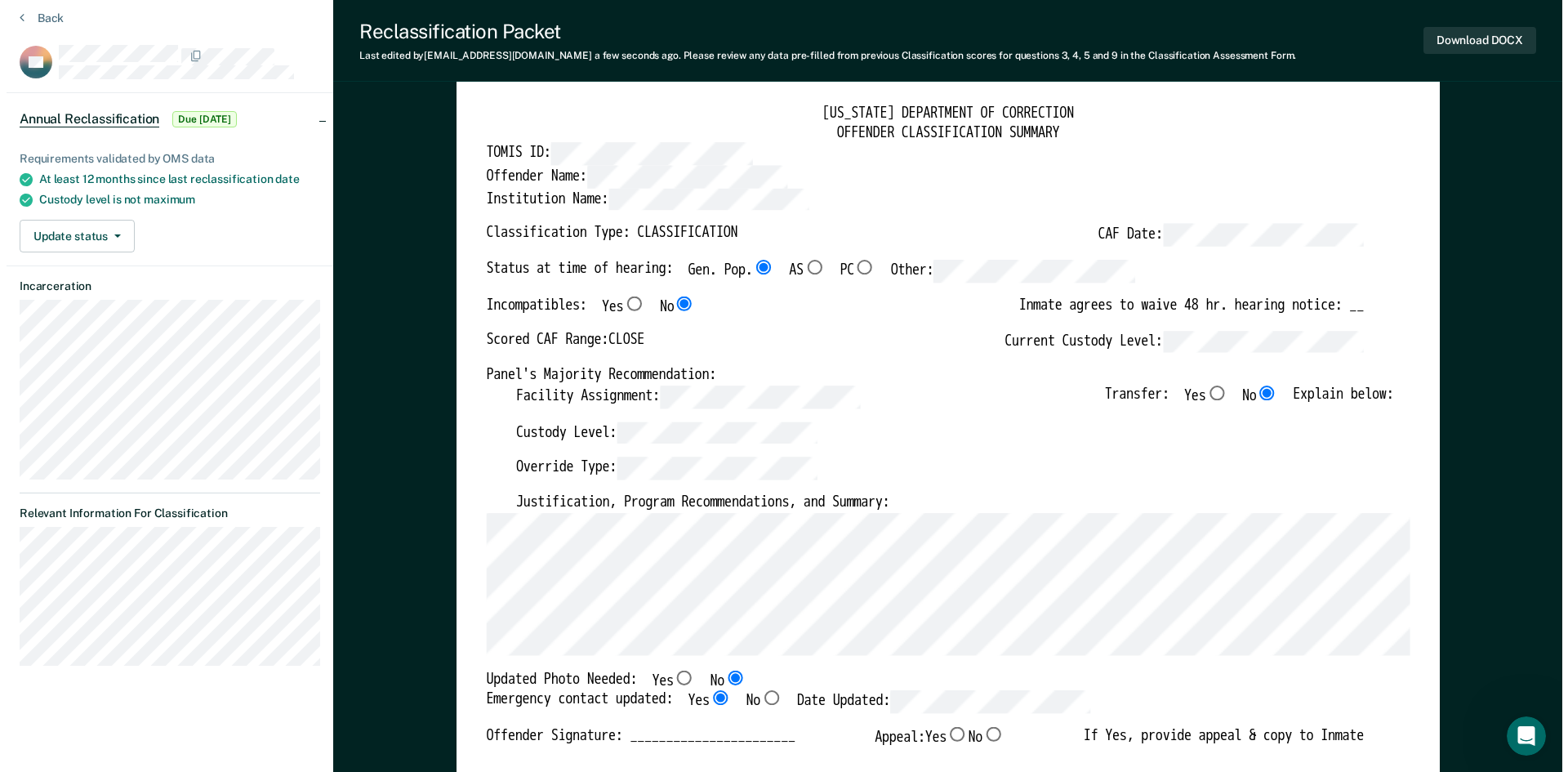 scroll, scrollTop: 0, scrollLeft: 0, axis: both 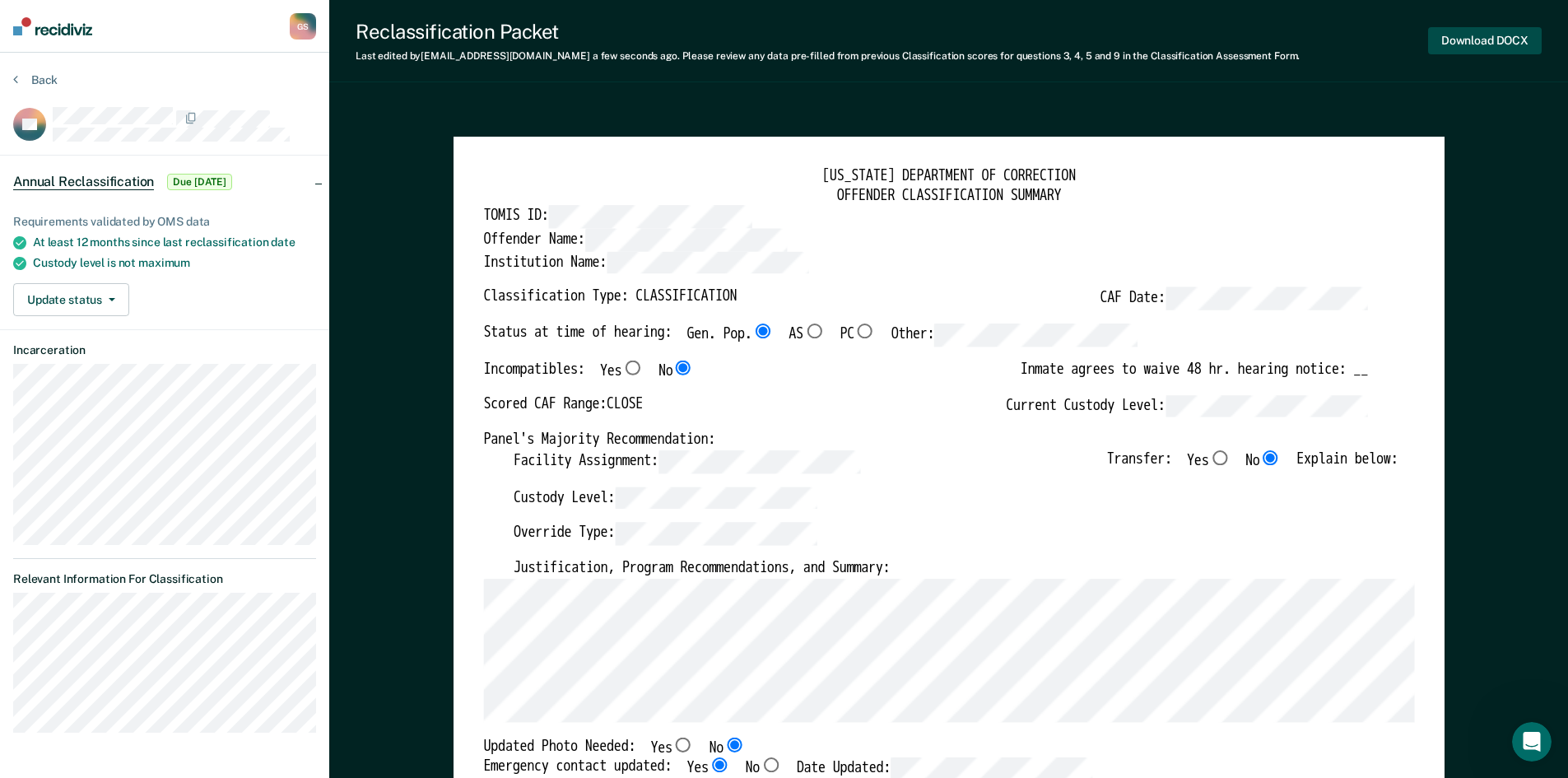 click on "Download DOCX" at bounding box center [1485, 40] 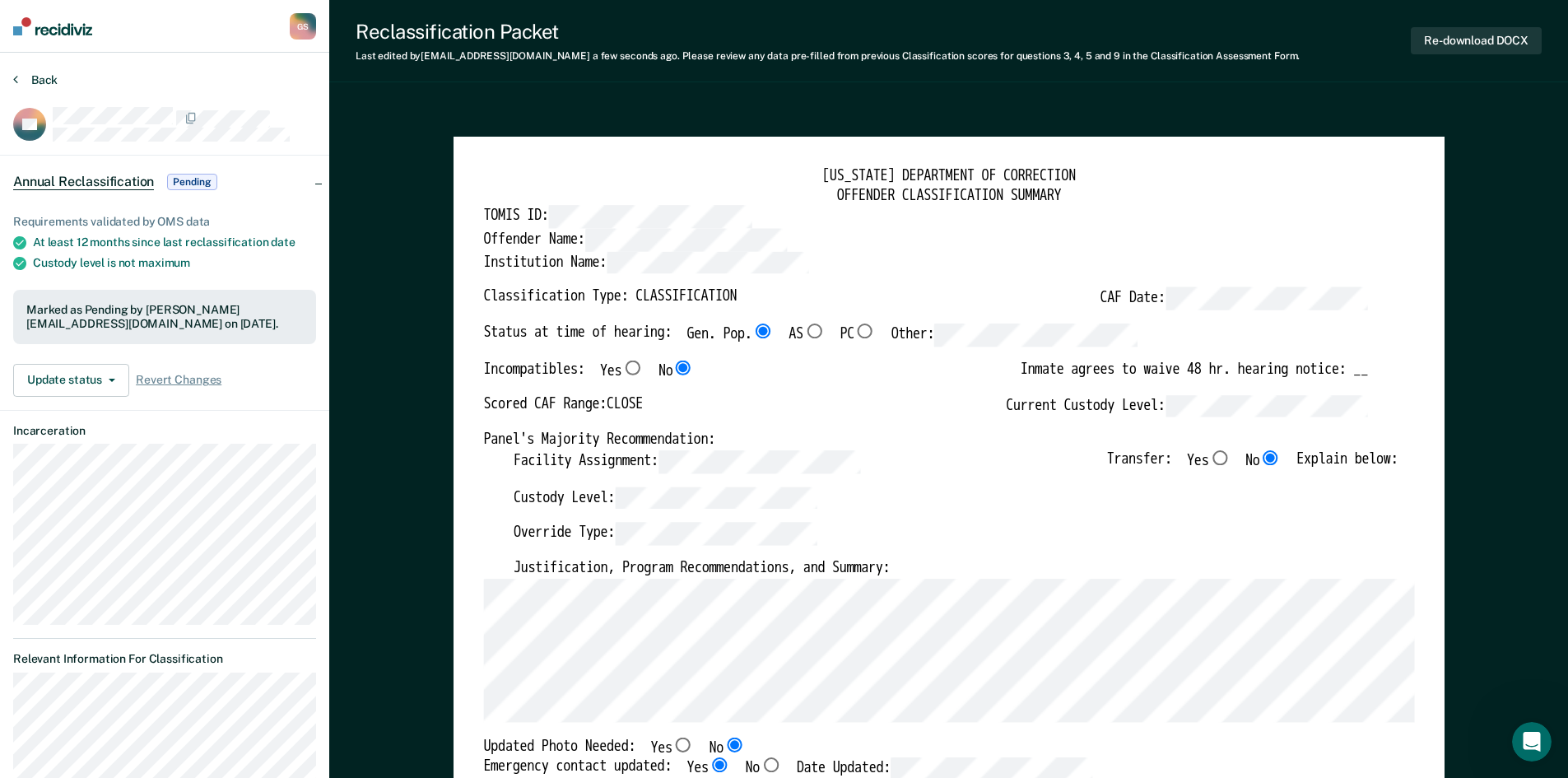 click on "Back" at bounding box center [35, 80] 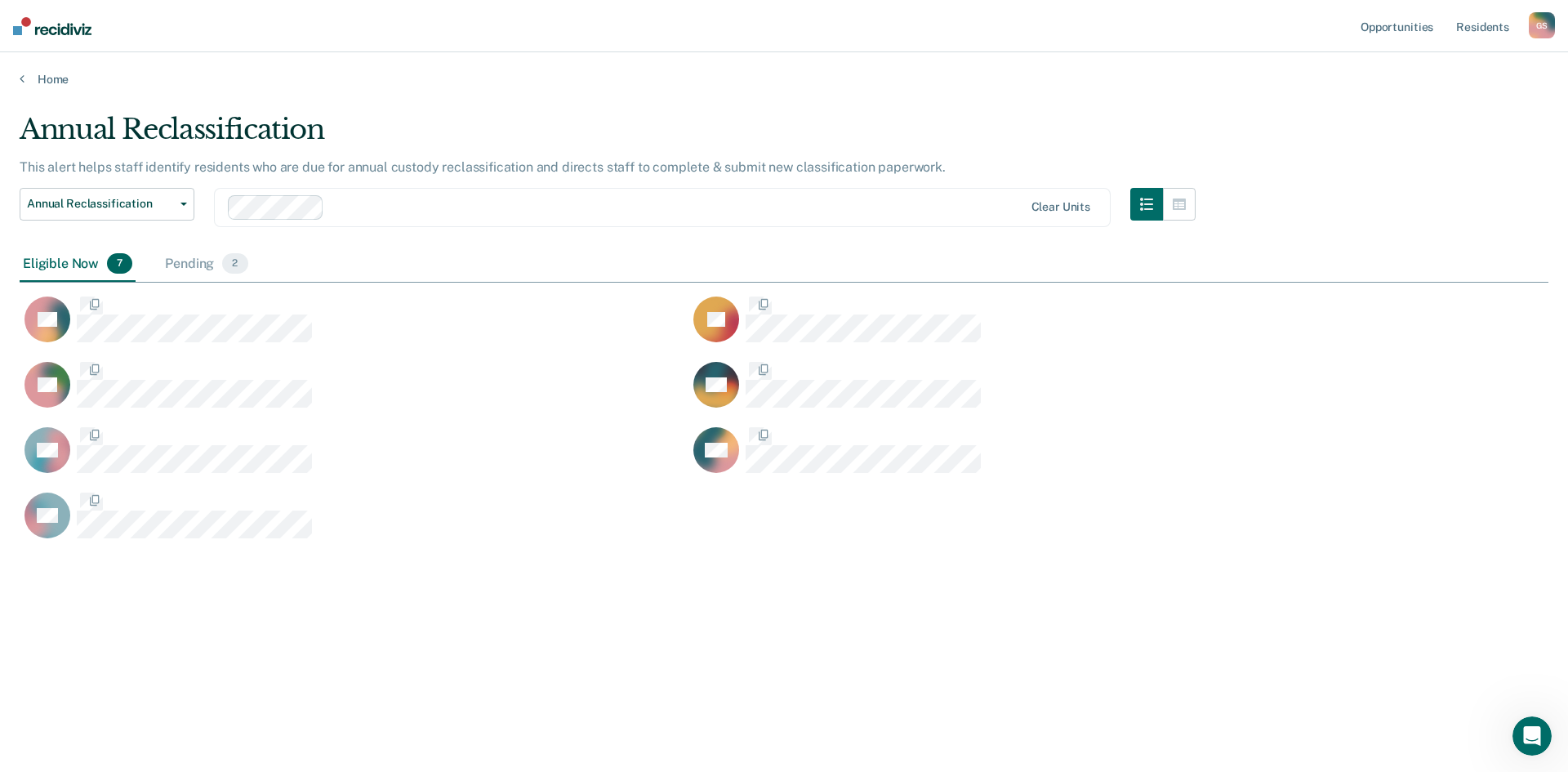 scroll, scrollTop: 13, scrollLeft: 13, axis: both 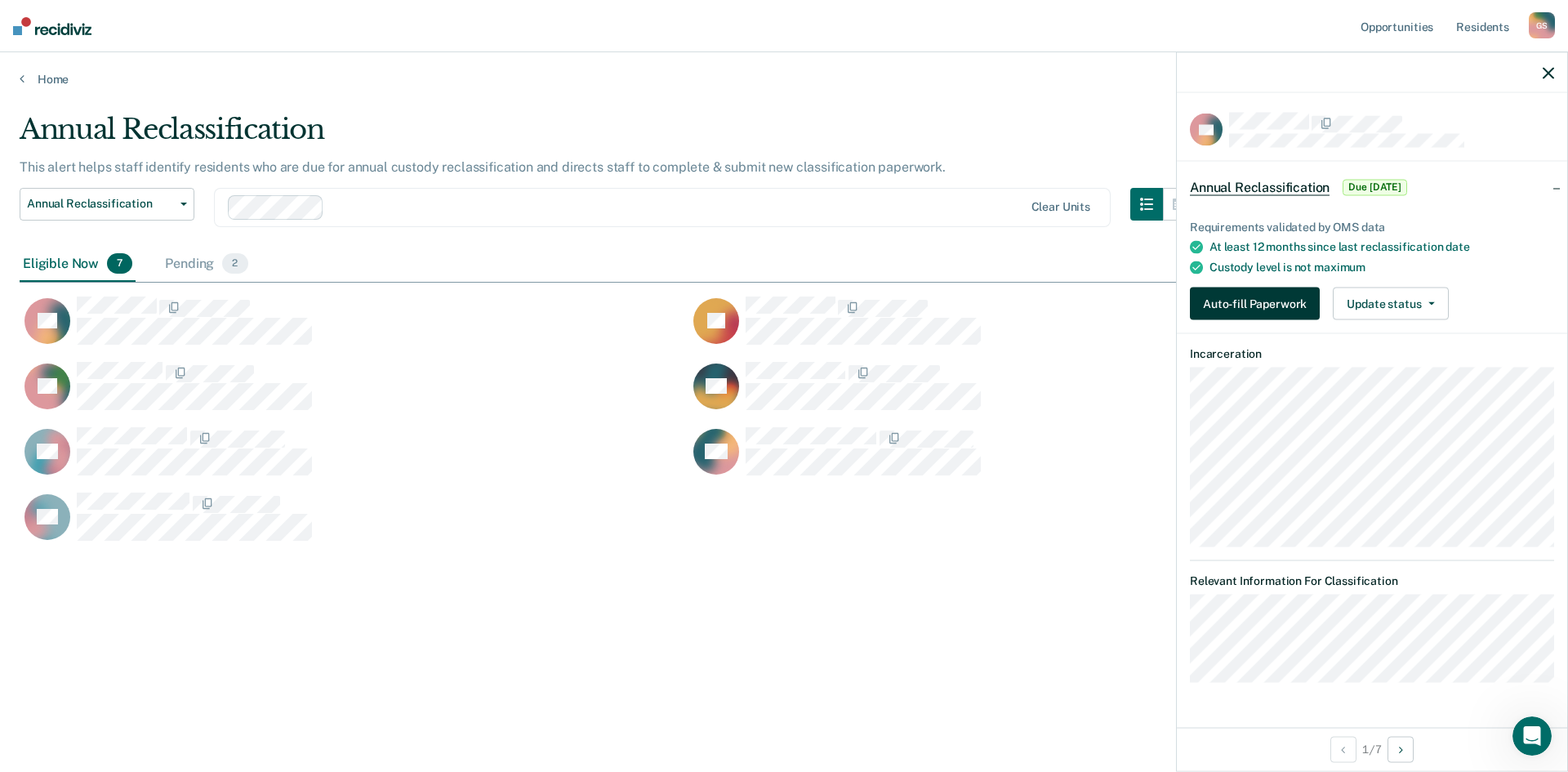 click on "Auto-fill Paperwork" at bounding box center [1254, 304] 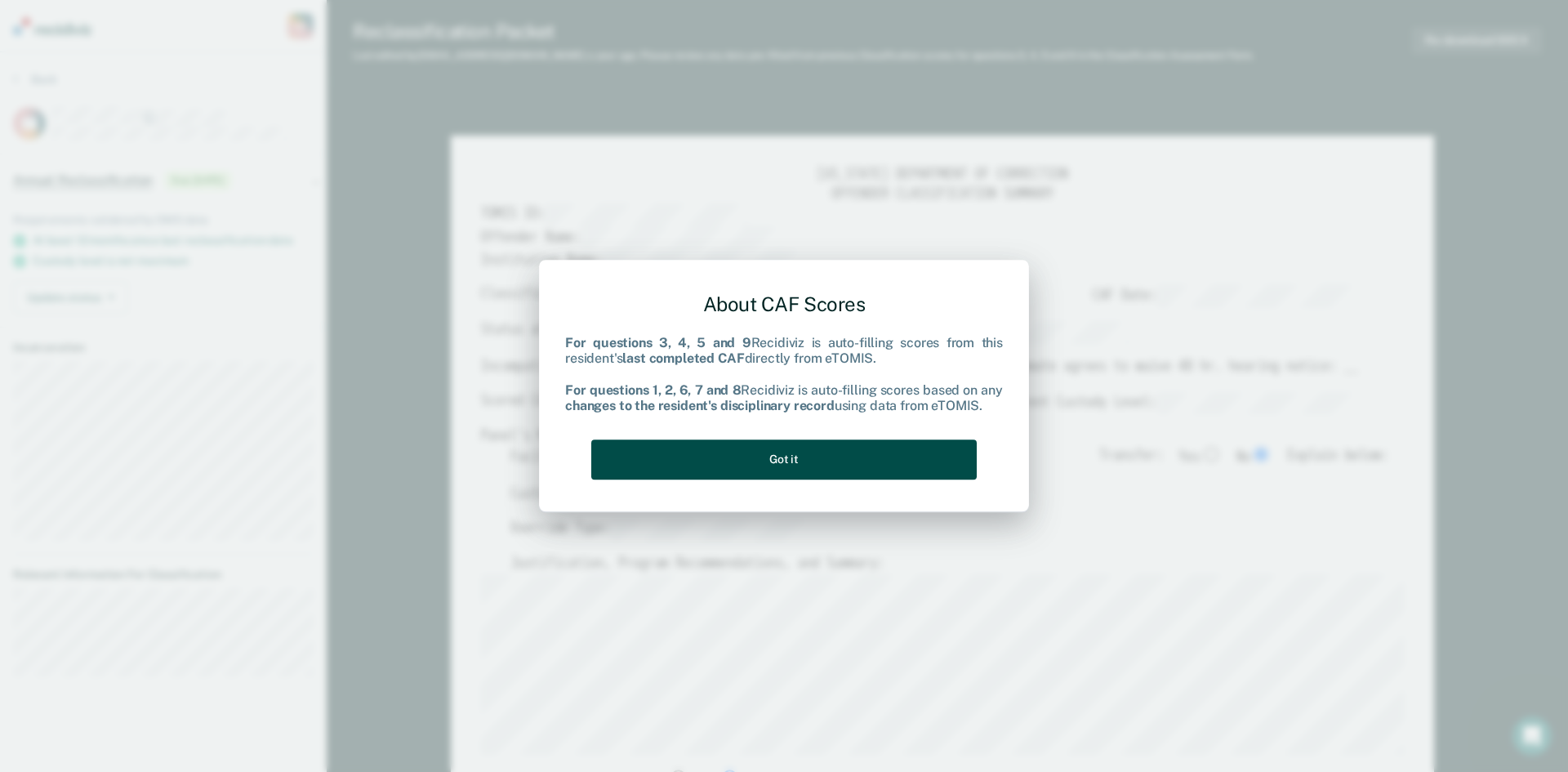click on "Got it" at bounding box center (784, 459) 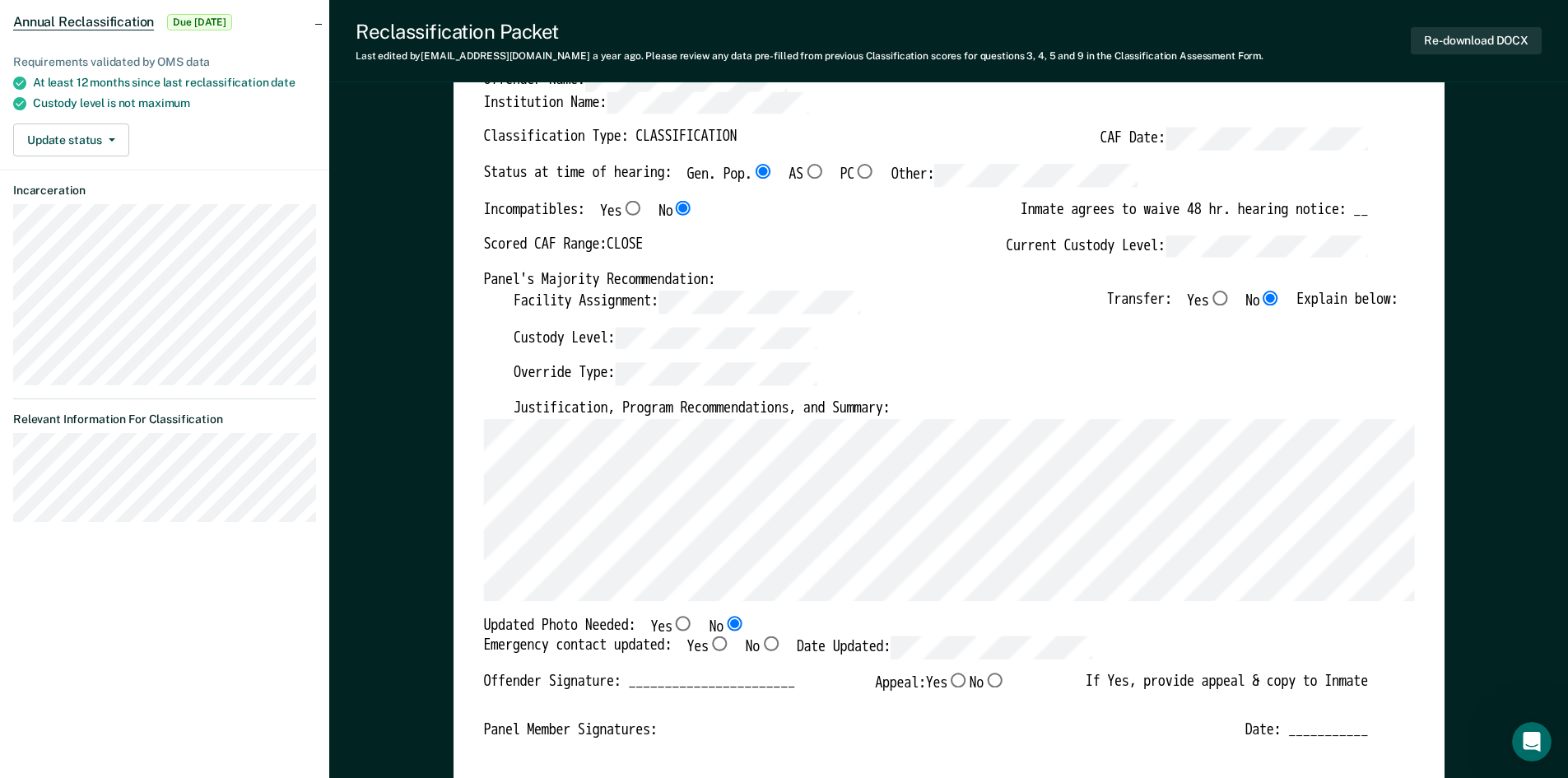 scroll, scrollTop: 165, scrollLeft: 0, axis: vertical 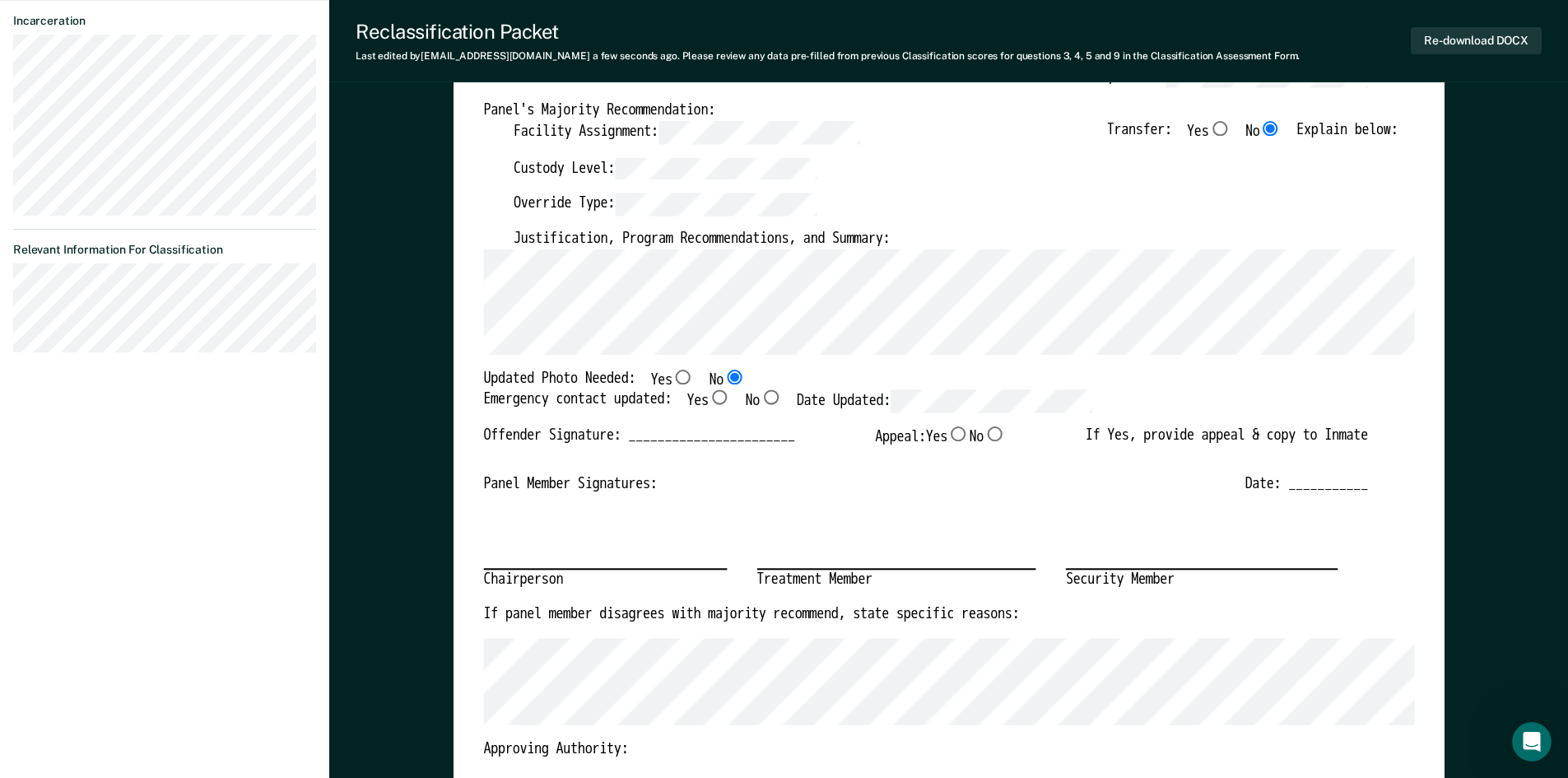 click on "Yes" at bounding box center [719, 398] 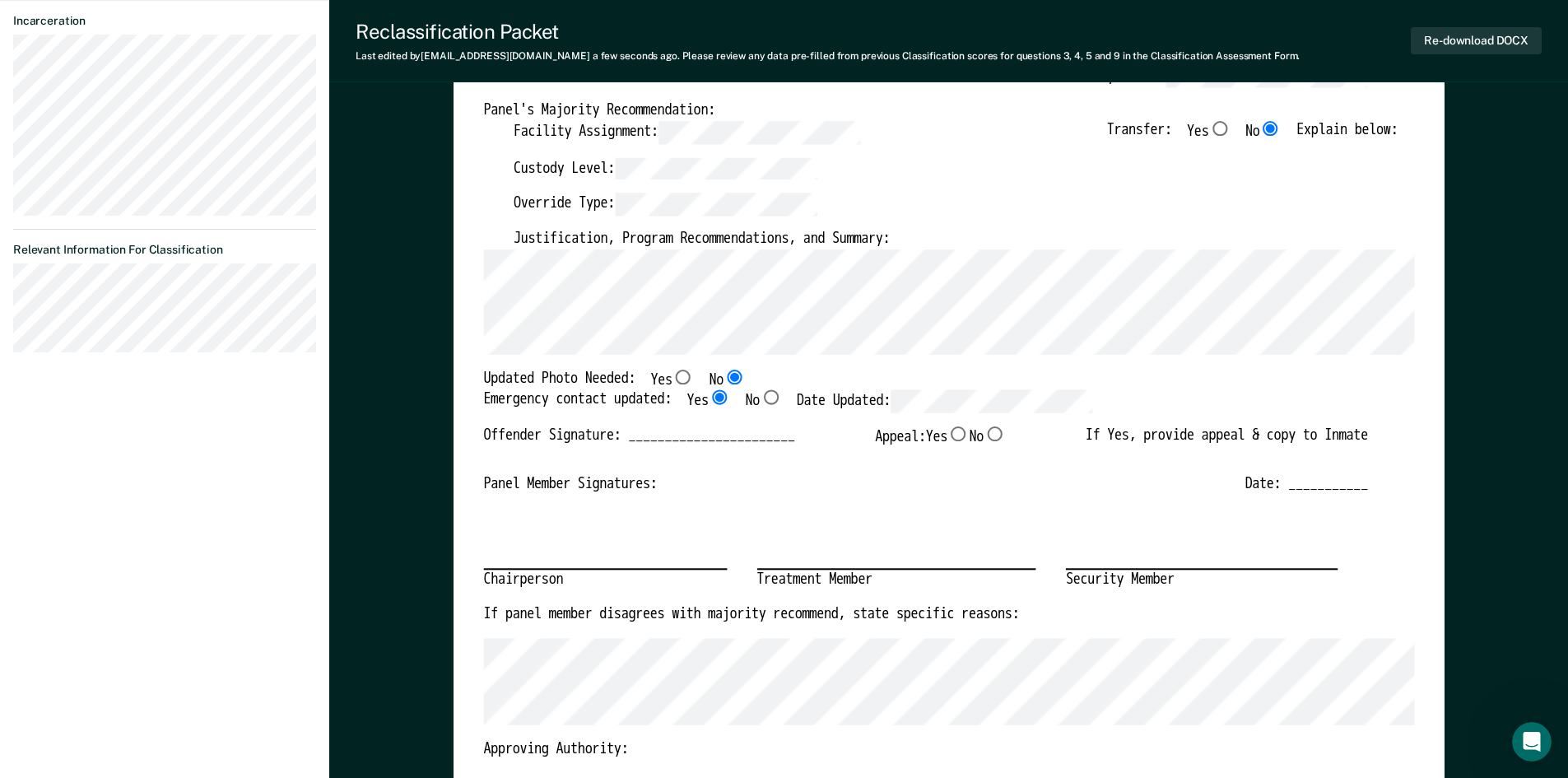 type on "x" 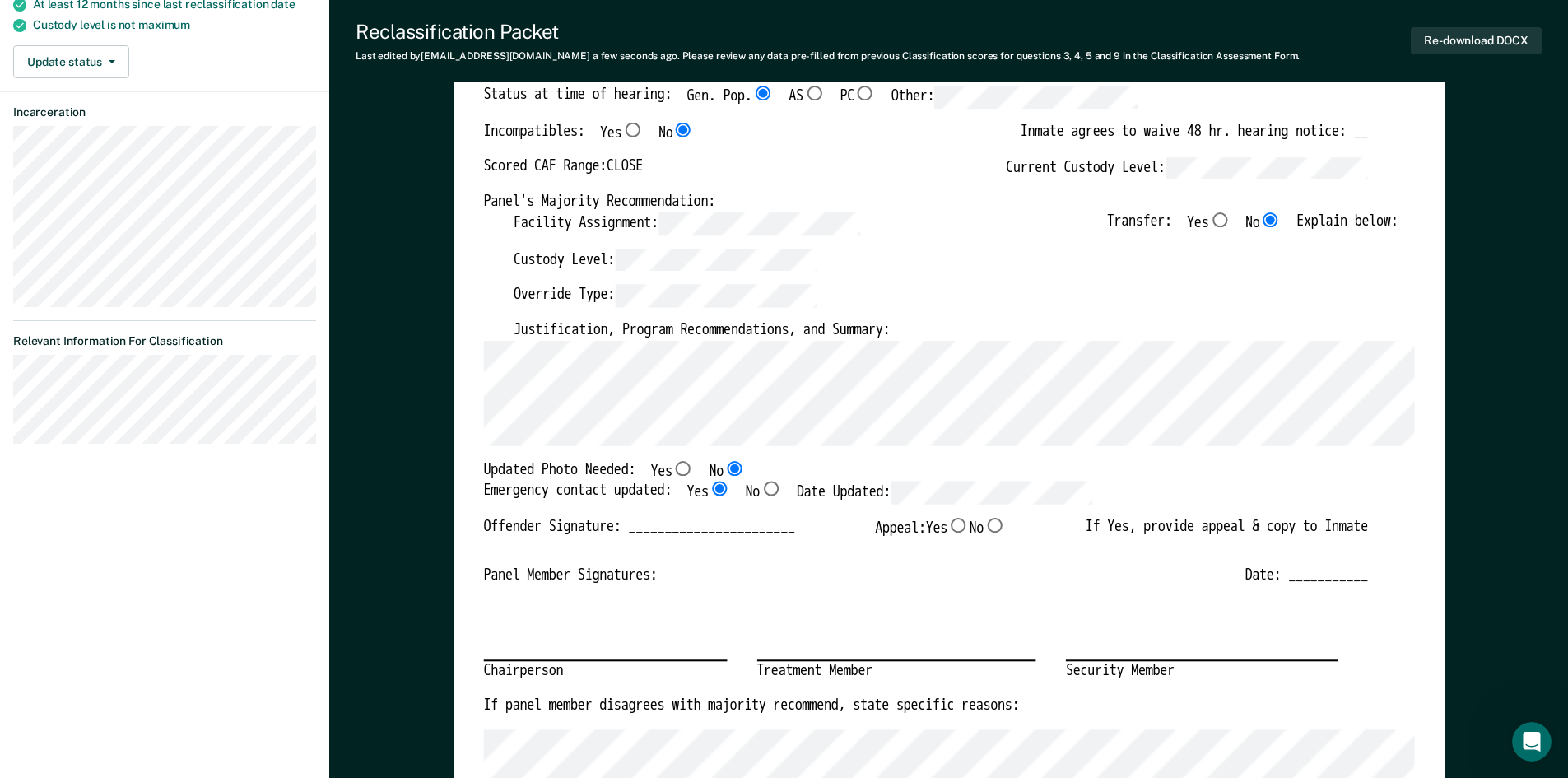 scroll, scrollTop: 247, scrollLeft: 0, axis: vertical 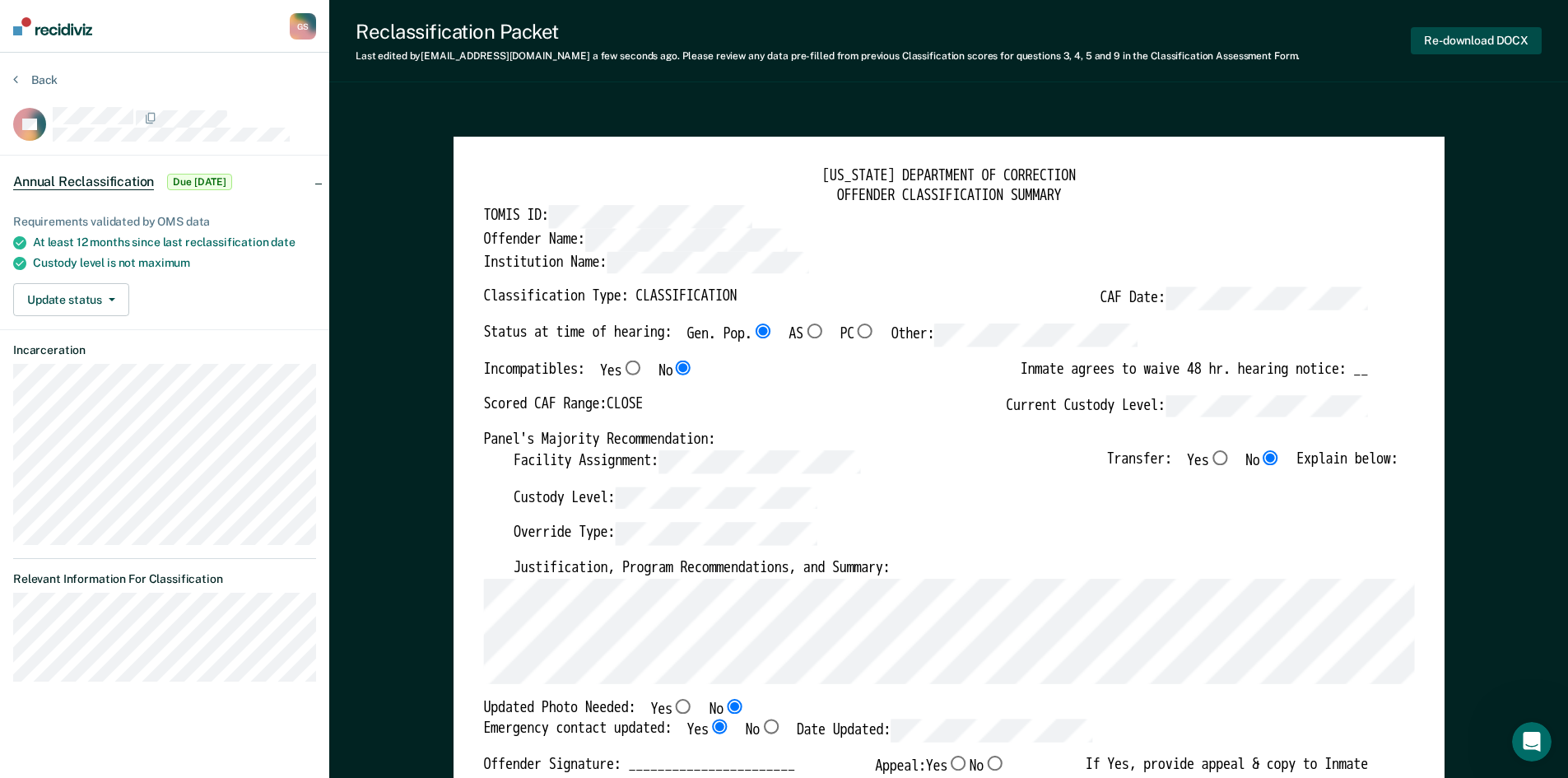 click on "Re-download DOCX" at bounding box center (1476, 40) 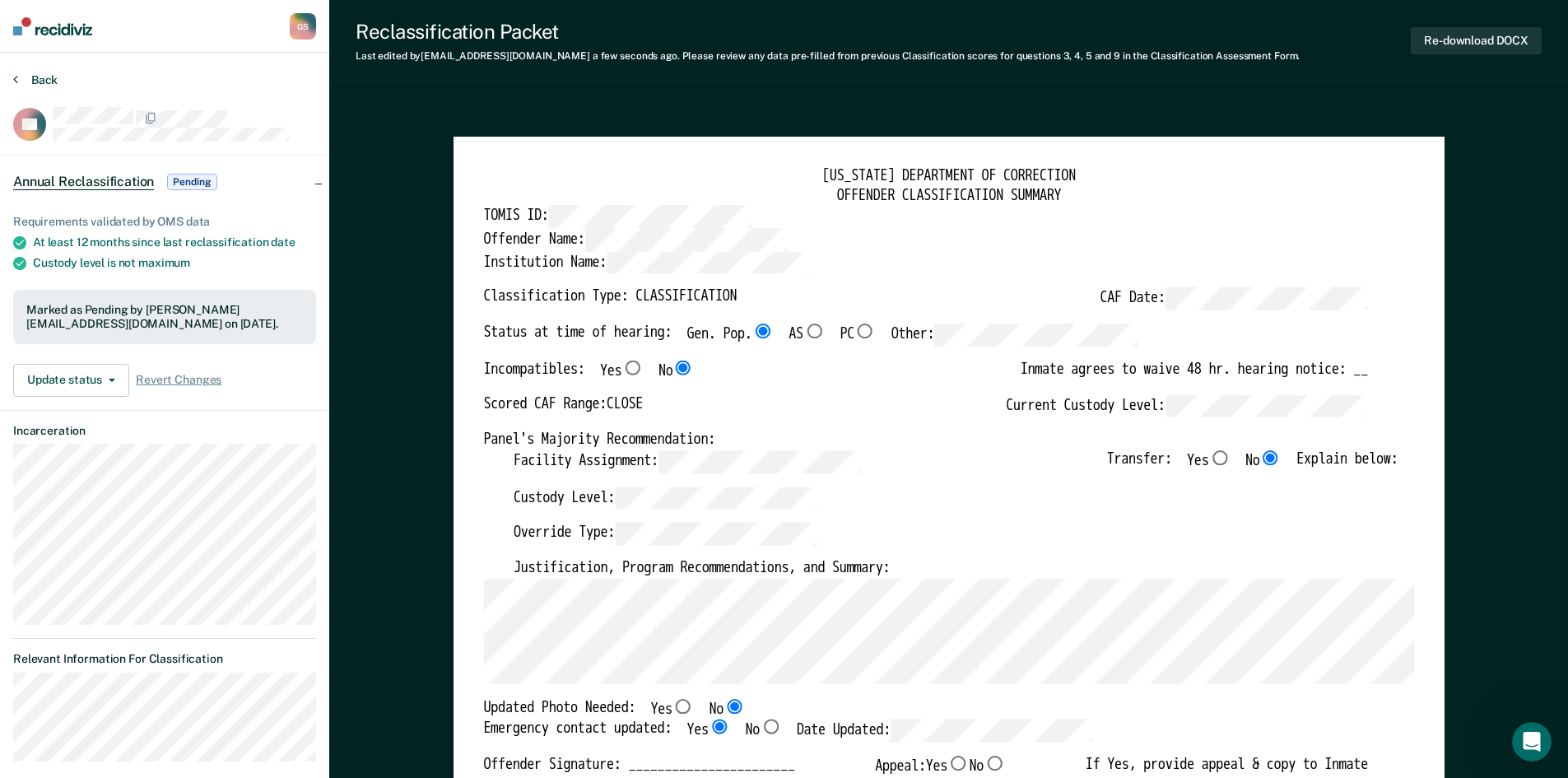 click on "Back" at bounding box center [35, 80] 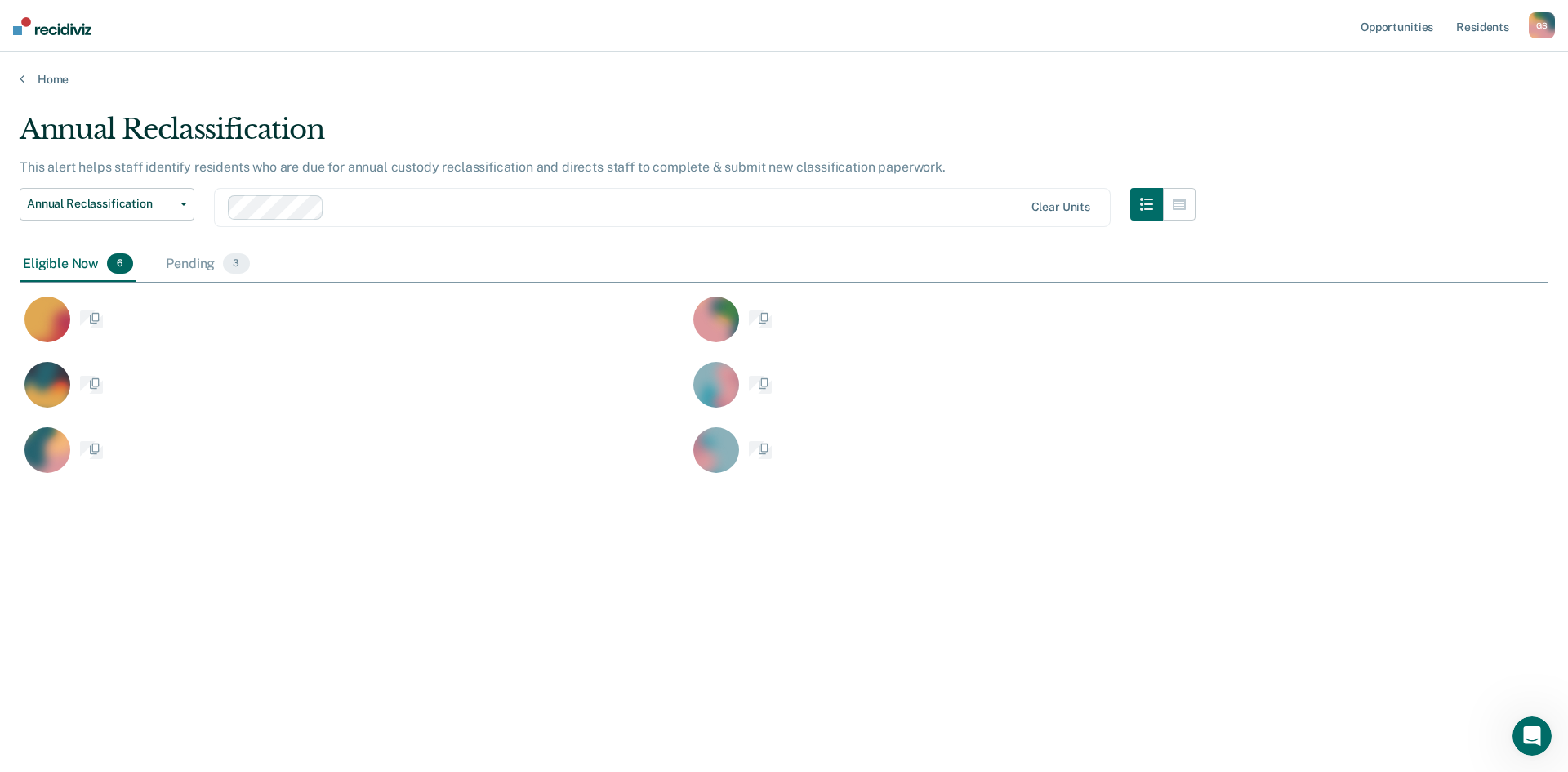 scroll, scrollTop: 13, scrollLeft: 13, axis: both 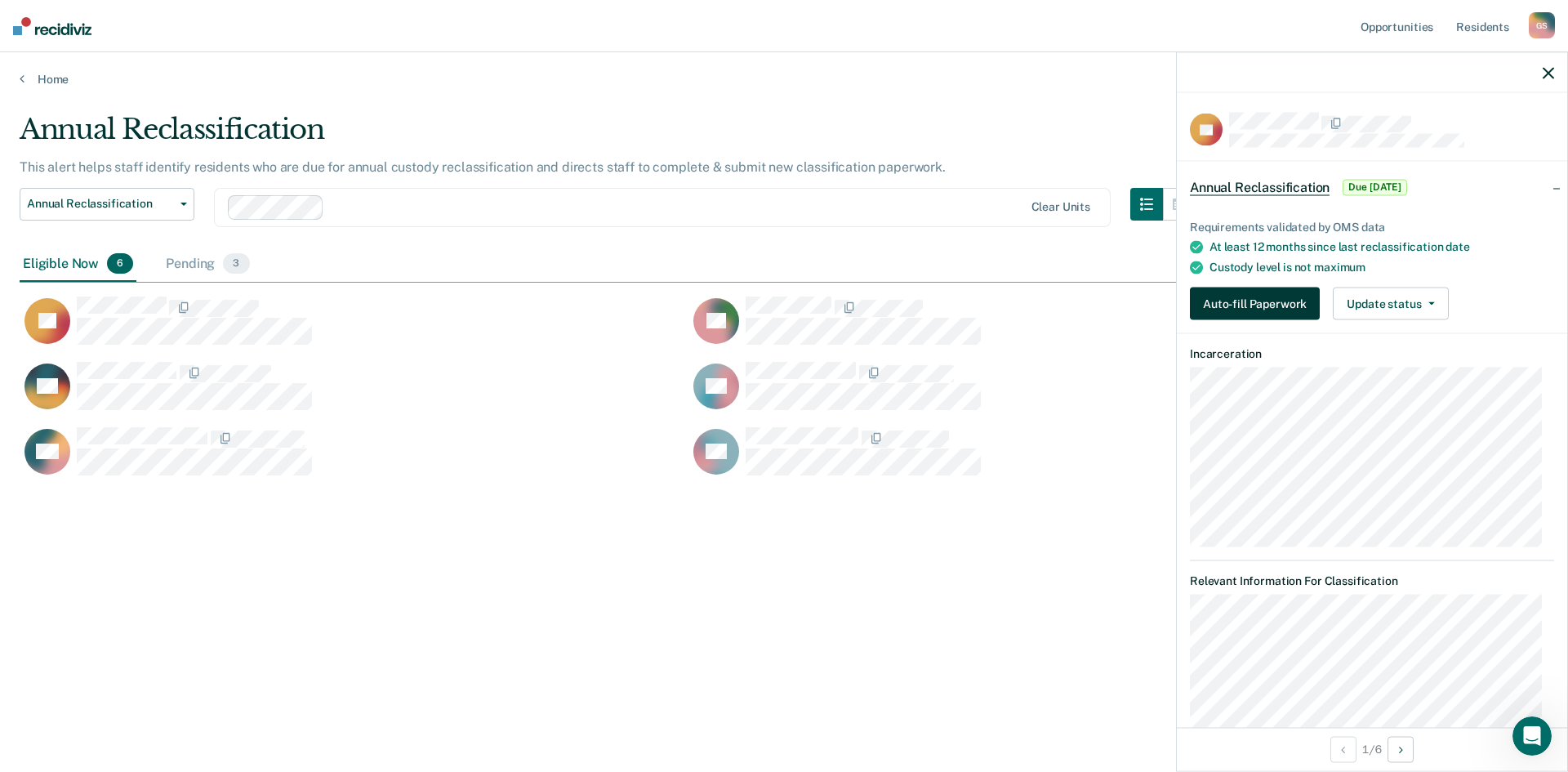 click on "Auto-fill Paperwork" at bounding box center [1254, 304] 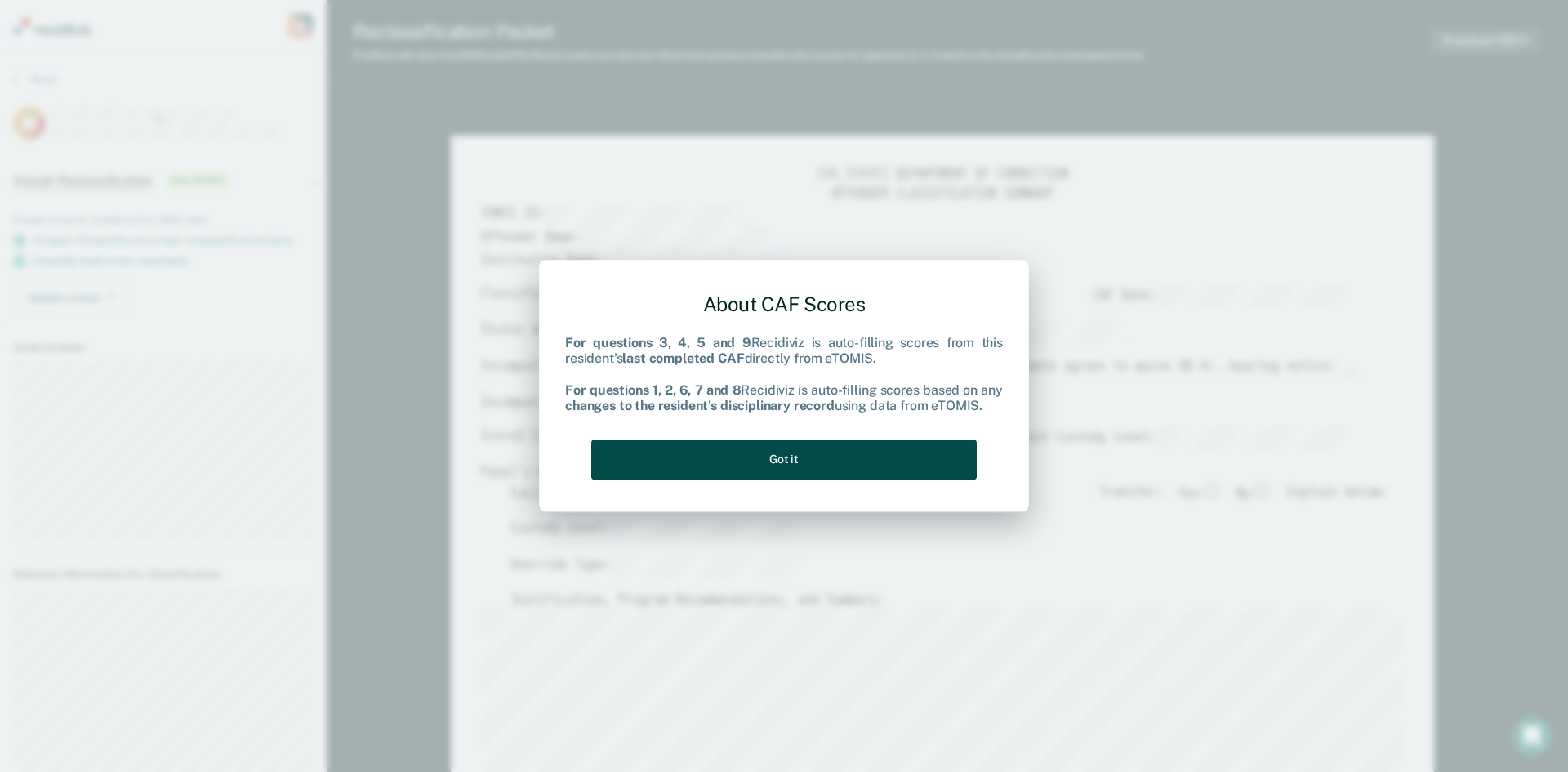 click on "Got it" at bounding box center [784, 459] 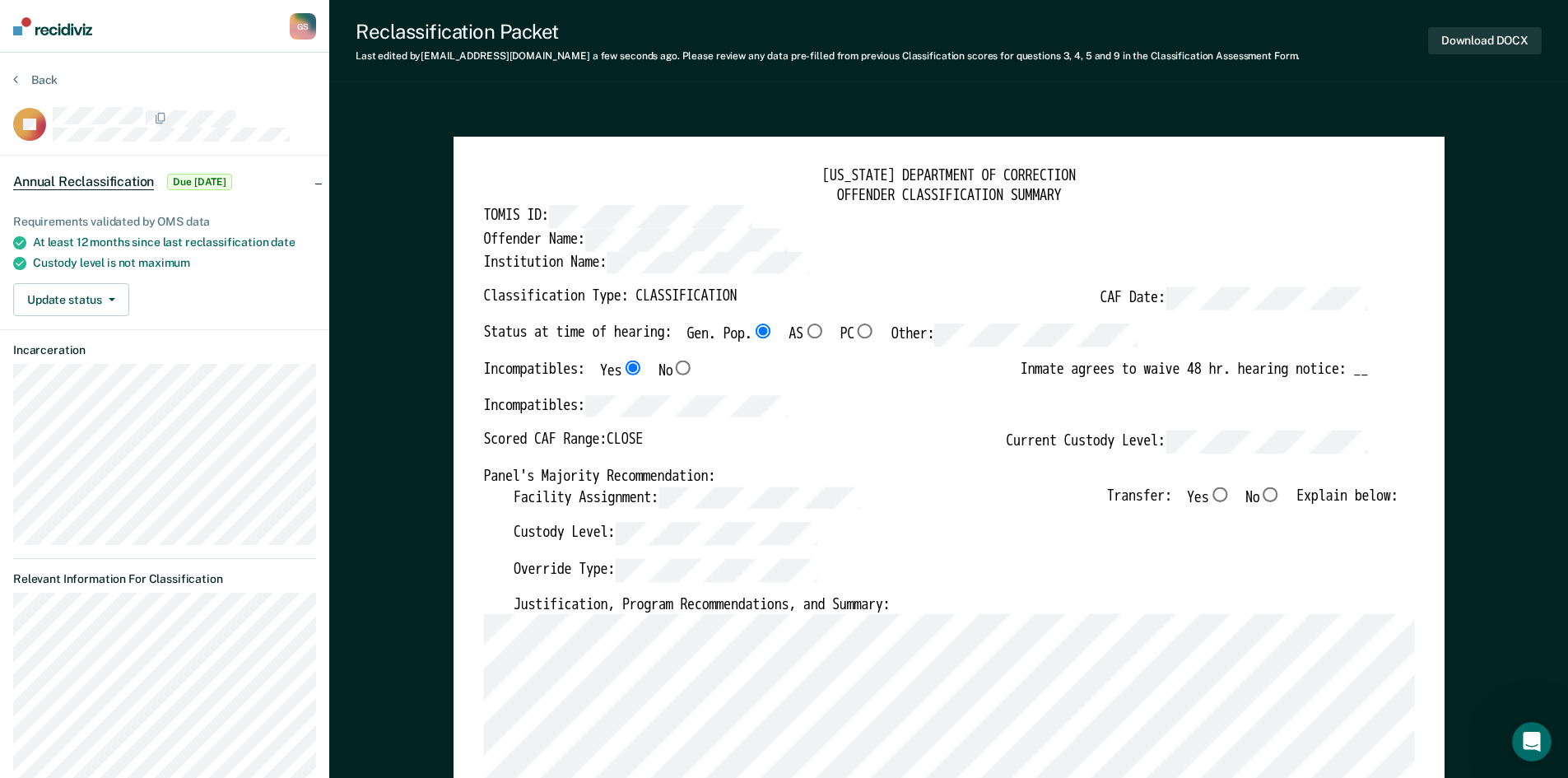 click on "No" at bounding box center [1270, 494] 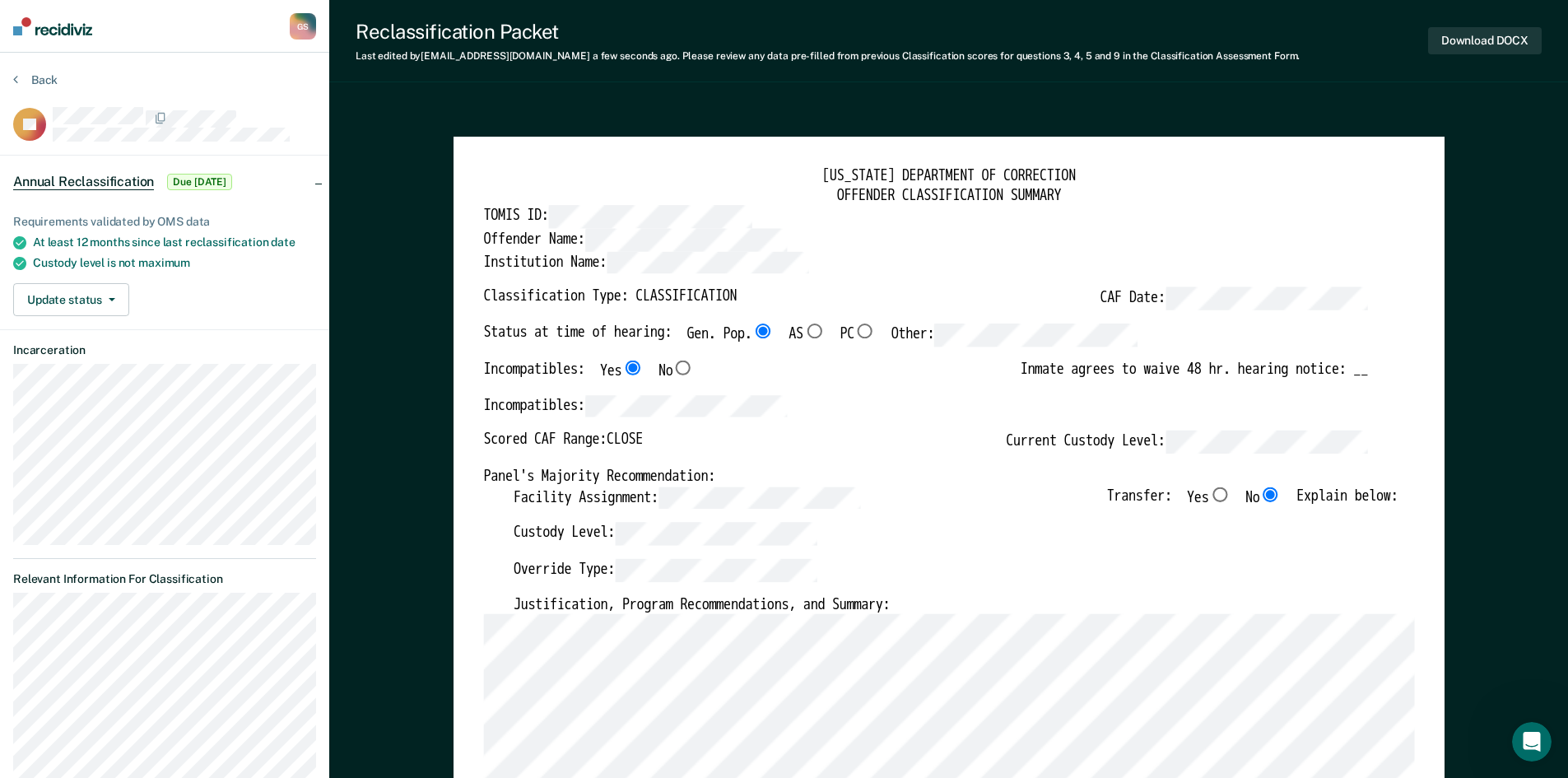 type on "x" 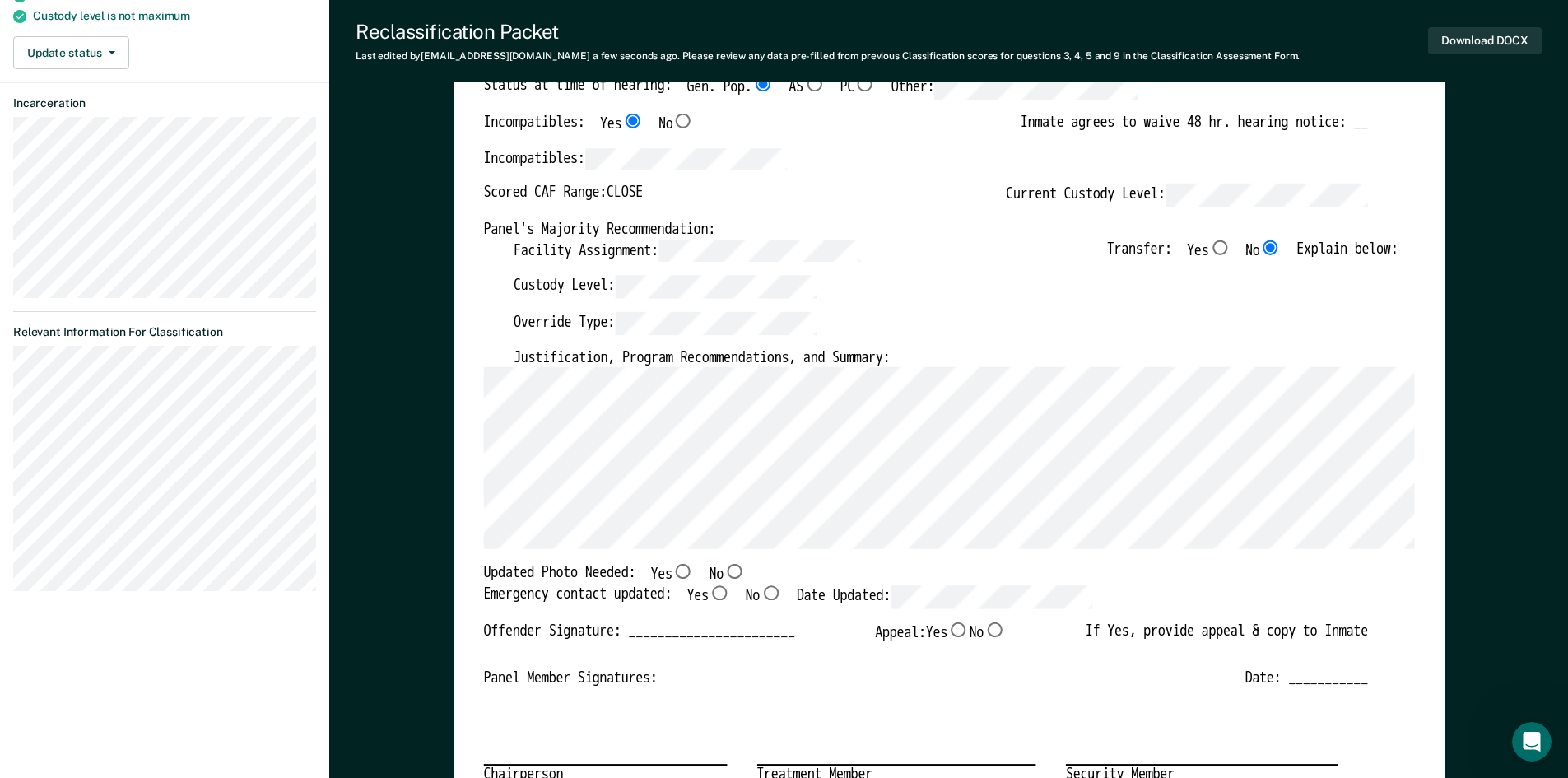 scroll, scrollTop: 0, scrollLeft: 0, axis: both 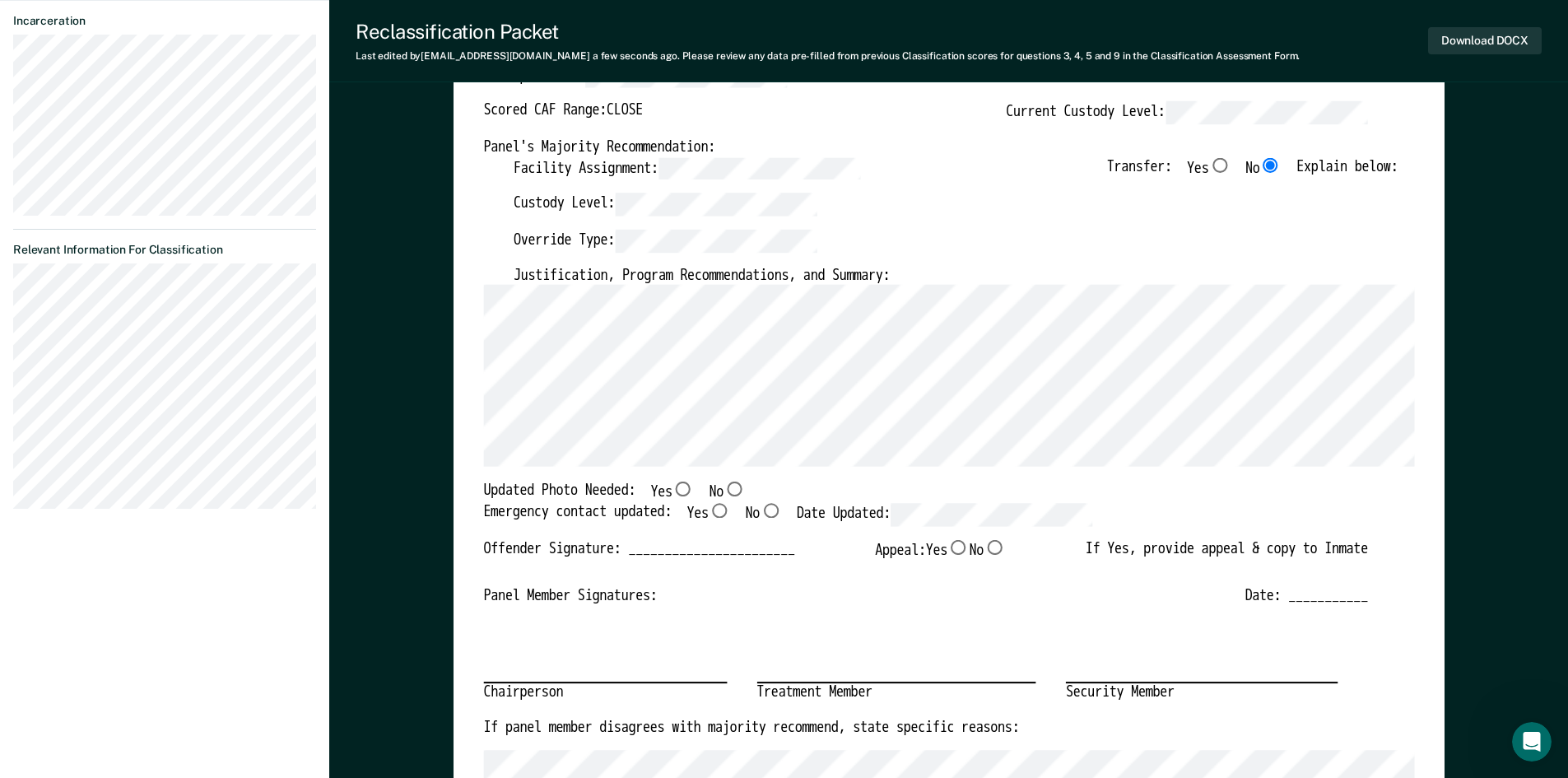 click on "No" at bounding box center [734, 490] 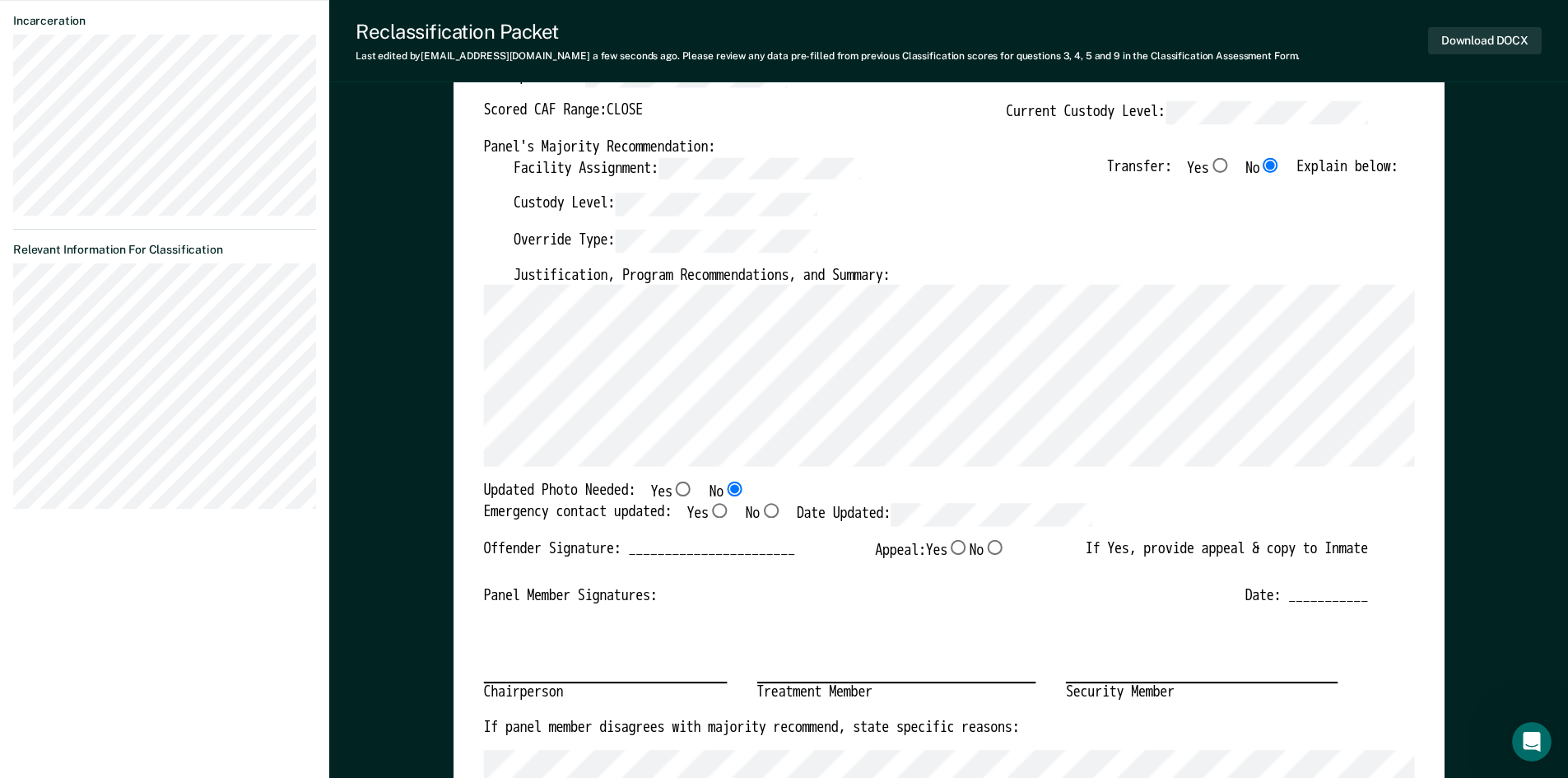 type on "x" 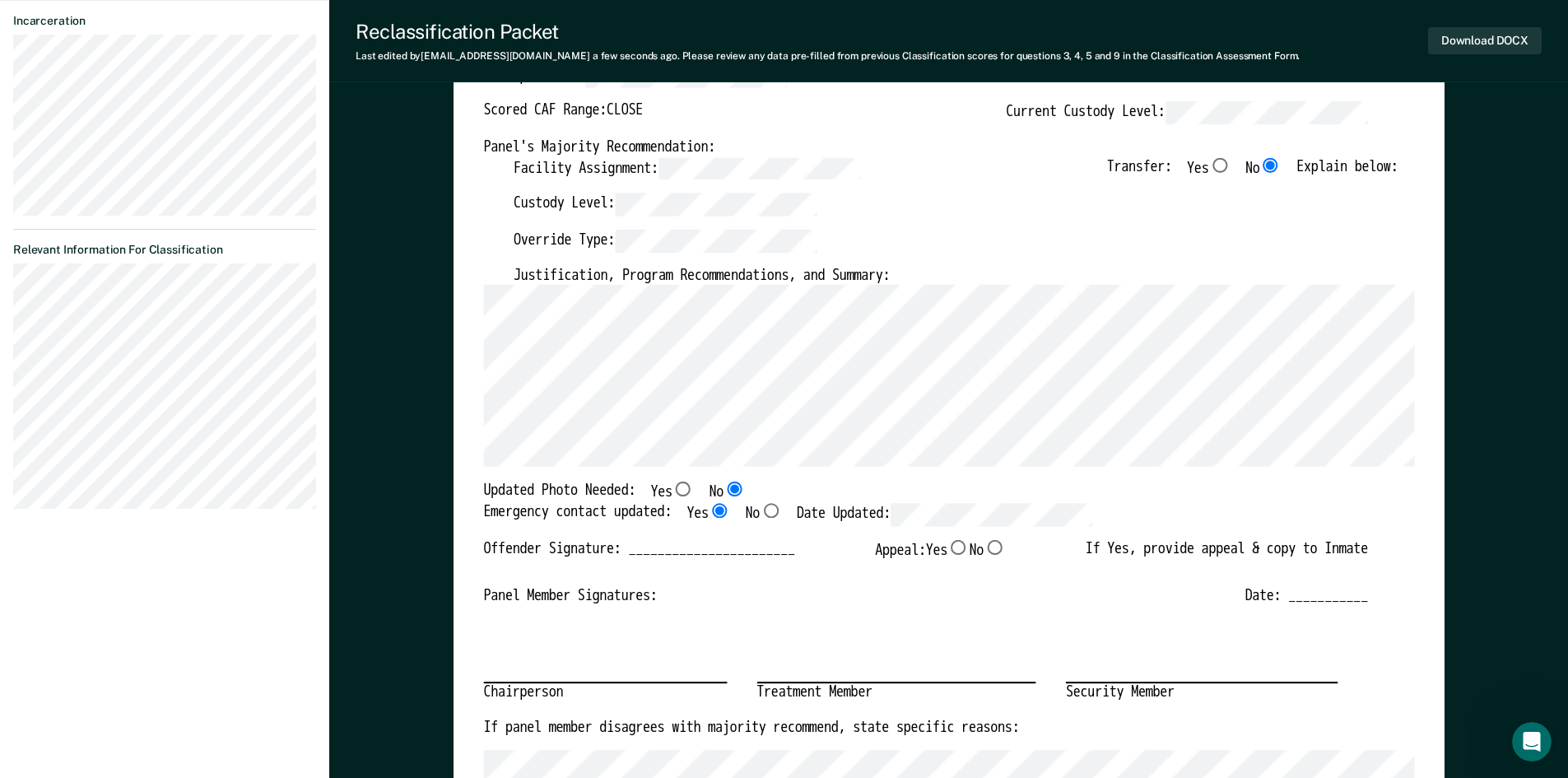 type on "x" 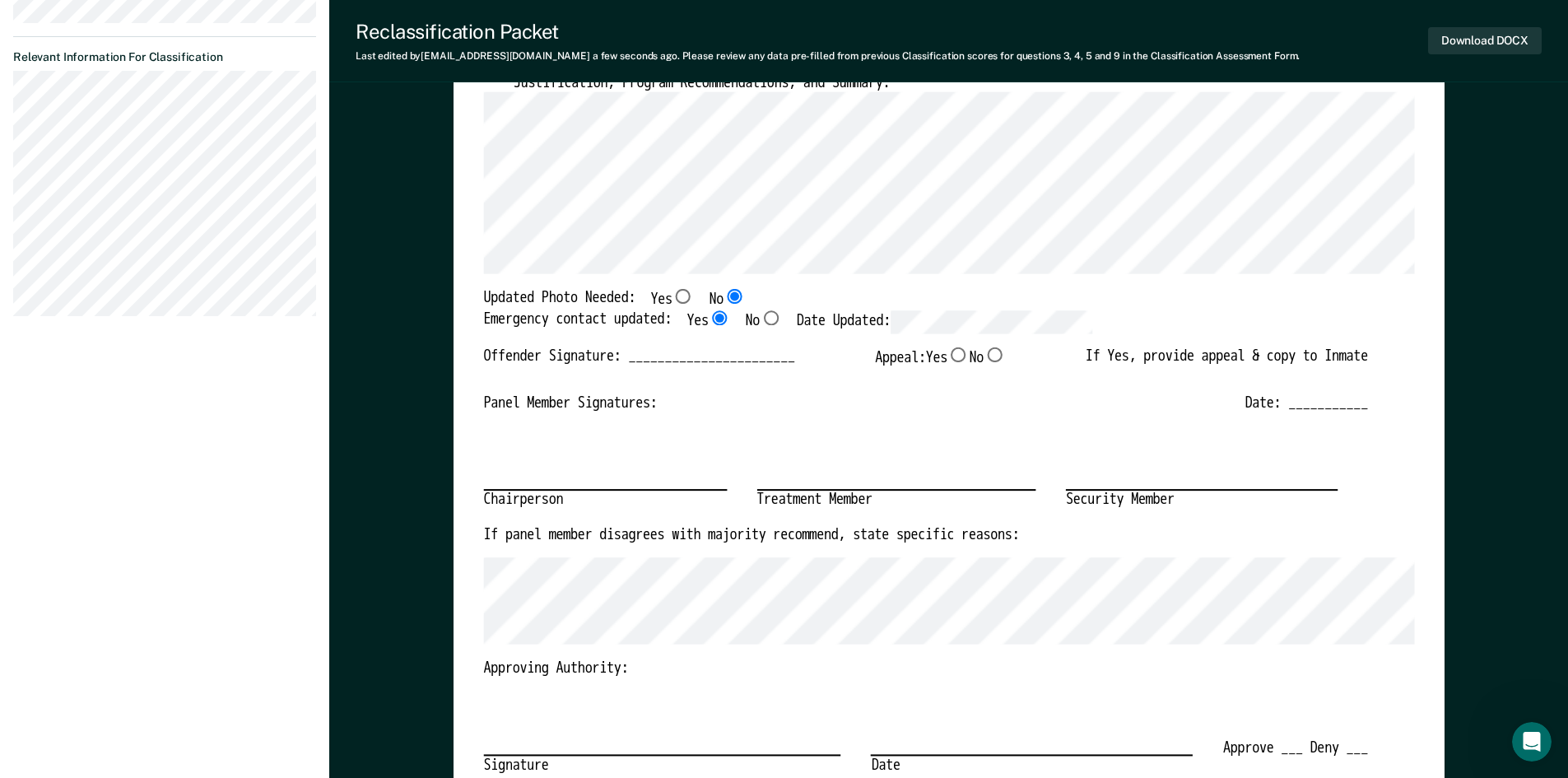 scroll, scrollTop: 494, scrollLeft: 0, axis: vertical 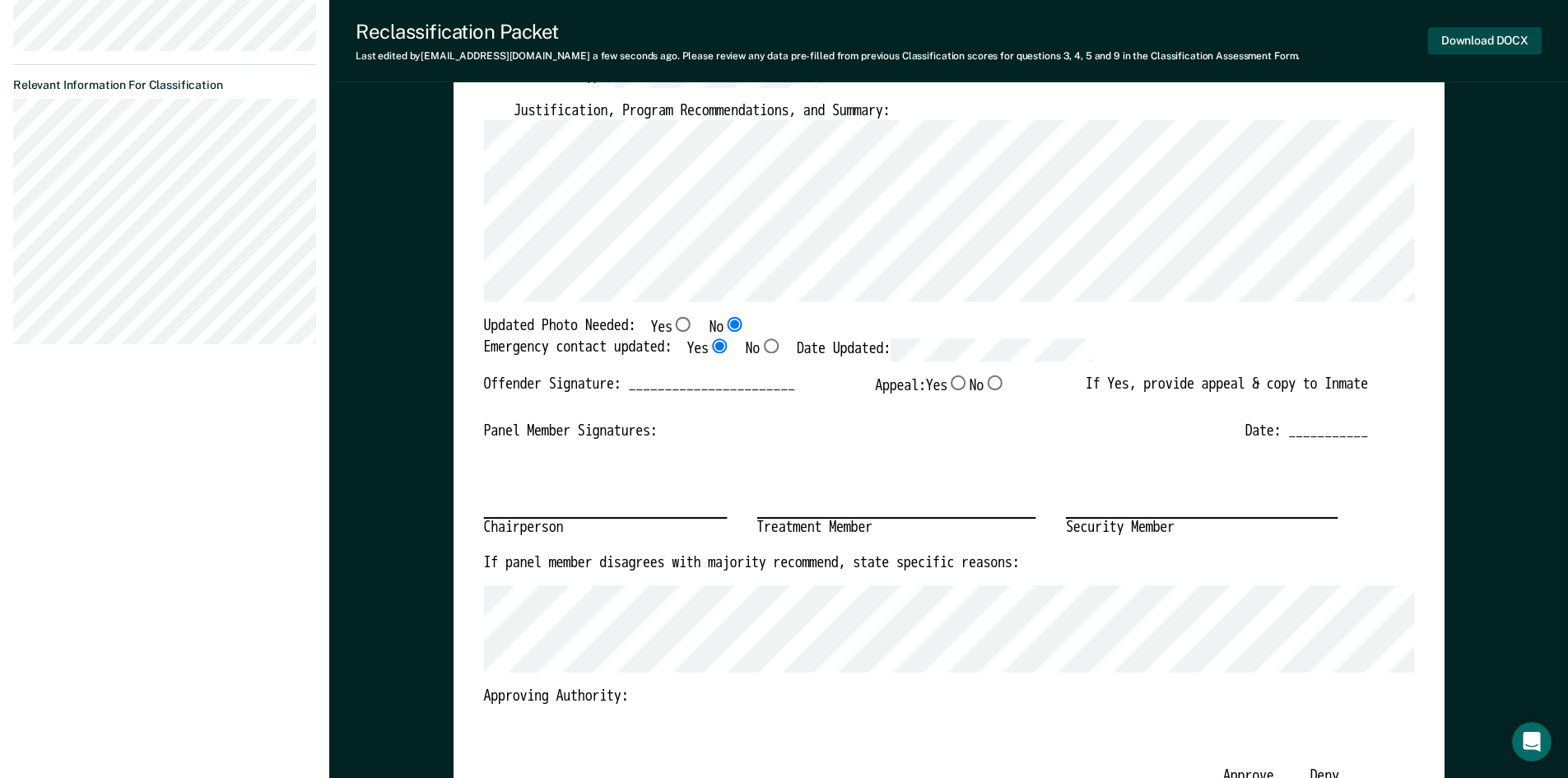 click on "Download DOCX" at bounding box center [1485, 40] 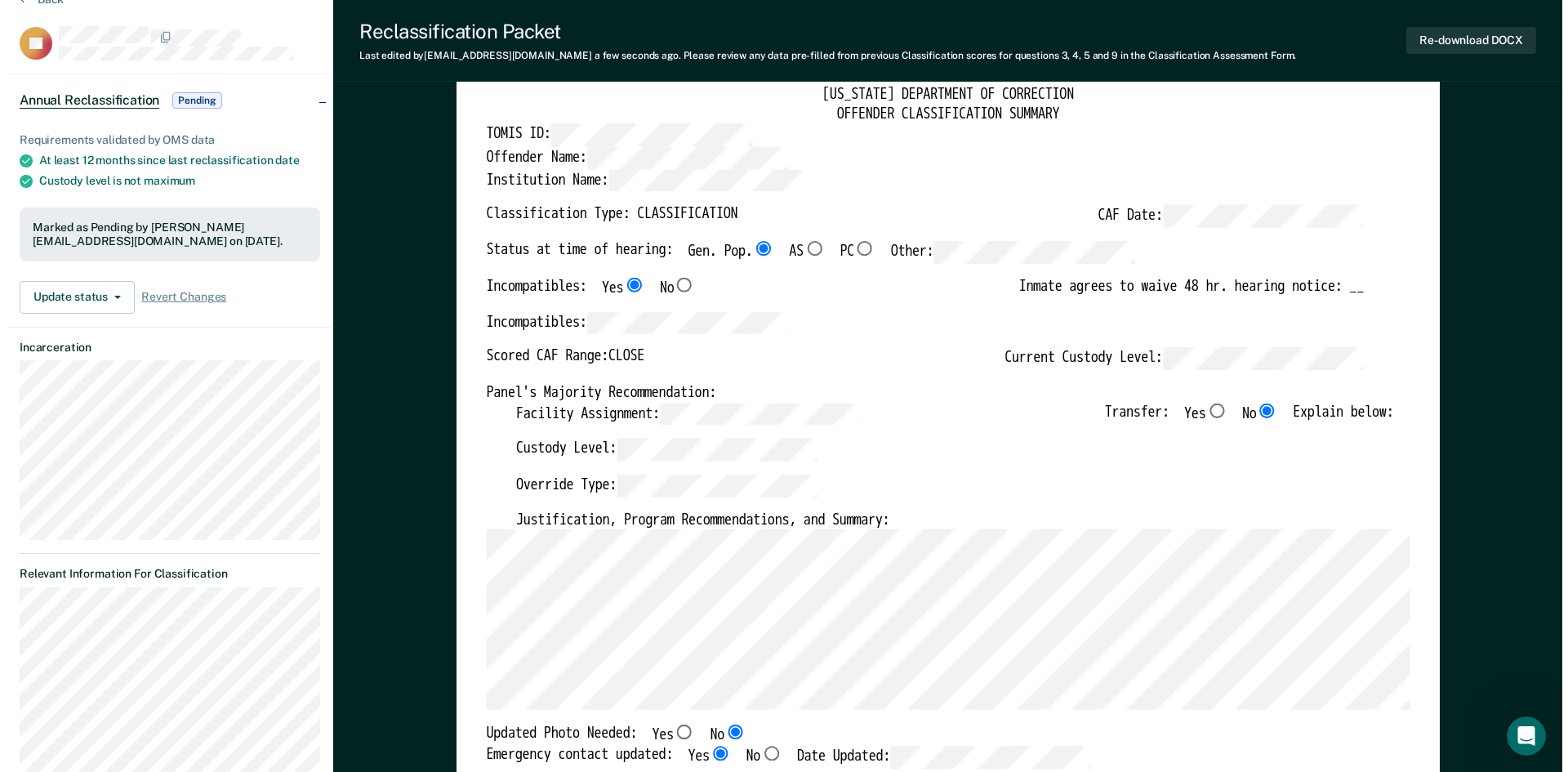 scroll, scrollTop: 0, scrollLeft: 0, axis: both 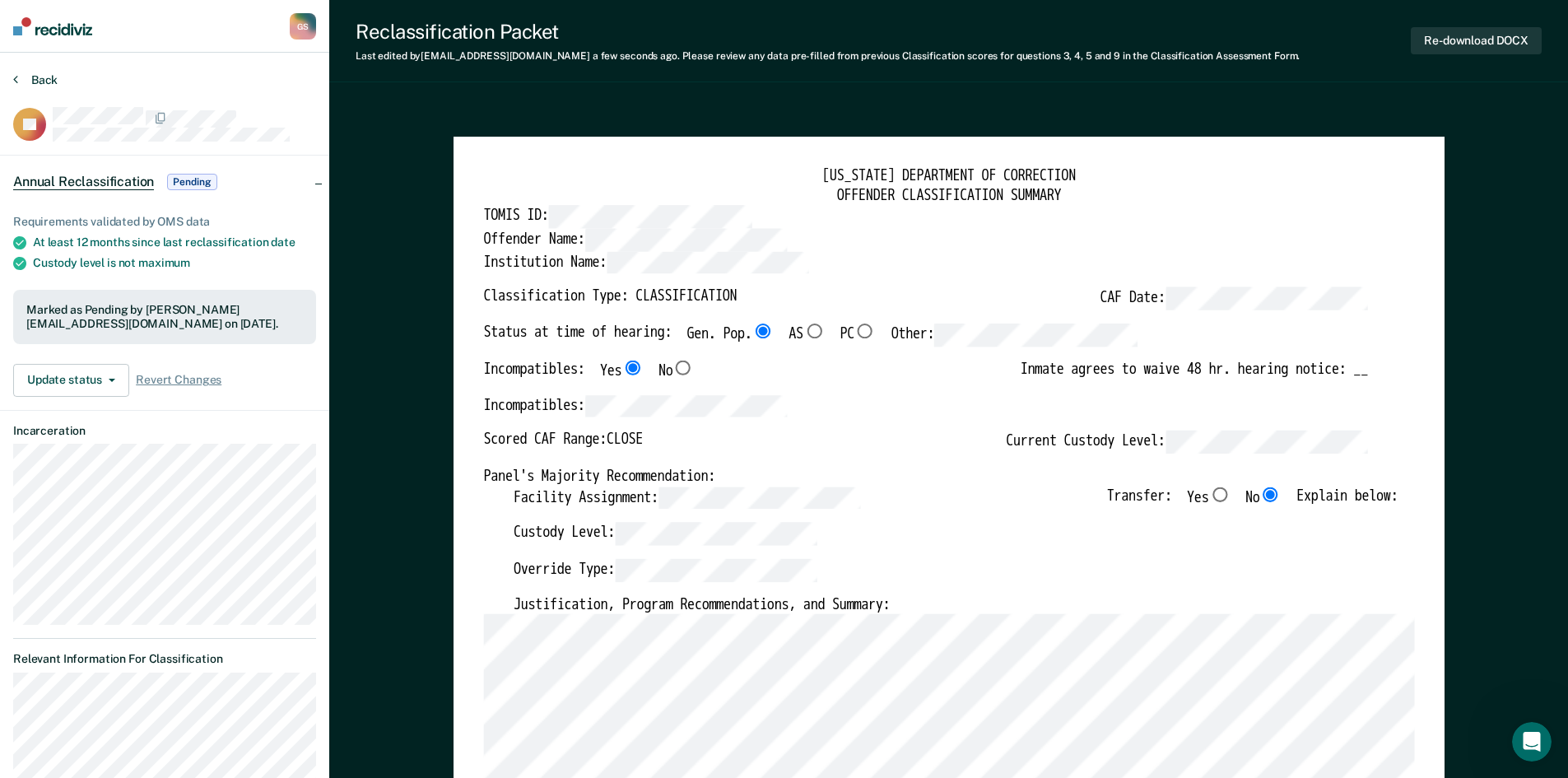click on "Back" at bounding box center (35, 80) 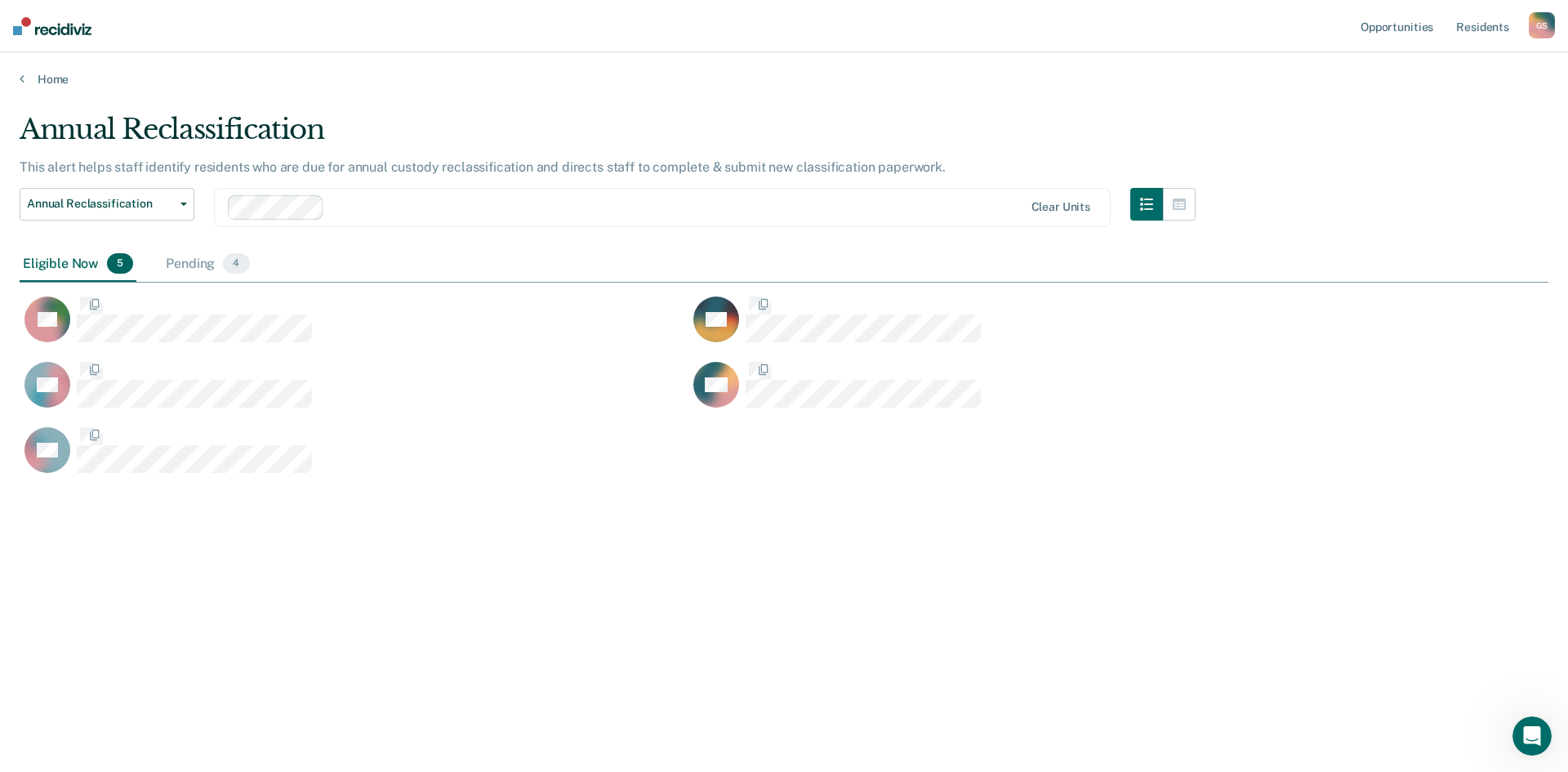 scroll, scrollTop: 13, scrollLeft: 13, axis: both 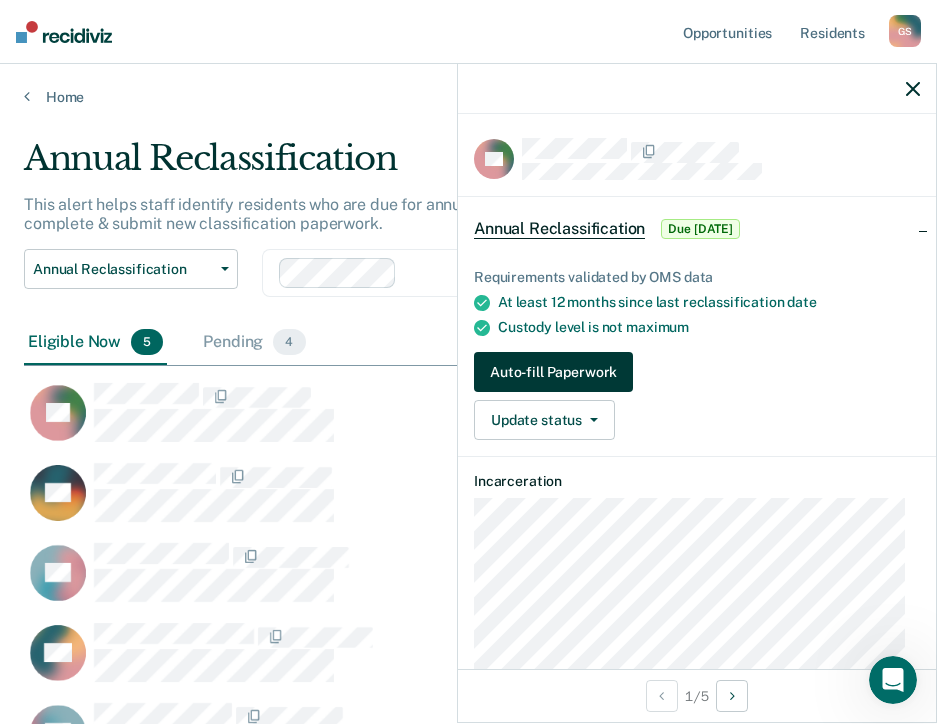 click on "Auto-fill Paperwork" at bounding box center (553, 372) 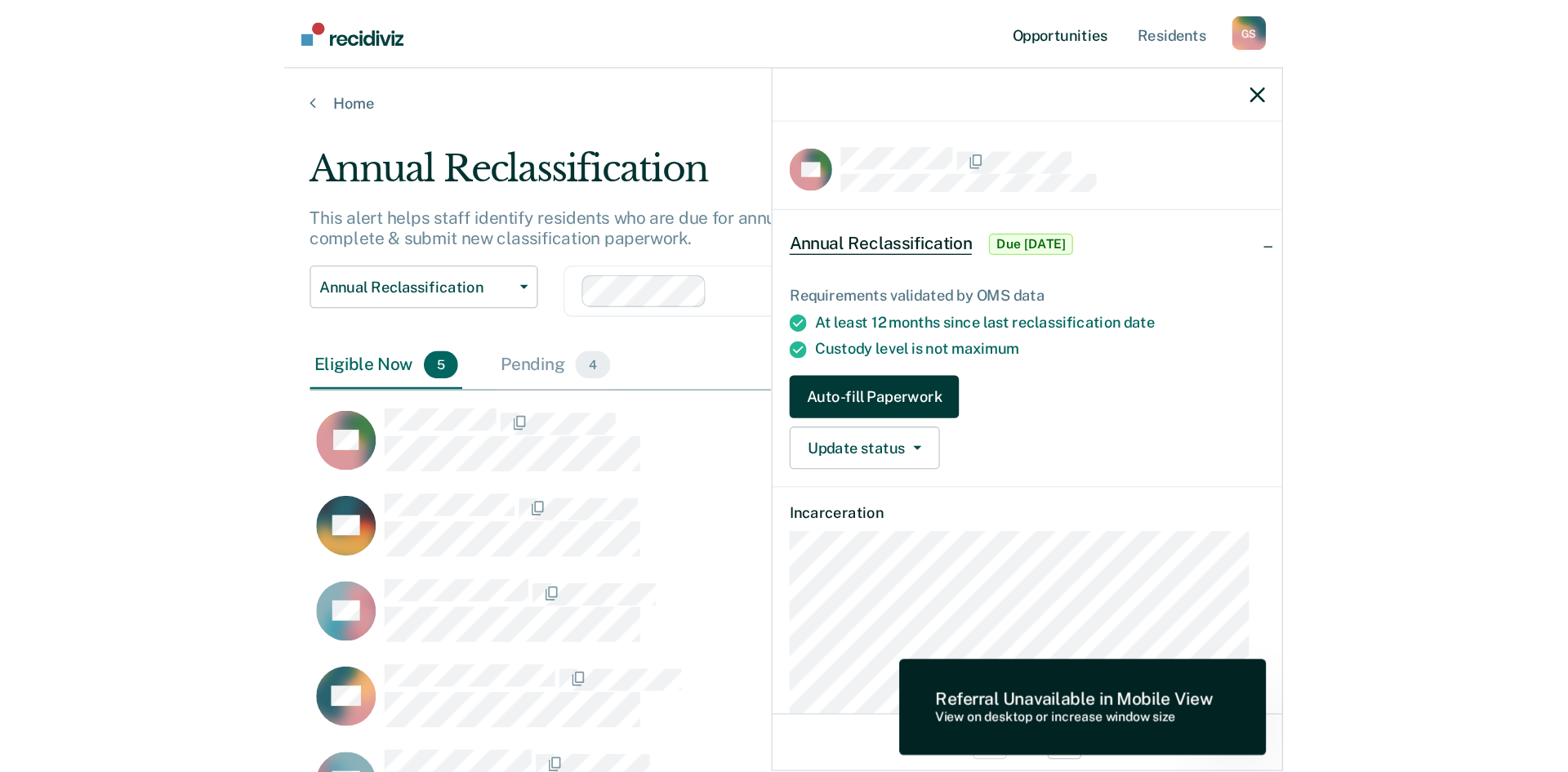 scroll, scrollTop: 13, scrollLeft: 13, axis: both 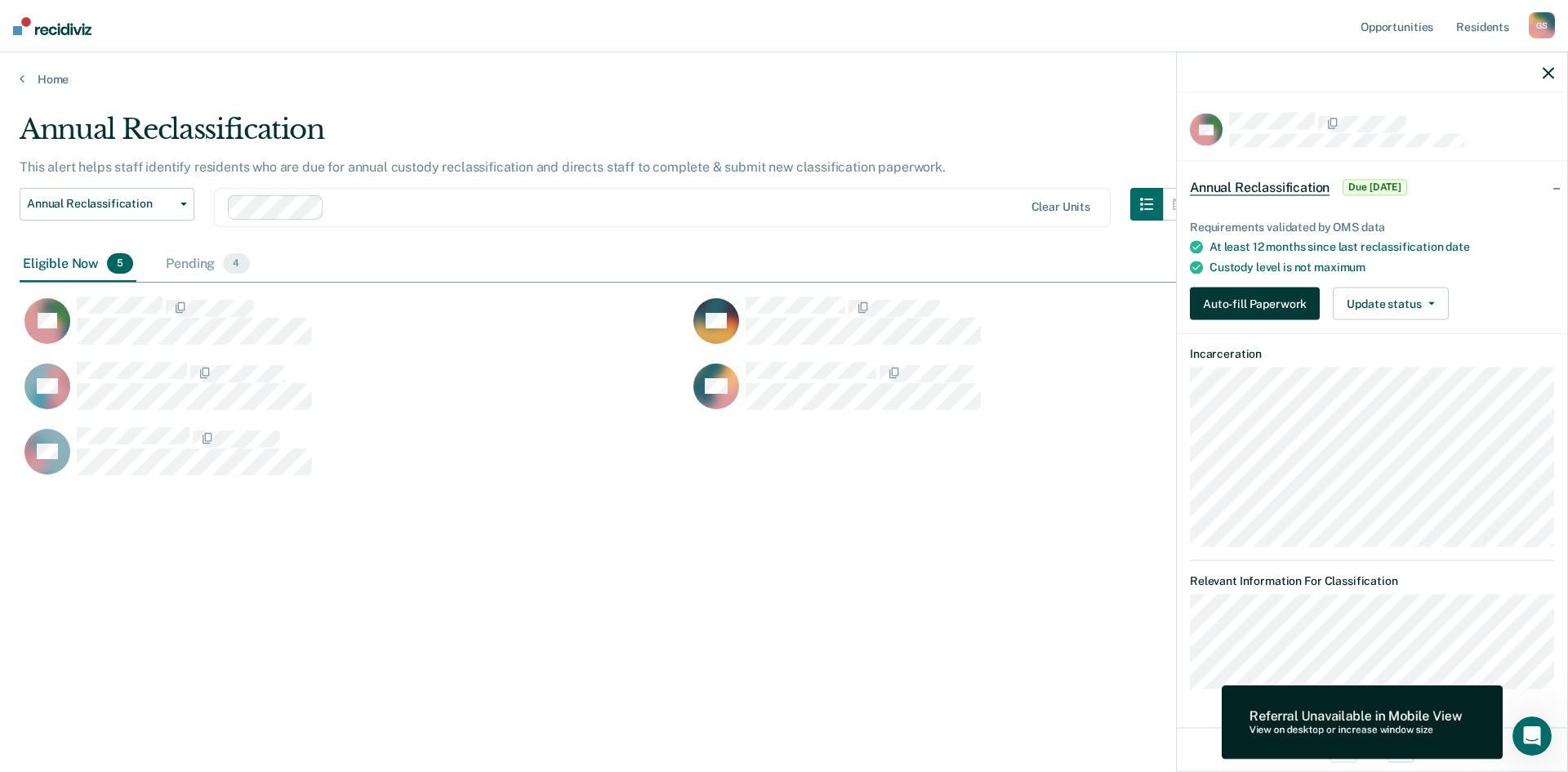click on "Auto-fill Paperwork" at bounding box center (1254, 304) 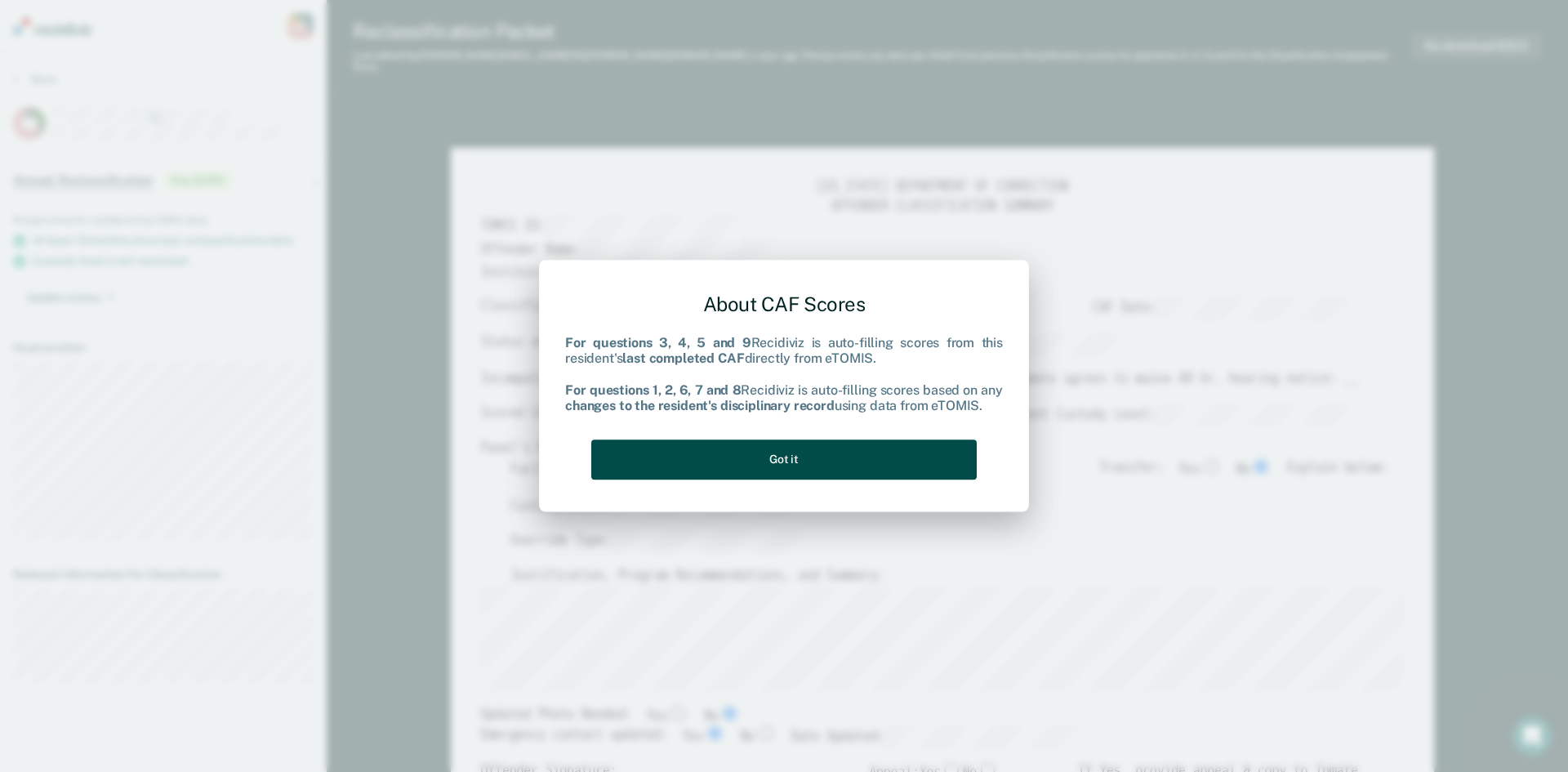 click on "Got it" at bounding box center [784, 459] 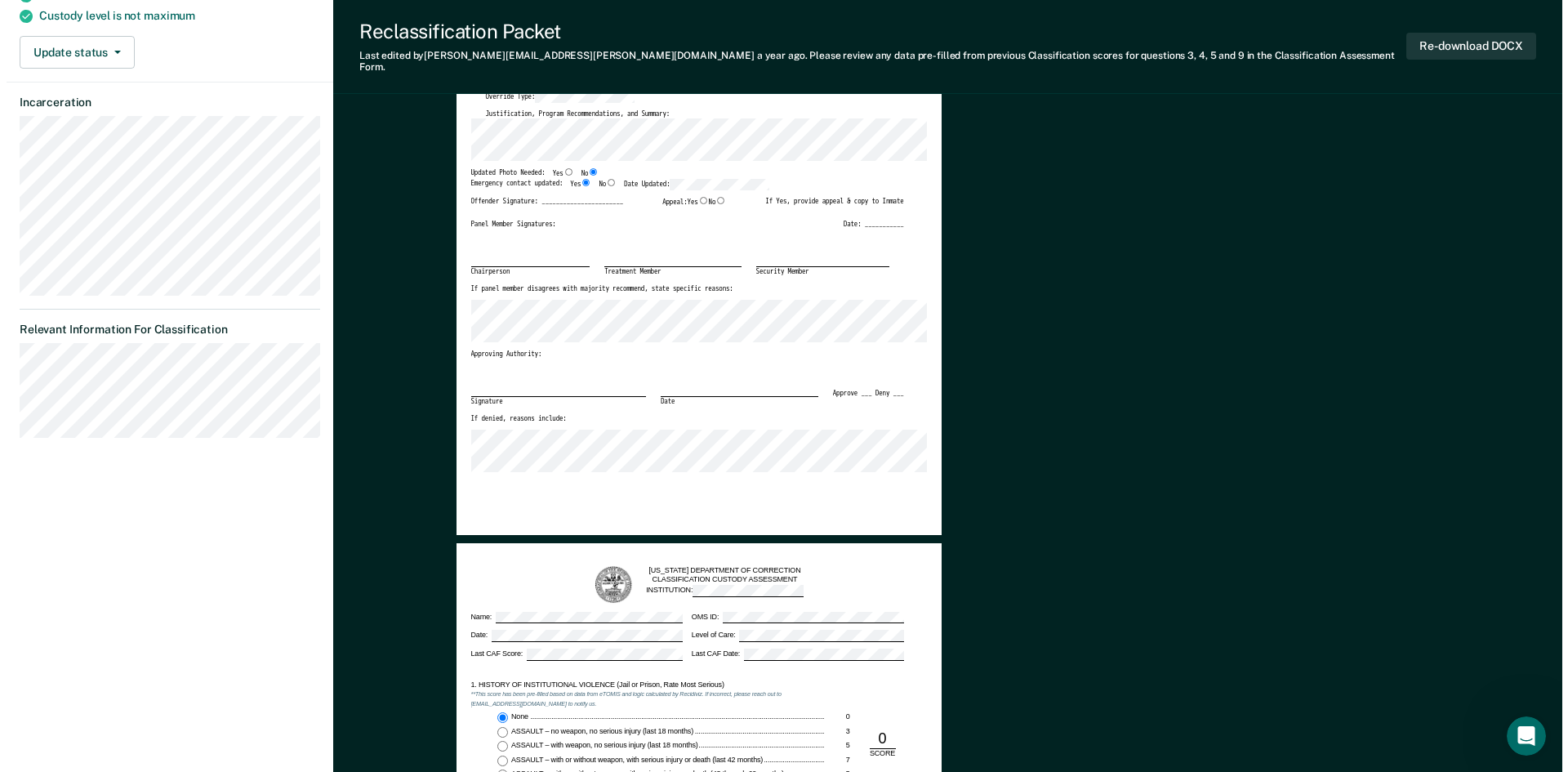 scroll, scrollTop: 0, scrollLeft: 0, axis: both 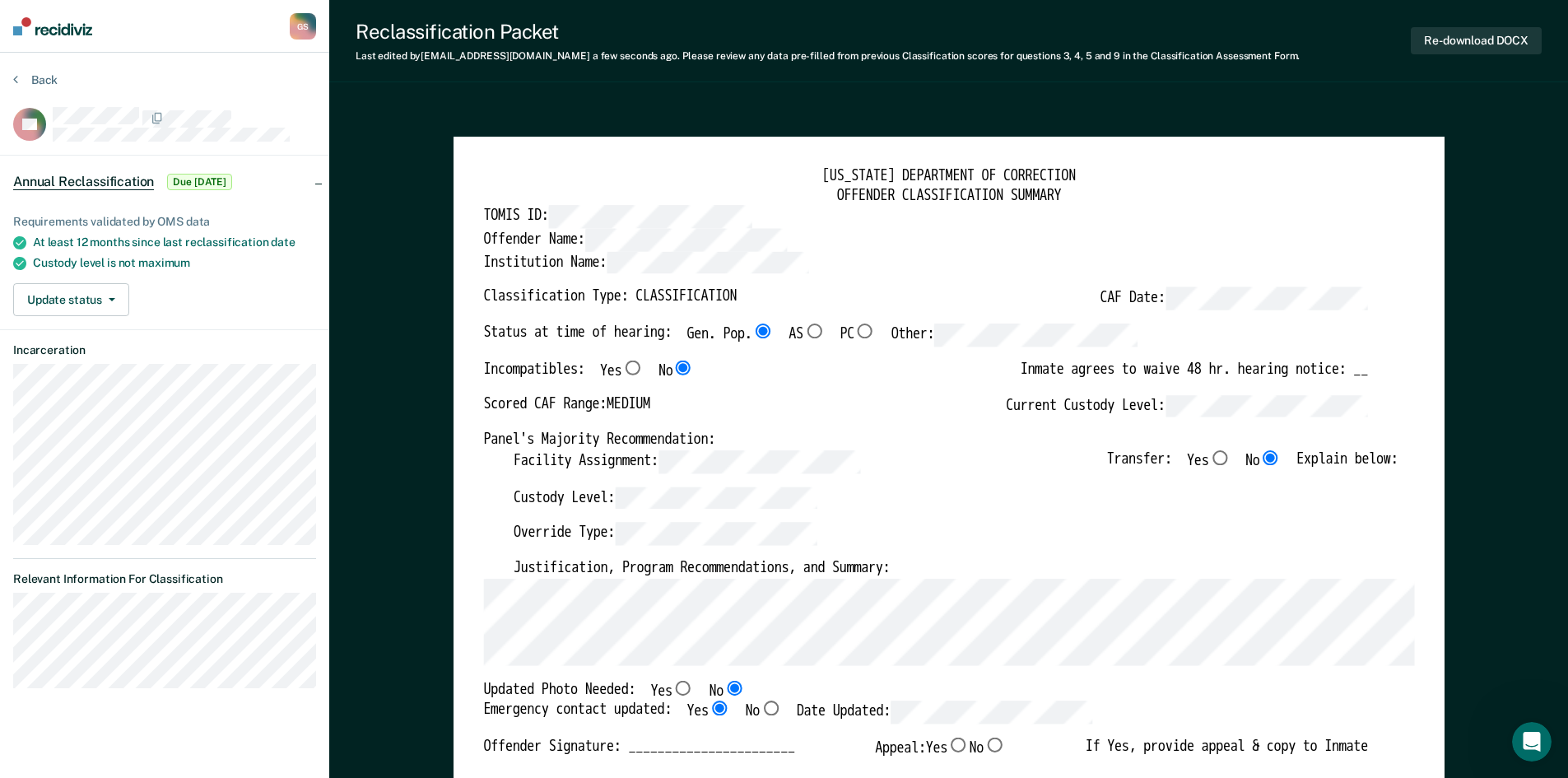 click on "TENNESSEE DEPARTMENT OF CORRECTION OFFENDER CLASSIFICATION SUMMARY TOMIS ID:  Offender Name:  Institution Name:  Classification Type: CLASSIFICATION CAF Date:  Status at time of hearing: Gen. Pop. AS PC Other:   Incompatibles: Yes No Inmate agrees to waive 48 hr. hearing notice: __ Scored CAF Range: MEDIUM Current Custody Level:  Panel's Majority Recommendation: Facility Assignment: Transfer: Yes No Explain below: Custody Level:  Override Type:  Justification, Program Recommendations, and Summary: Updated Photo Needed: Yes No Emergency contact updated: Yes No Date Updated:  Offender Signature: _______________________ Appeal: Yes No If Yes, provide appeal & copy to Inmate Panel Member Signatures: Date: ___________ Chairperson Treatment Member Security Member If panel member disagrees with majority recommend, state specific reasons: Approving Authority: Signature Date Approve ___ Deny ___ If denied, reasons include:" at bounding box center (949, 782) 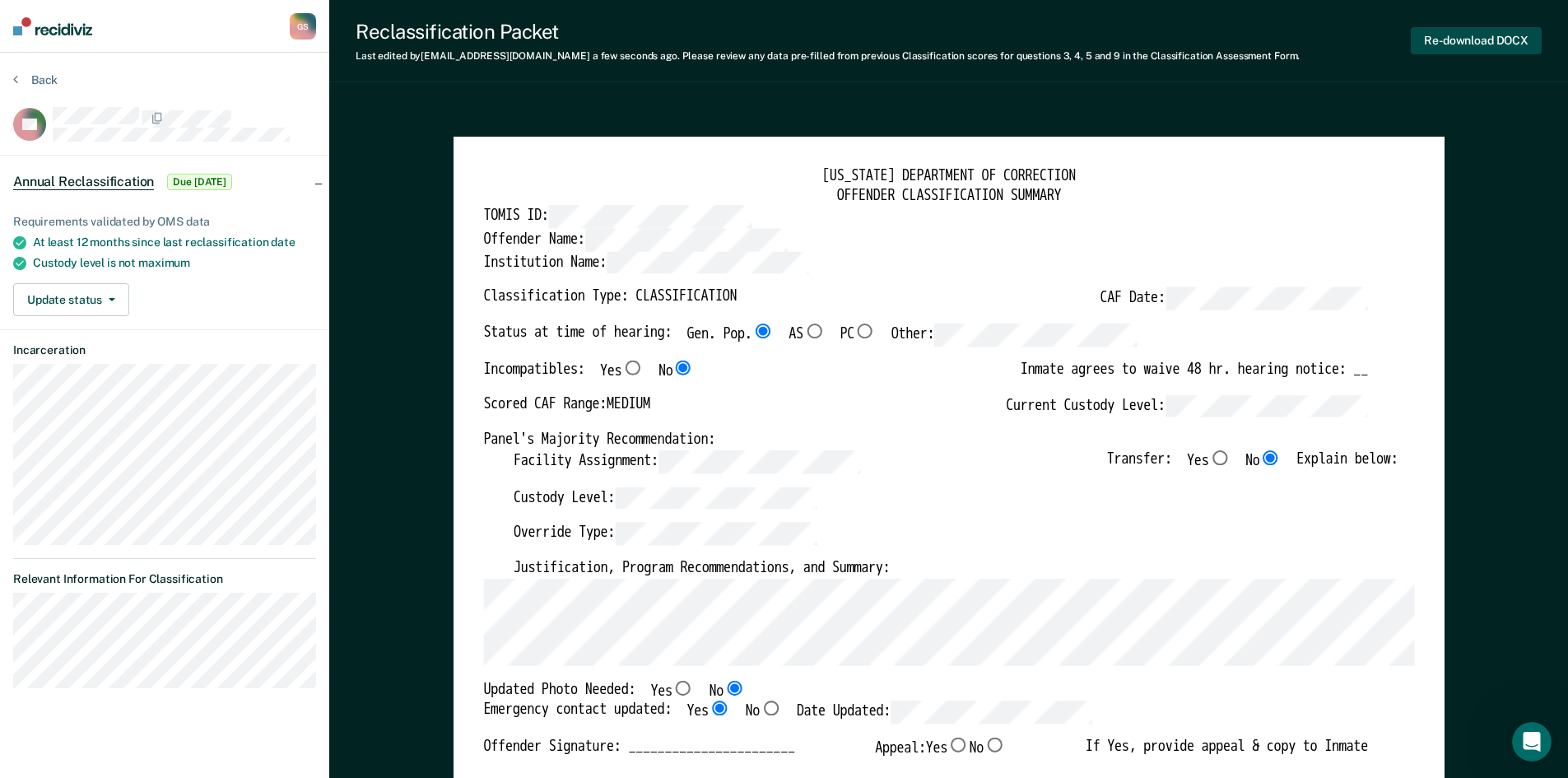 click on "Re-download DOCX" at bounding box center (1476, 40) 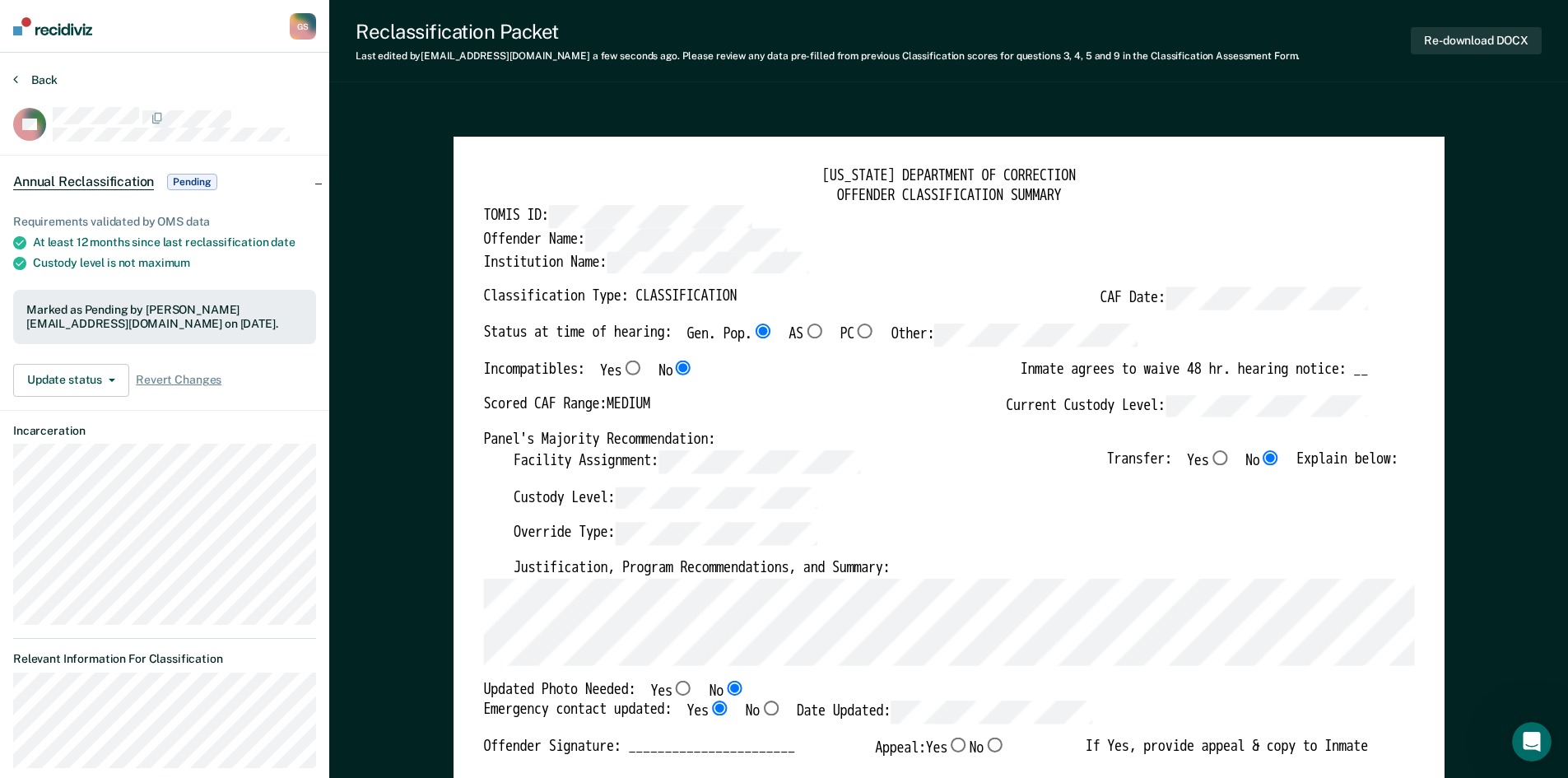 click on "Back" at bounding box center (35, 80) 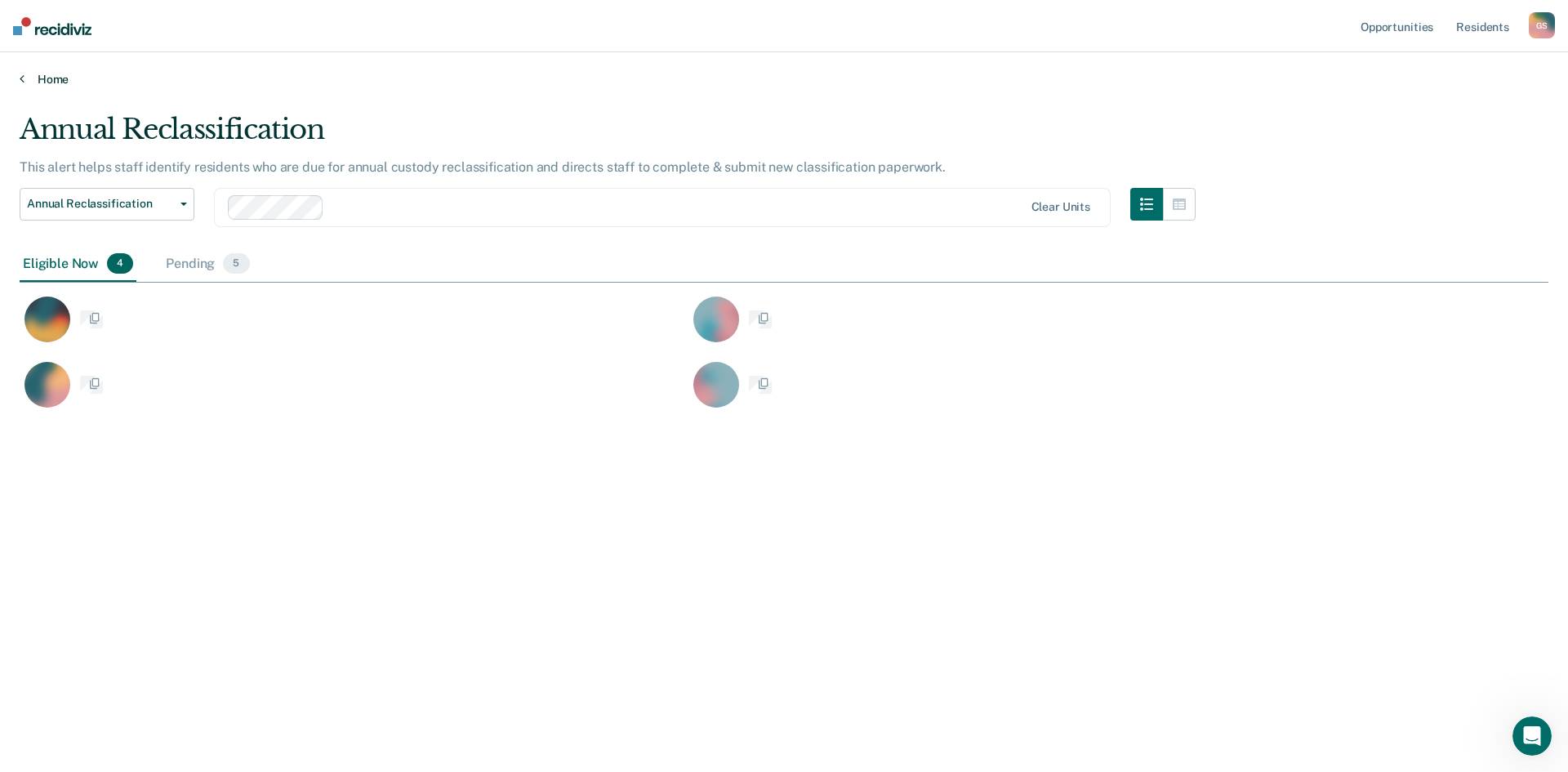 scroll, scrollTop: 13, scrollLeft: 13, axis: both 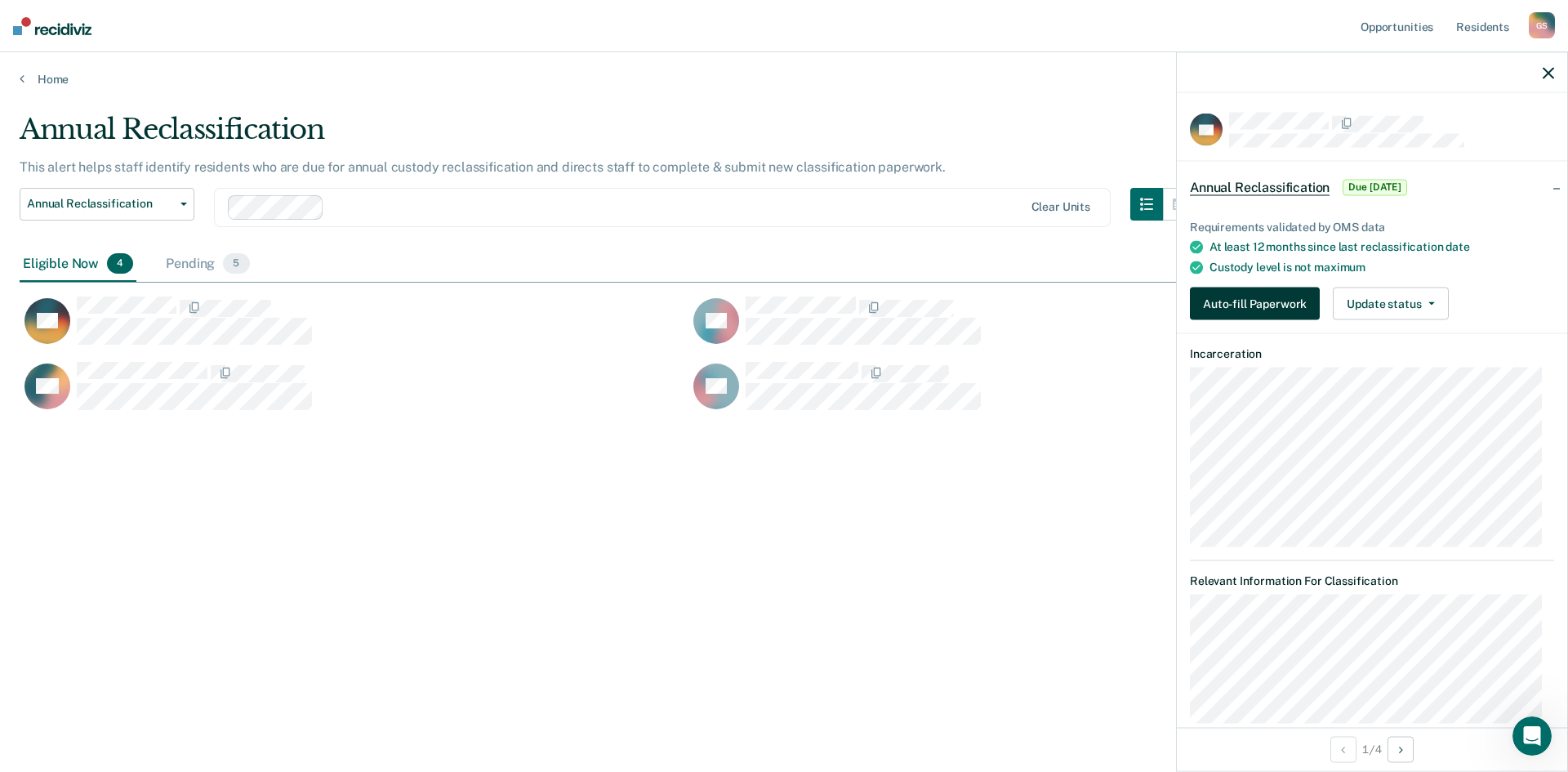 click on "Auto-fill Paperwork" at bounding box center (1254, 304) 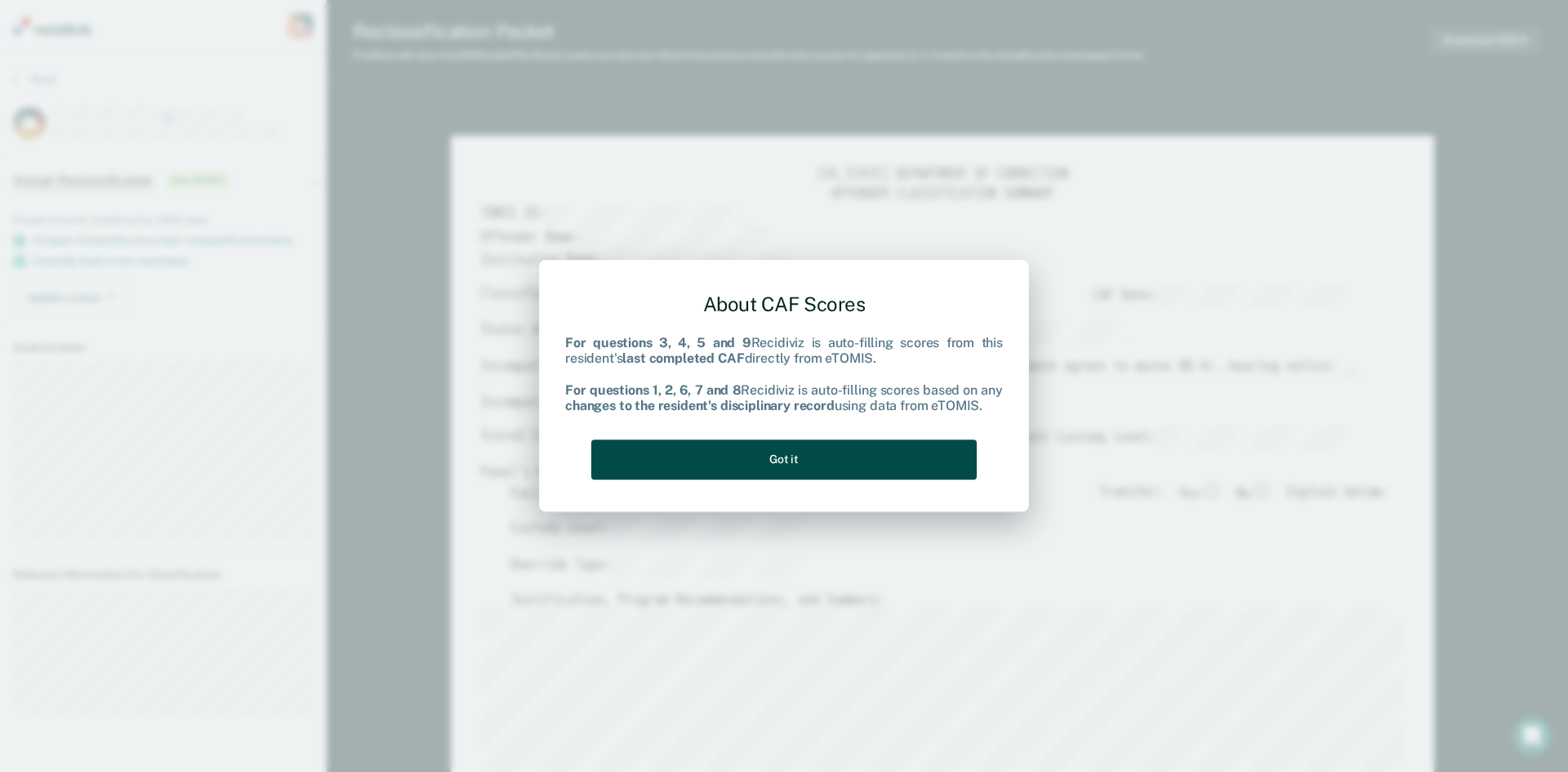 click on "Got it" at bounding box center (784, 459) 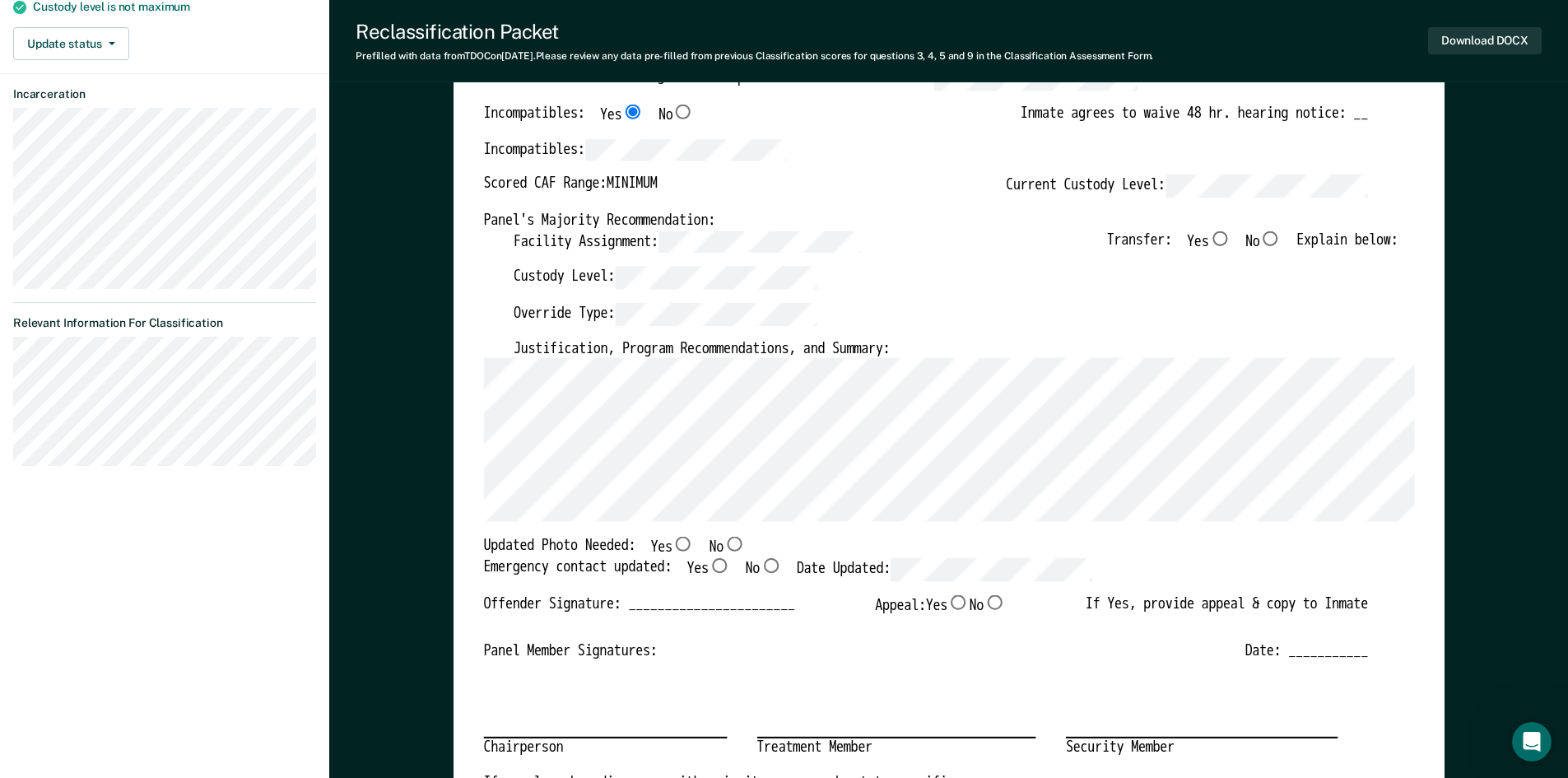 scroll, scrollTop: 165, scrollLeft: 0, axis: vertical 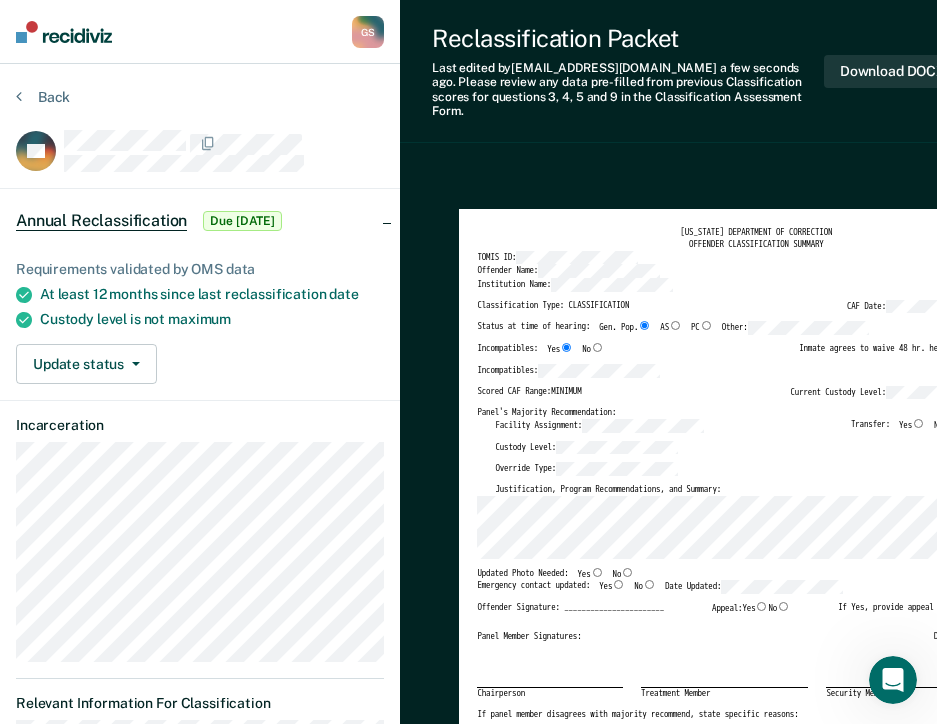 click on "No" at bounding box center [627, 572] 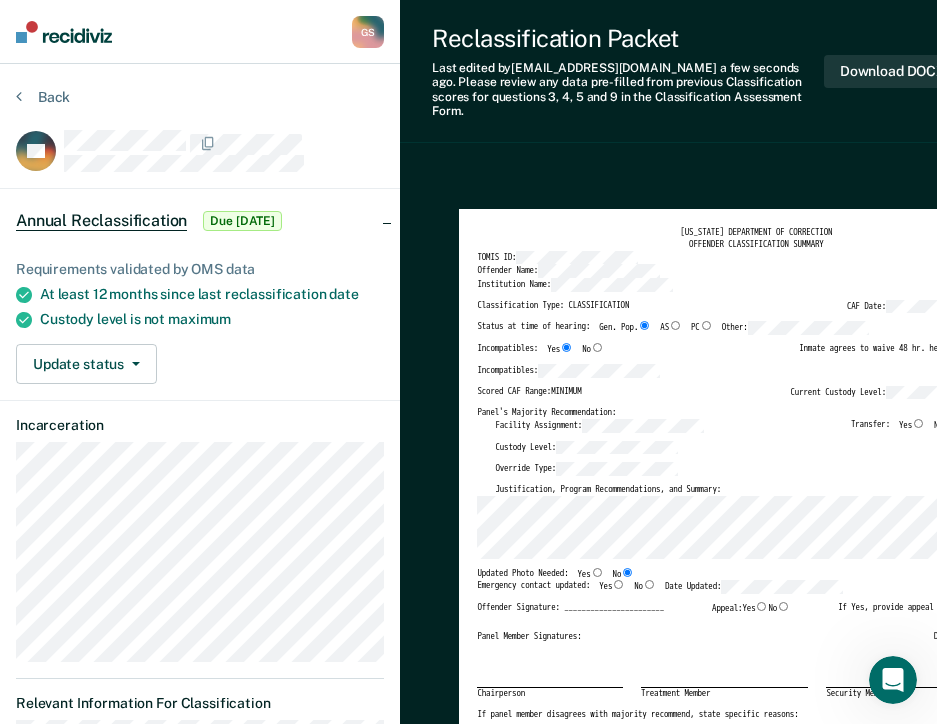 type on "x" 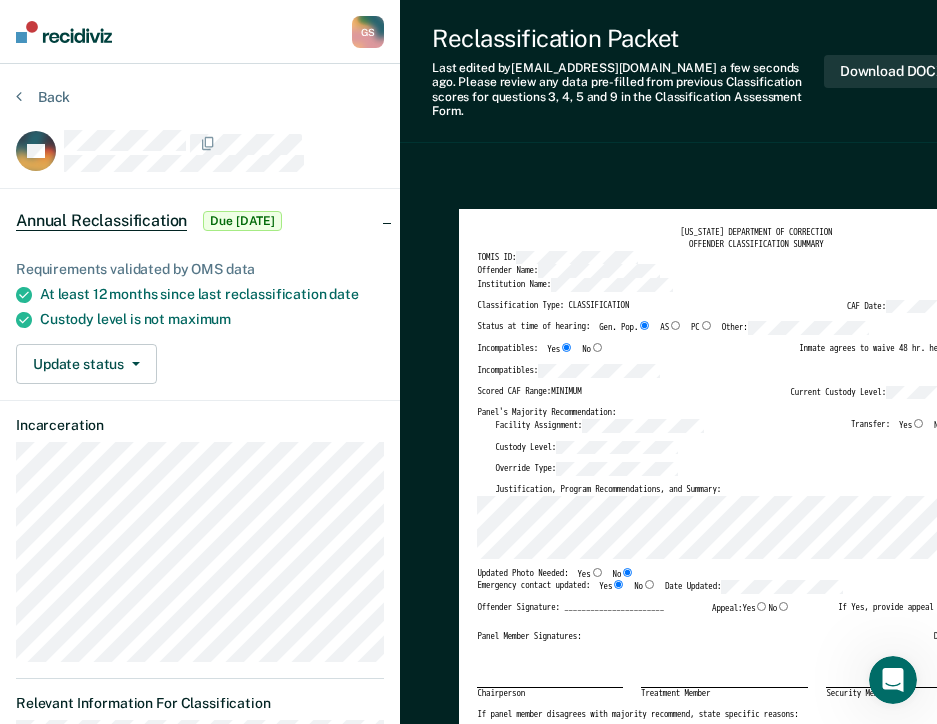 type on "x" 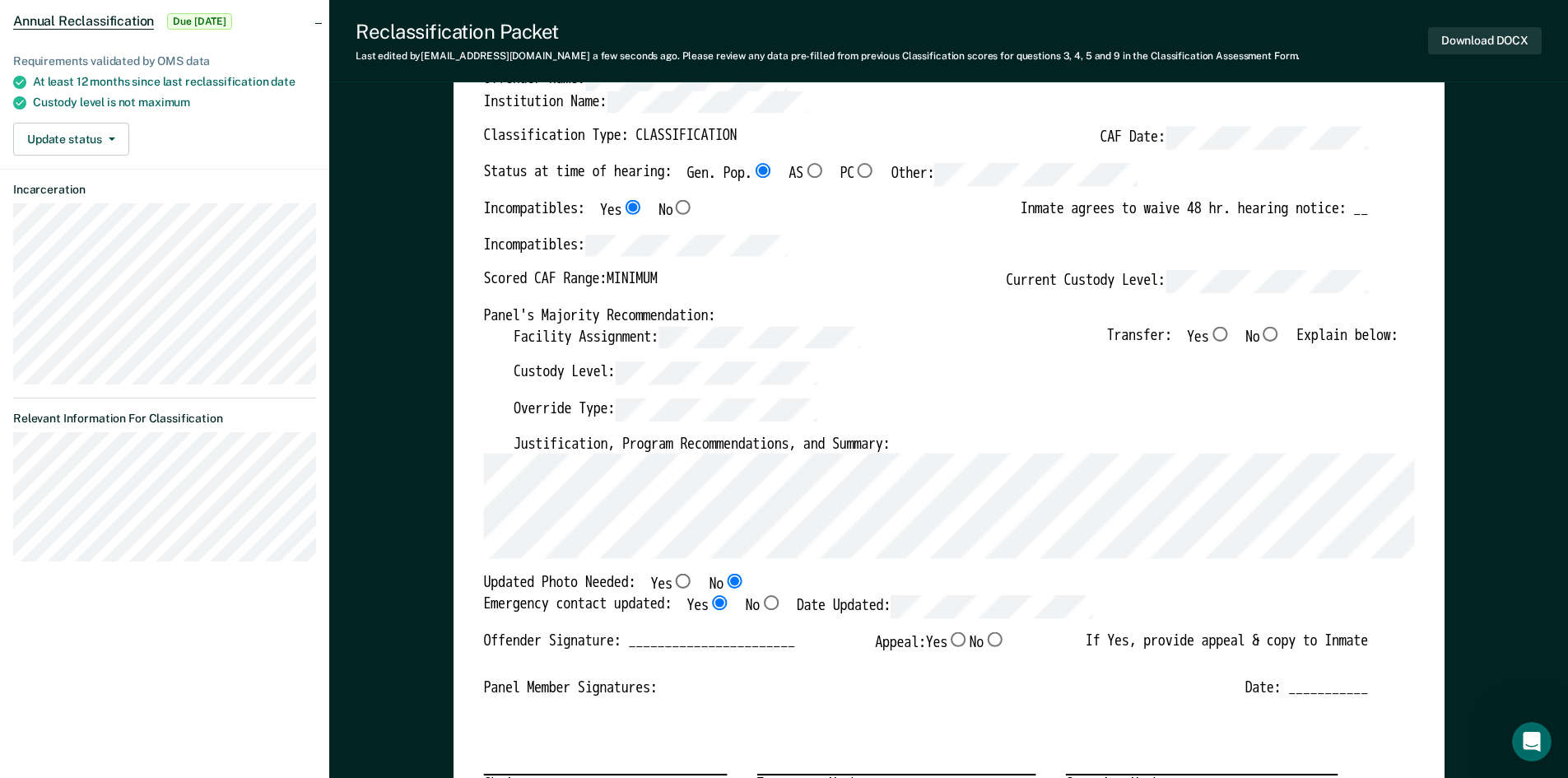 scroll, scrollTop: 165, scrollLeft: 0, axis: vertical 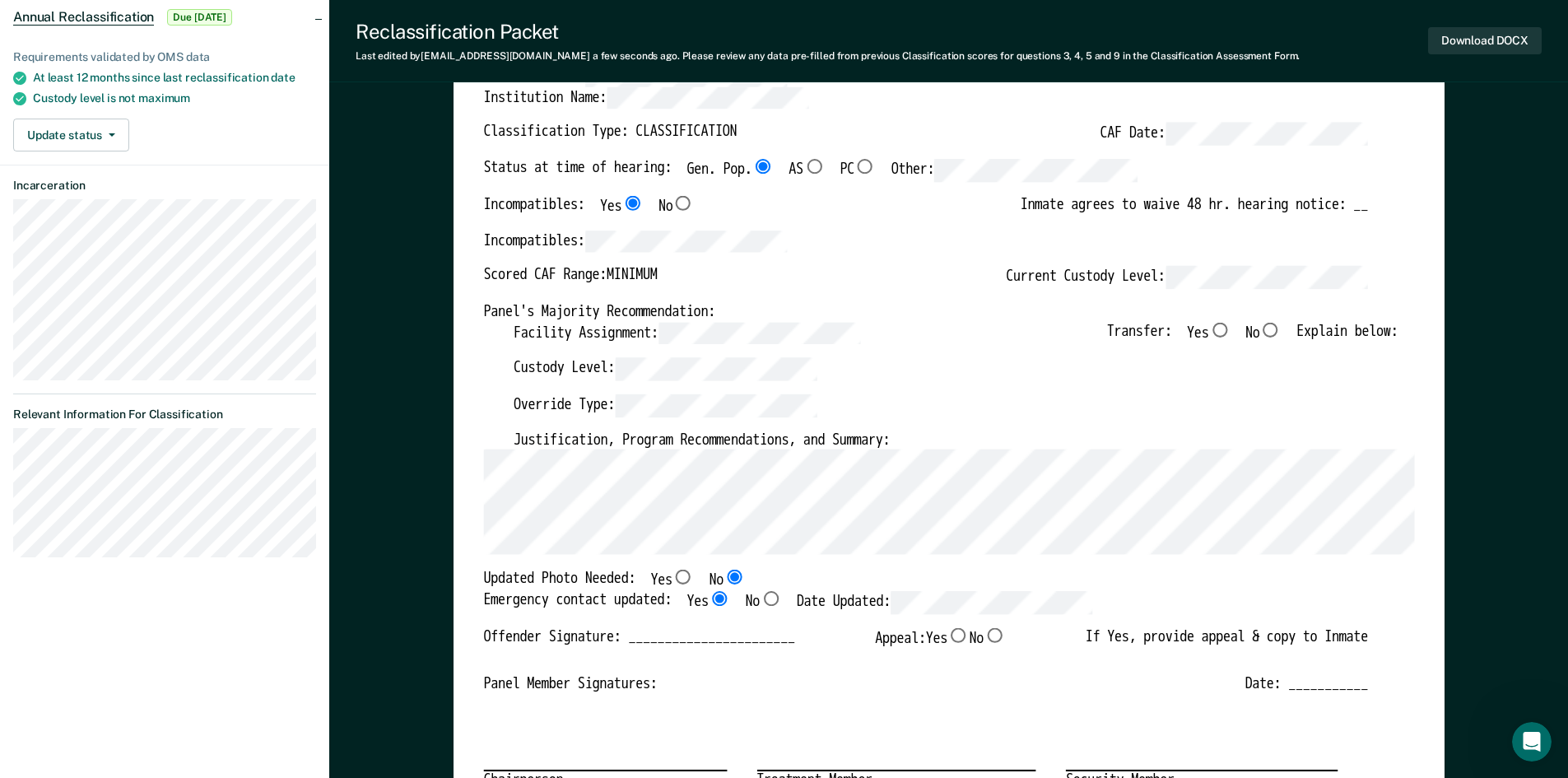 click on "No" at bounding box center (1270, 329) 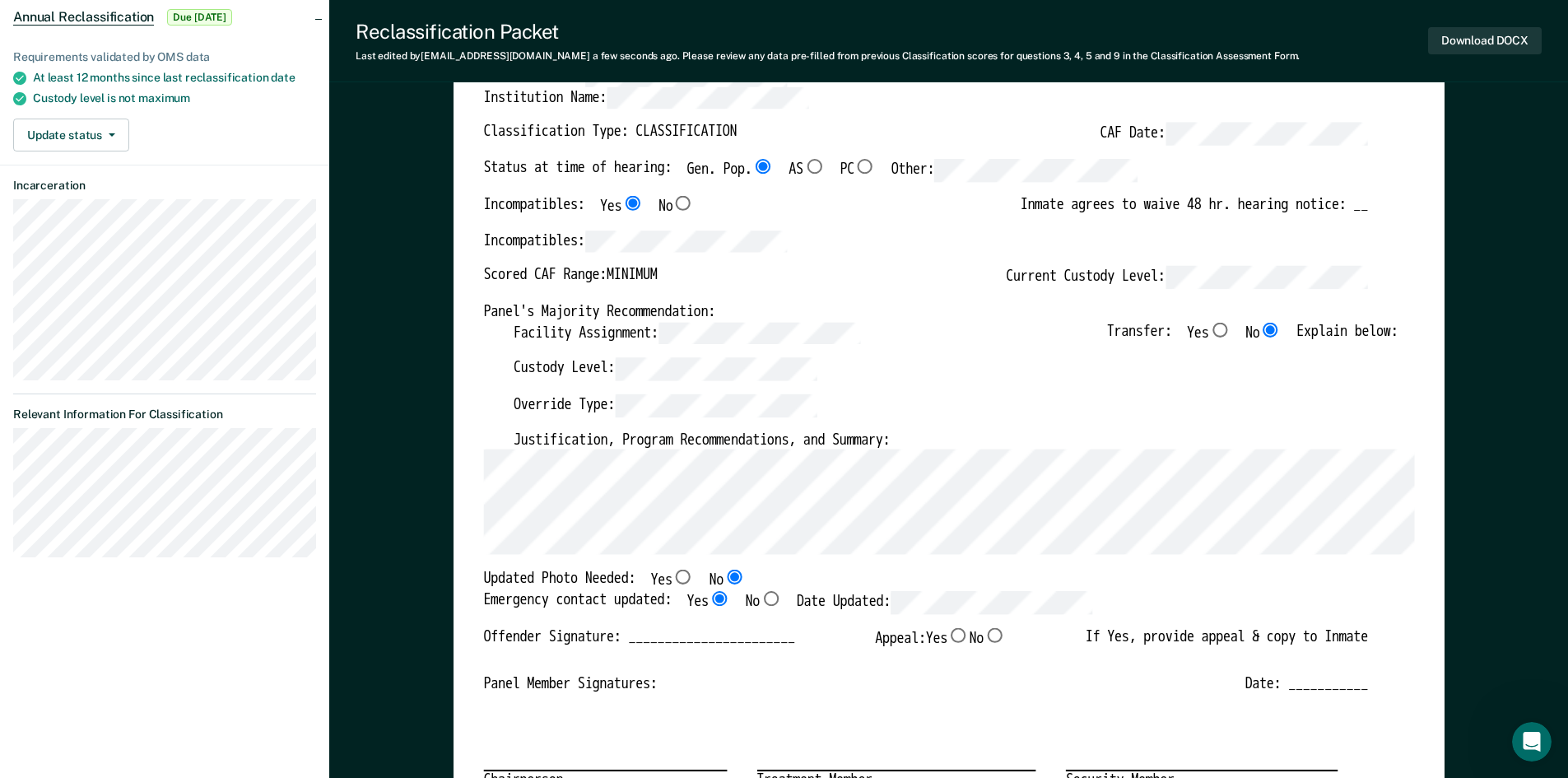 type on "x" 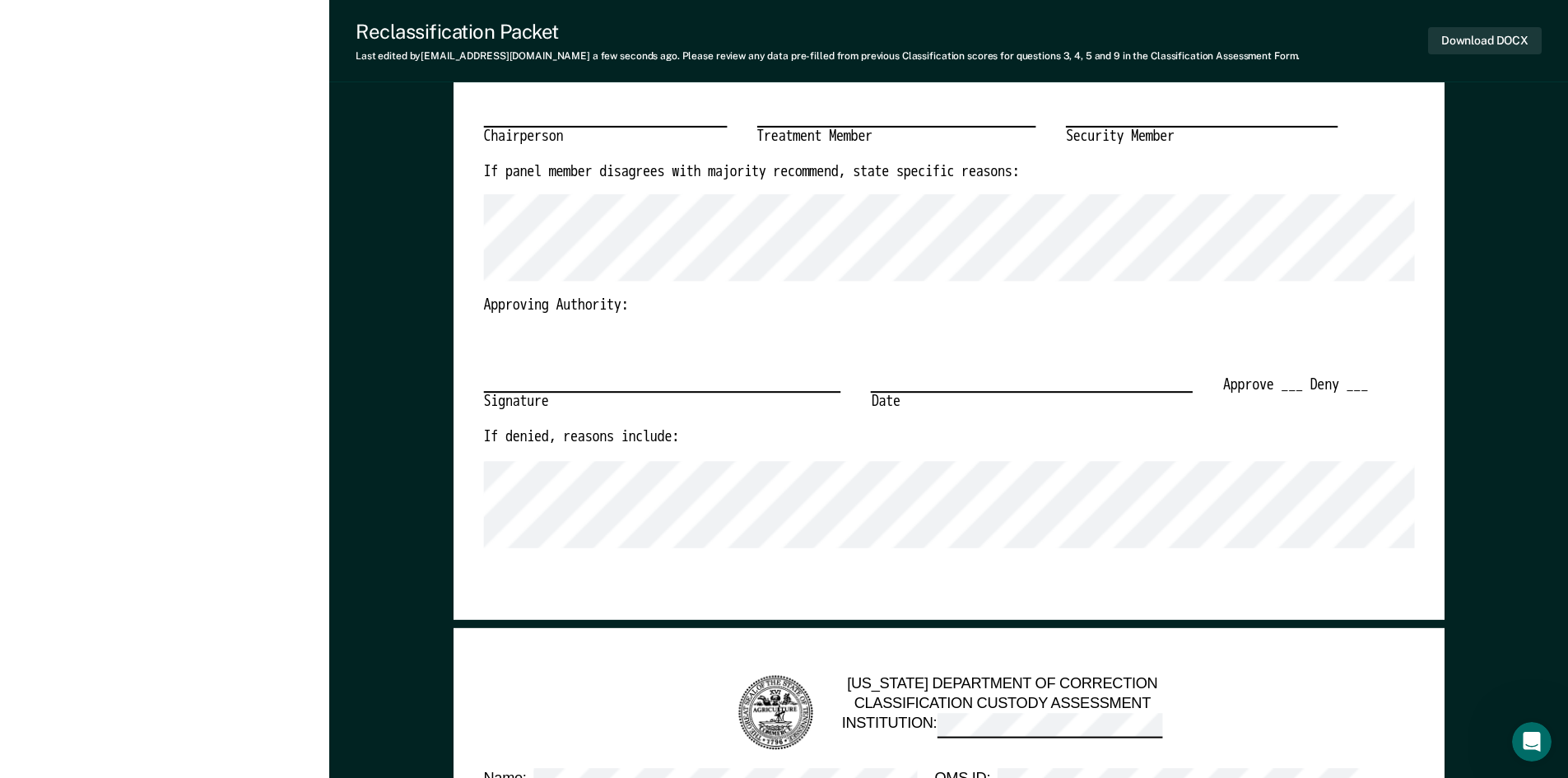 scroll, scrollTop: 823, scrollLeft: 0, axis: vertical 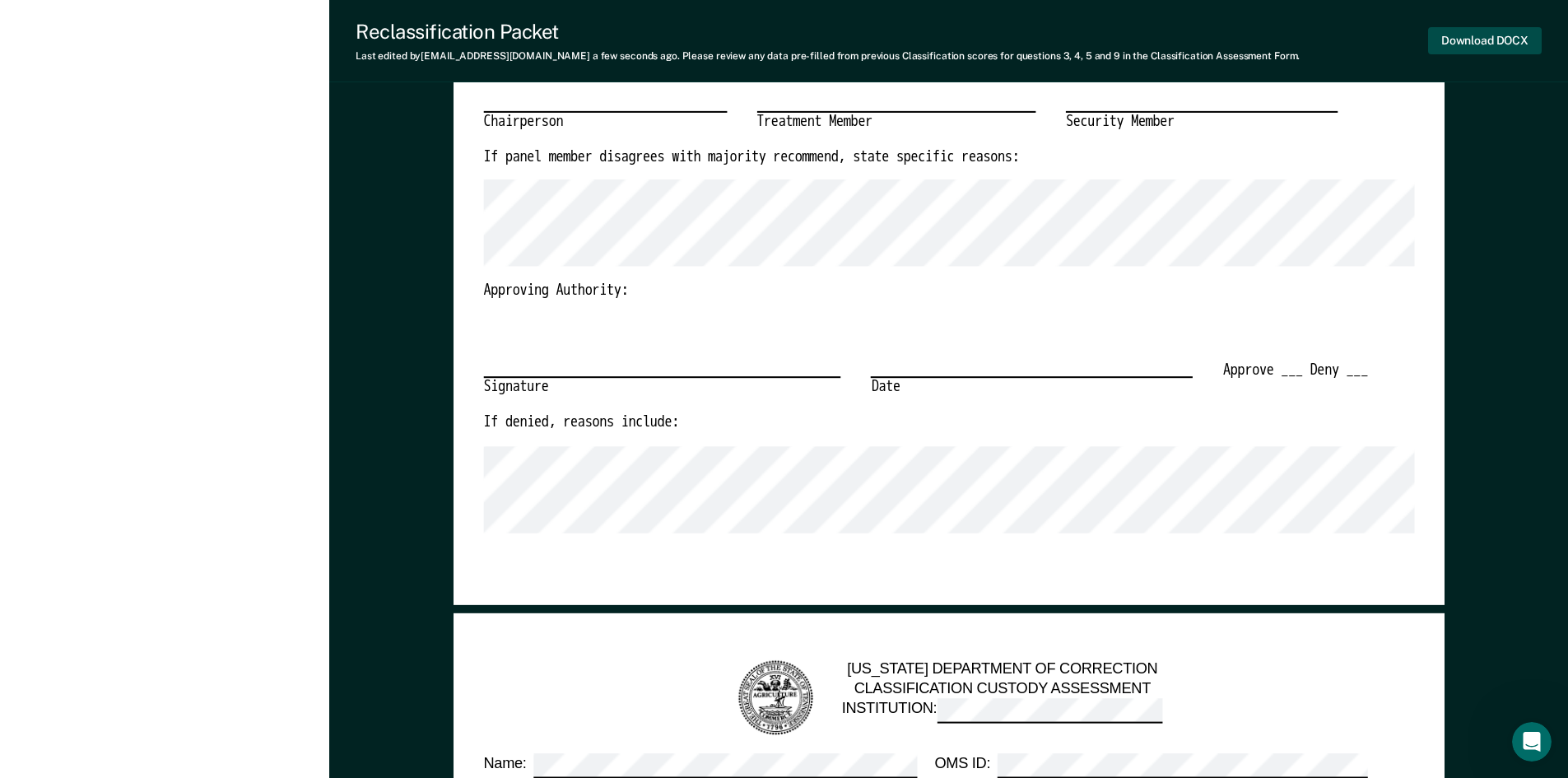 click on "Download DOCX" at bounding box center (1485, 40) 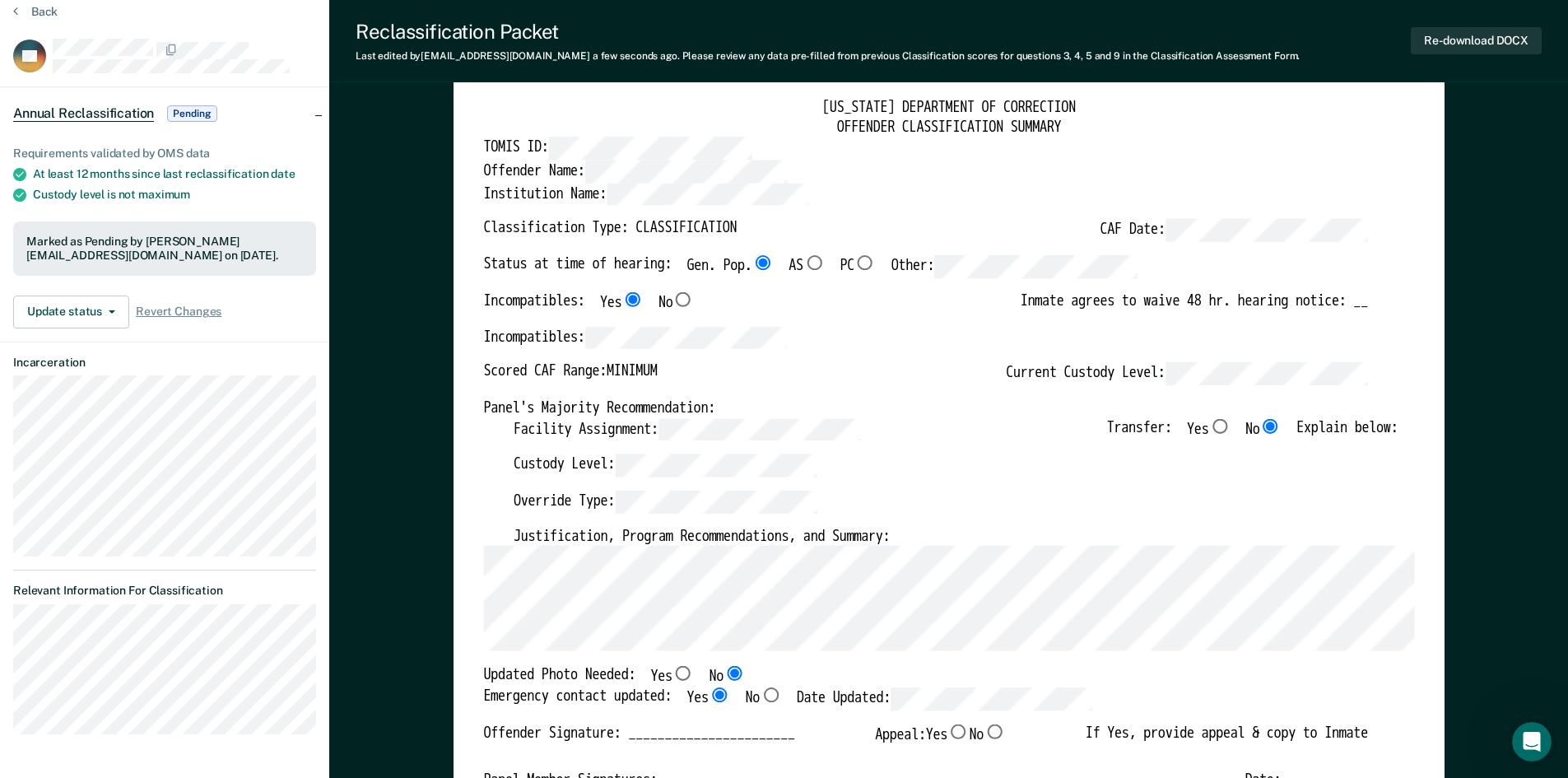 scroll, scrollTop: 329, scrollLeft: 0, axis: vertical 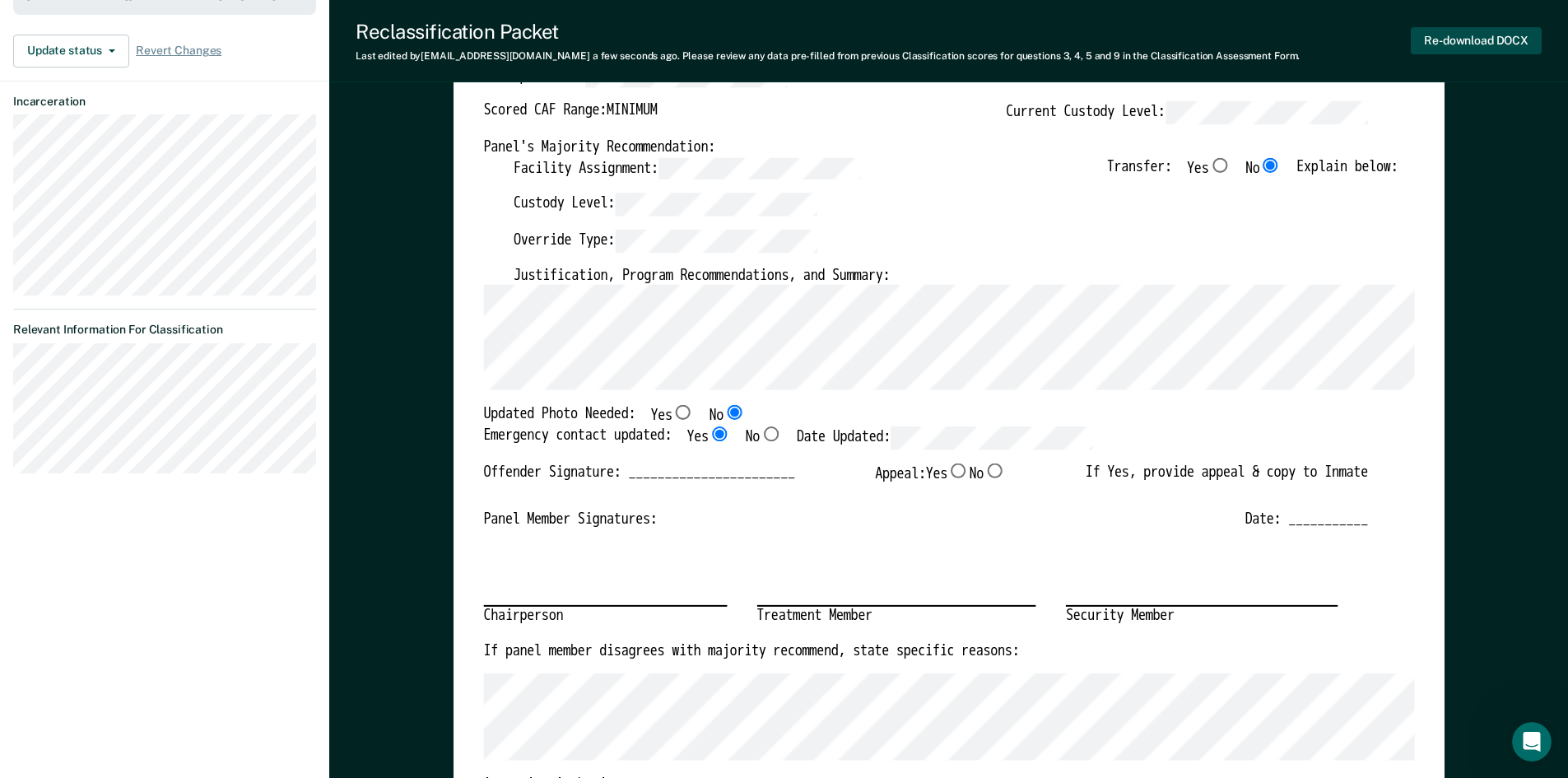 click on "Re-download DOCX" at bounding box center (1476, 40) 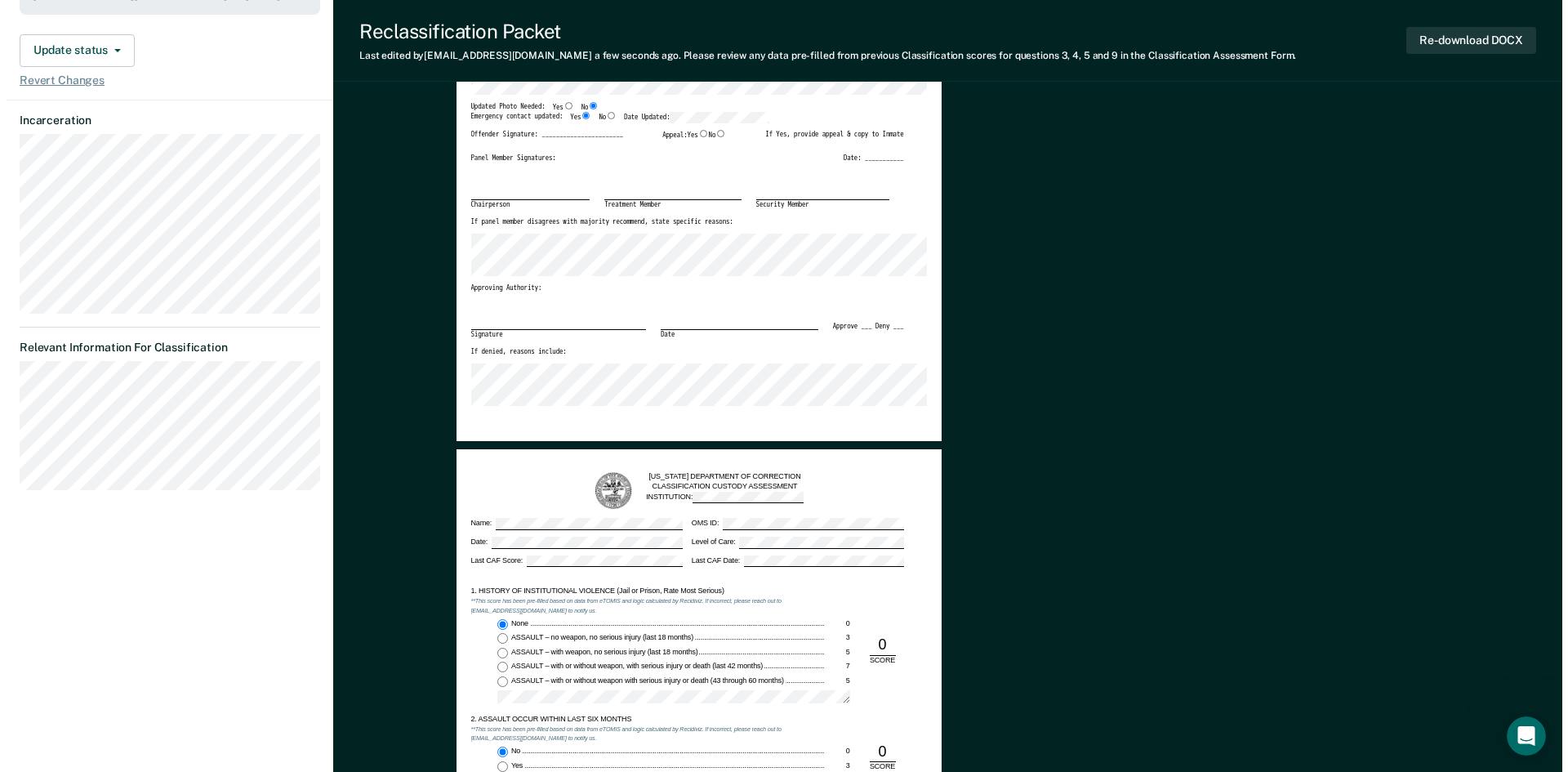 scroll, scrollTop: 0, scrollLeft: 0, axis: both 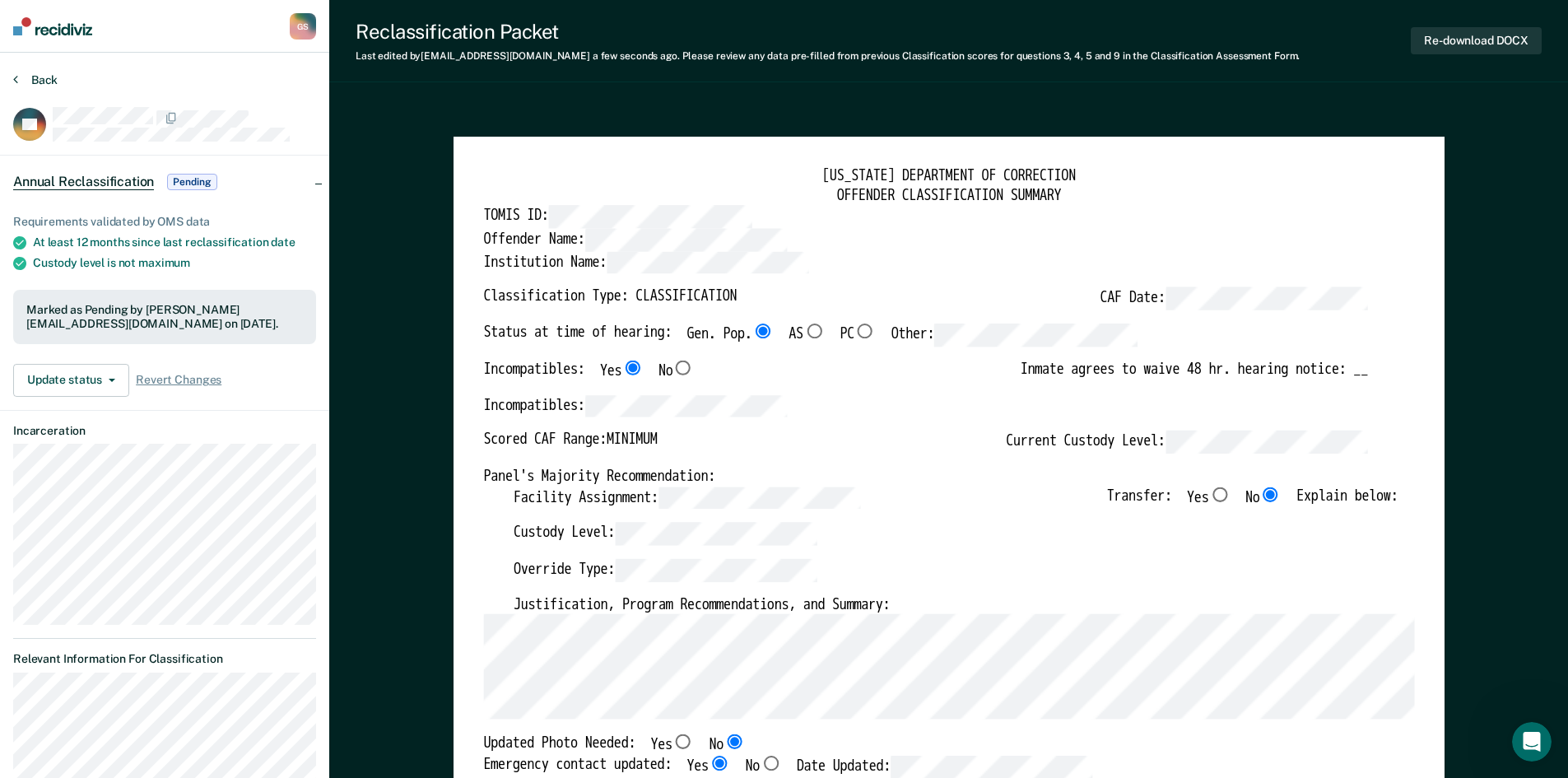 click on "Back" at bounding box center (35, 80) 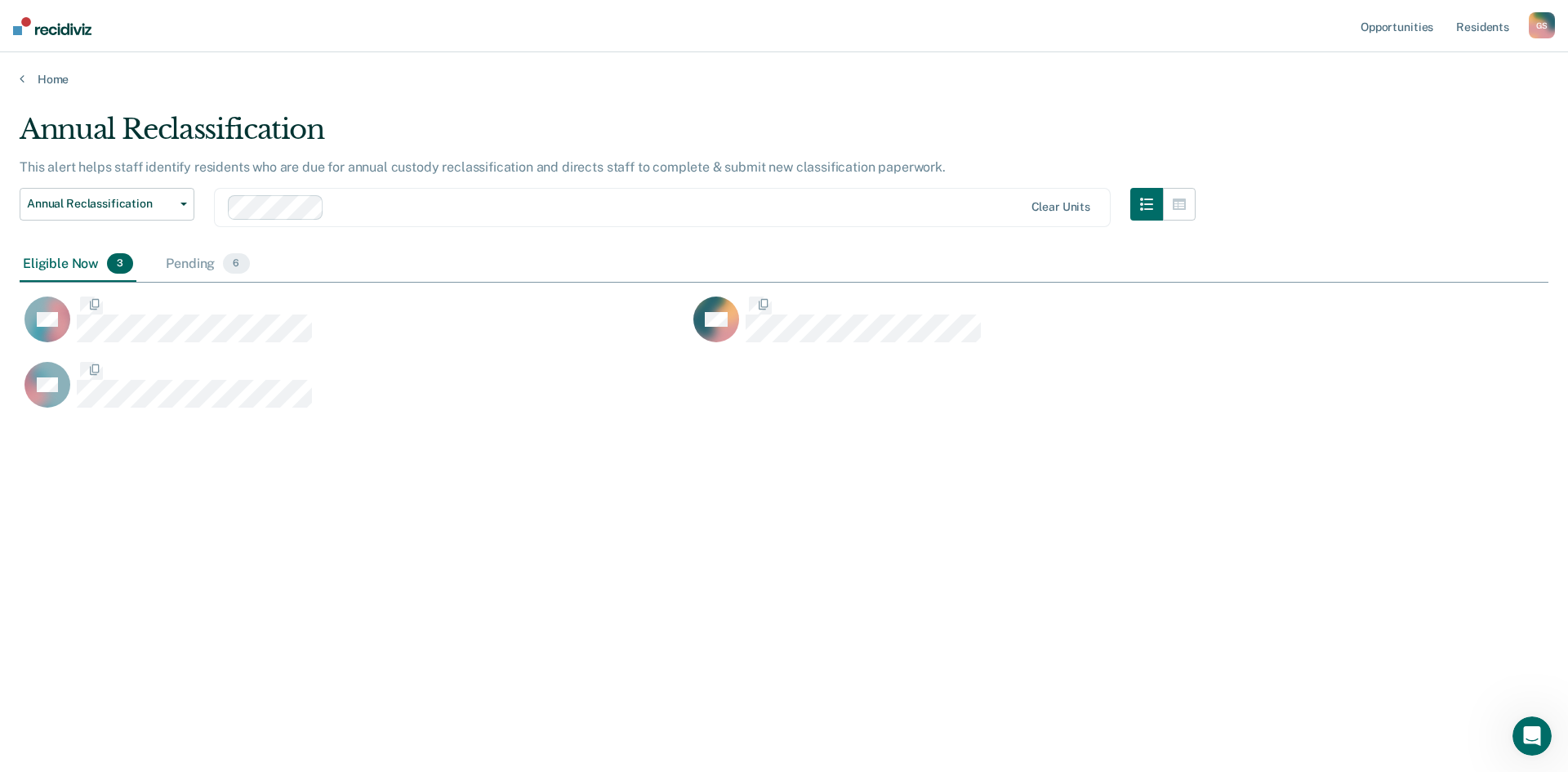 scroll, scrollTop: 13, scrollLeft: 13, axis: both 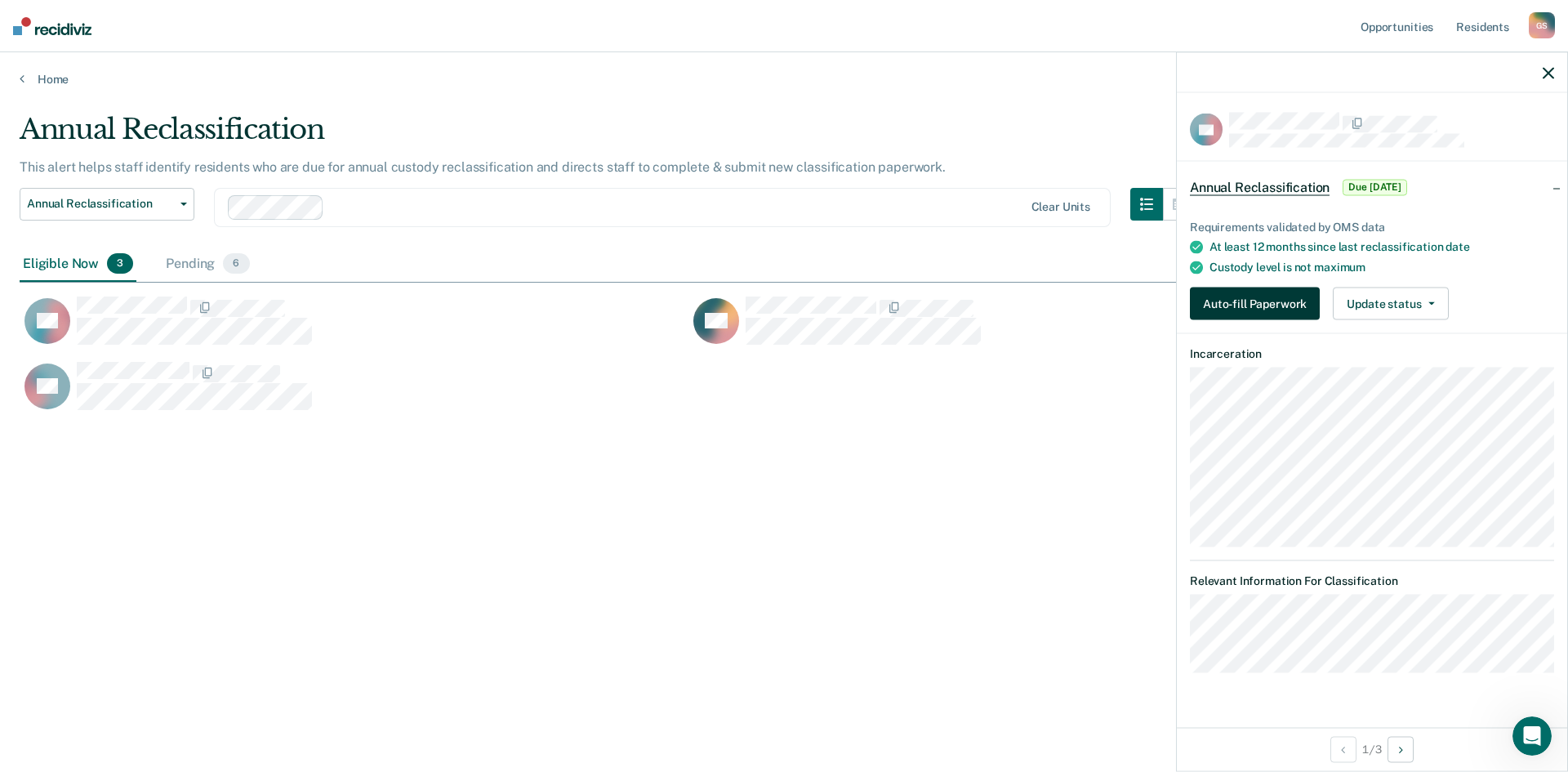 click on "Auto-fill Paperwork" at bounding box center [1254, 304] 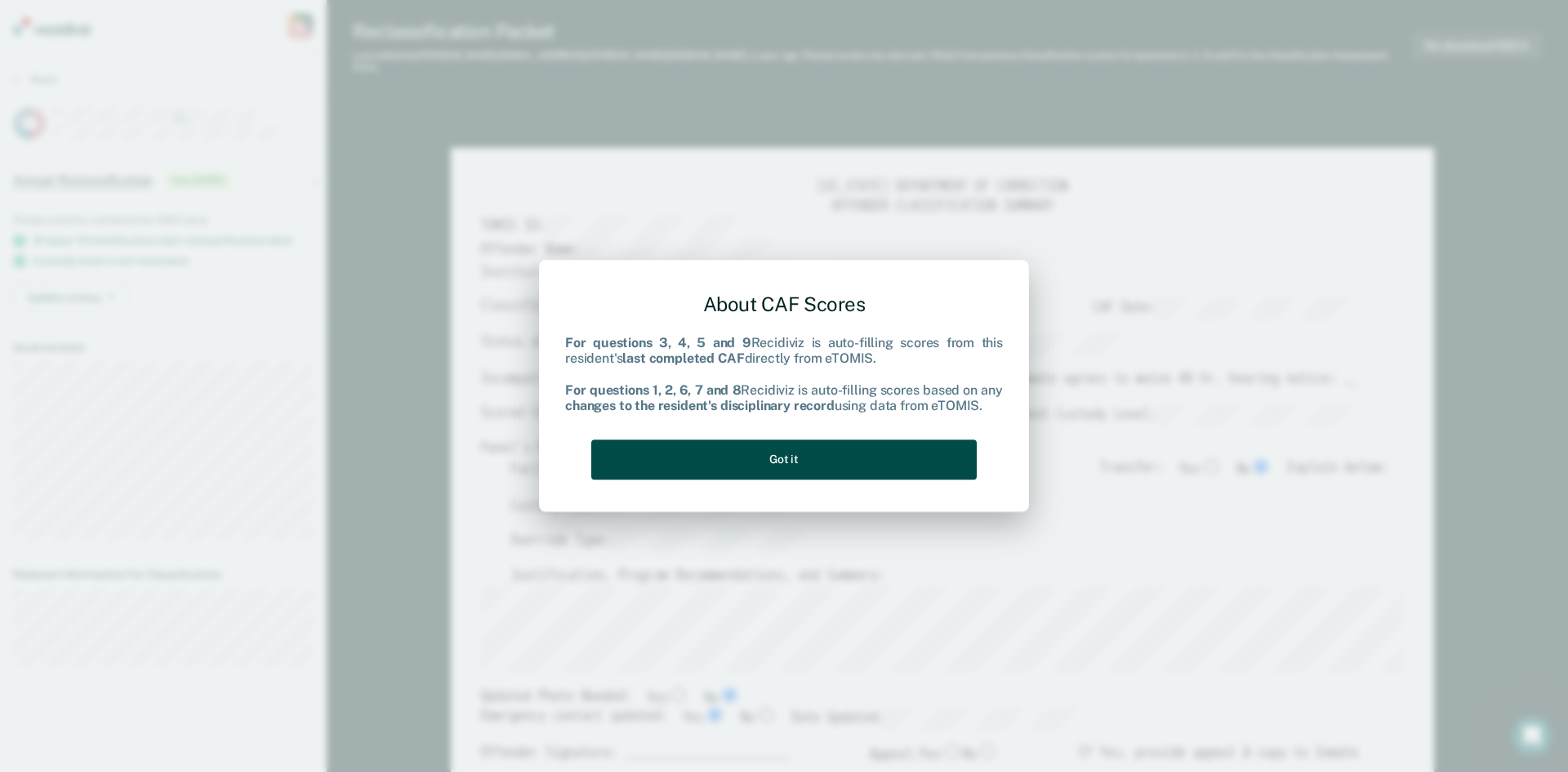 click on "Got it" at bounding box center [784, 459] 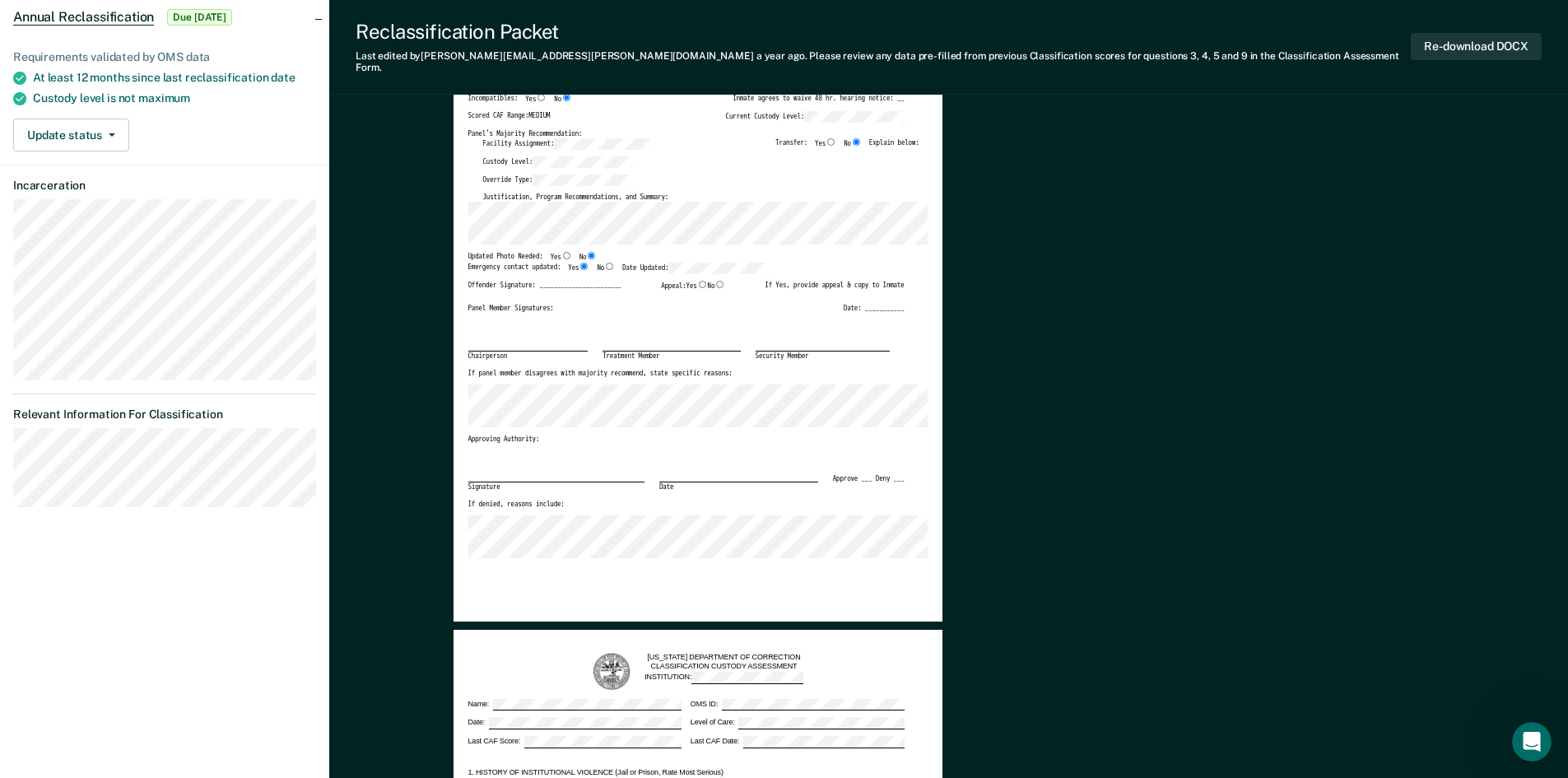 scroll, scrollTop: 0, scrollLeft: 0, axis: both 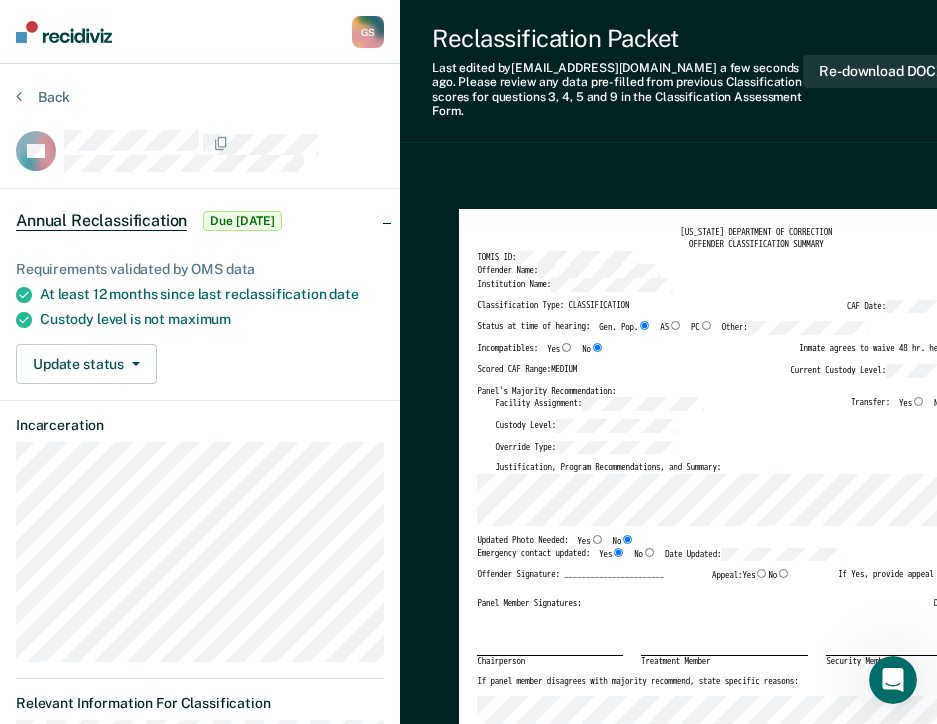 click on "Reclassification Packet Last edited by  Gildor.Simplice@tn.gov   a few seconds ago . Please review any data pre-filled from previous Classification scores for questions 3, 4, 5 and 9 in the Classification Assessment Form. Re-download DOCX TENNESSEE DEPARTMENT OF CORRECTION OFFENDER CLASSIFICATION SUMMARY TOMIS ID:  Offender Name:  Institution Name:  Classification Type: CLASSIFICATION CAF Date:  Status at time of hearing: Gen. Pop. AS PC Other:   Incompatibles: Yes No Inmate agrees to waive 48 hr. hearing notice: __ Scored CAF Range: MEDIUM Current Custody Level:  Panel's Majority Recommendation: Facility Assignment: Transfer: Yes No Explain below: Custody Level:  Override Type:  Justification, Program Recommendations, and Summary: Updated Photo Needed: Yes No Emergency contact updated: Yes No Date Updated:  Offender Signature: _______________________ Appeal: Yes No If Yes, provide appeal & copy to Inmate Panel Member Signatures: Date: ___________ Chairperson Treatment Member Security Member Signature Date" at bounding box center (697, 1737) 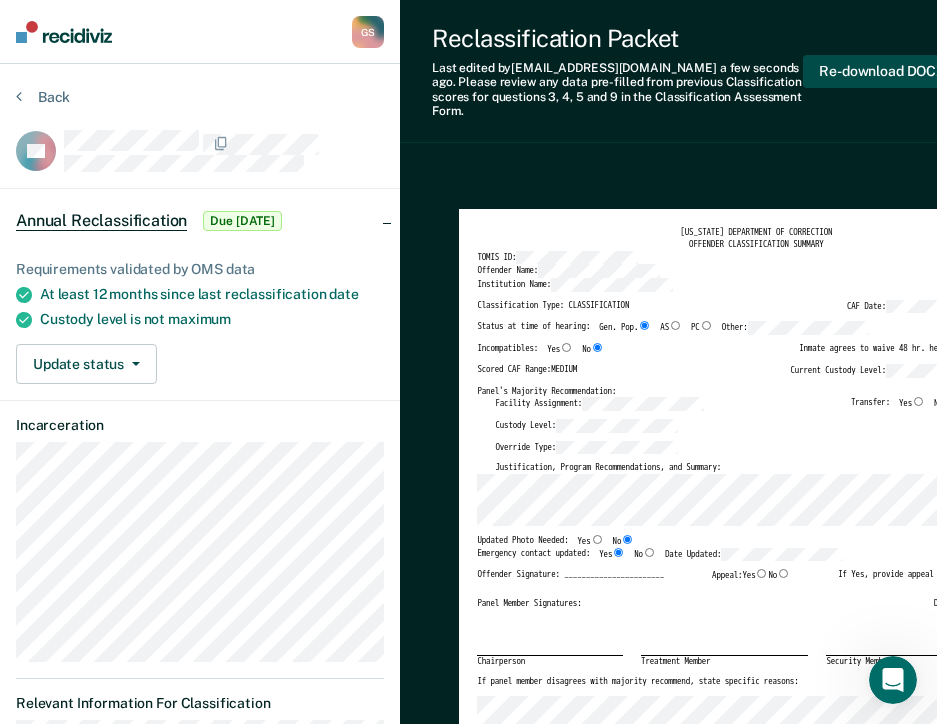 click on "Re-download DOCX" at bounding box center [882, 71] 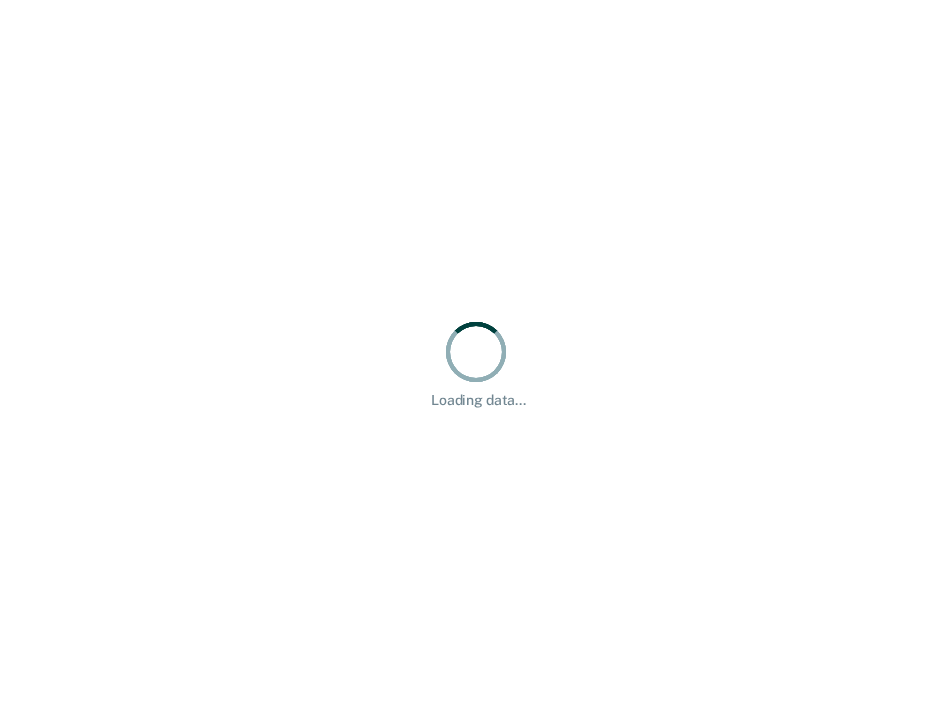 scroll, scrollTop: 0, scrollLeft: 0, axis: both 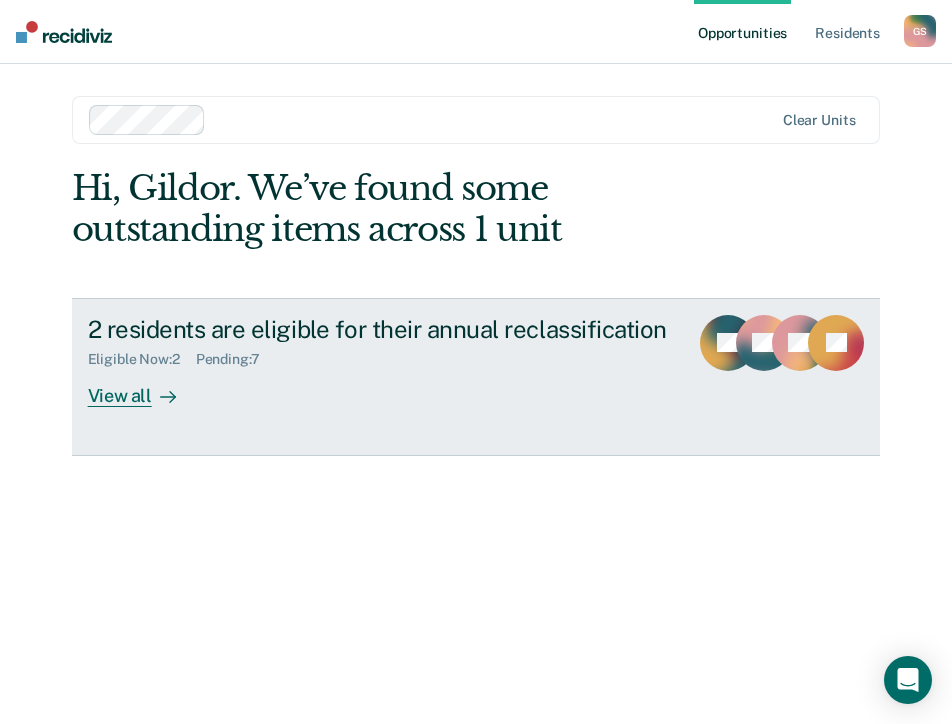 click on "2 residents are eligible for their annual reclassification" at bounding box center [380, 329] 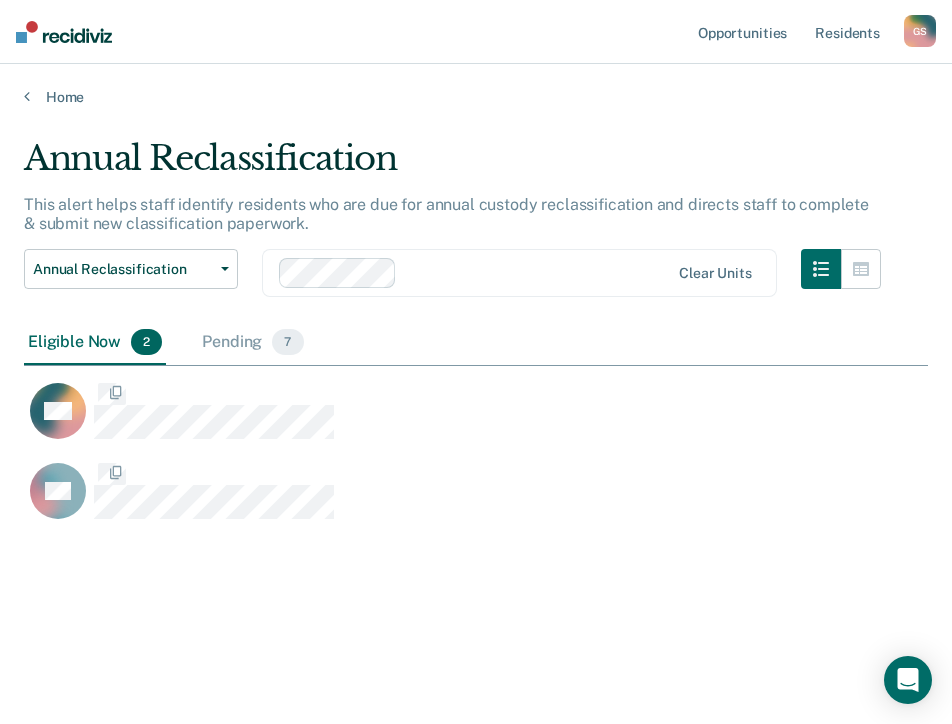 scroll, scrollTop: 16, scrollLeft: 16, axis: both 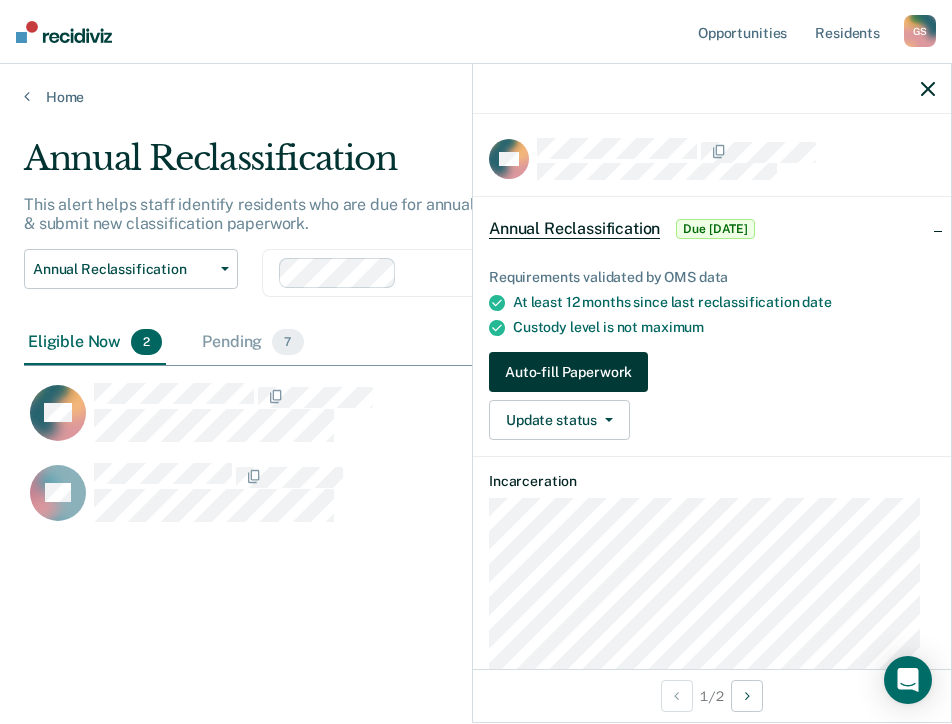click on "Auto-fill Paperwork" at bounding box center [568, 372] 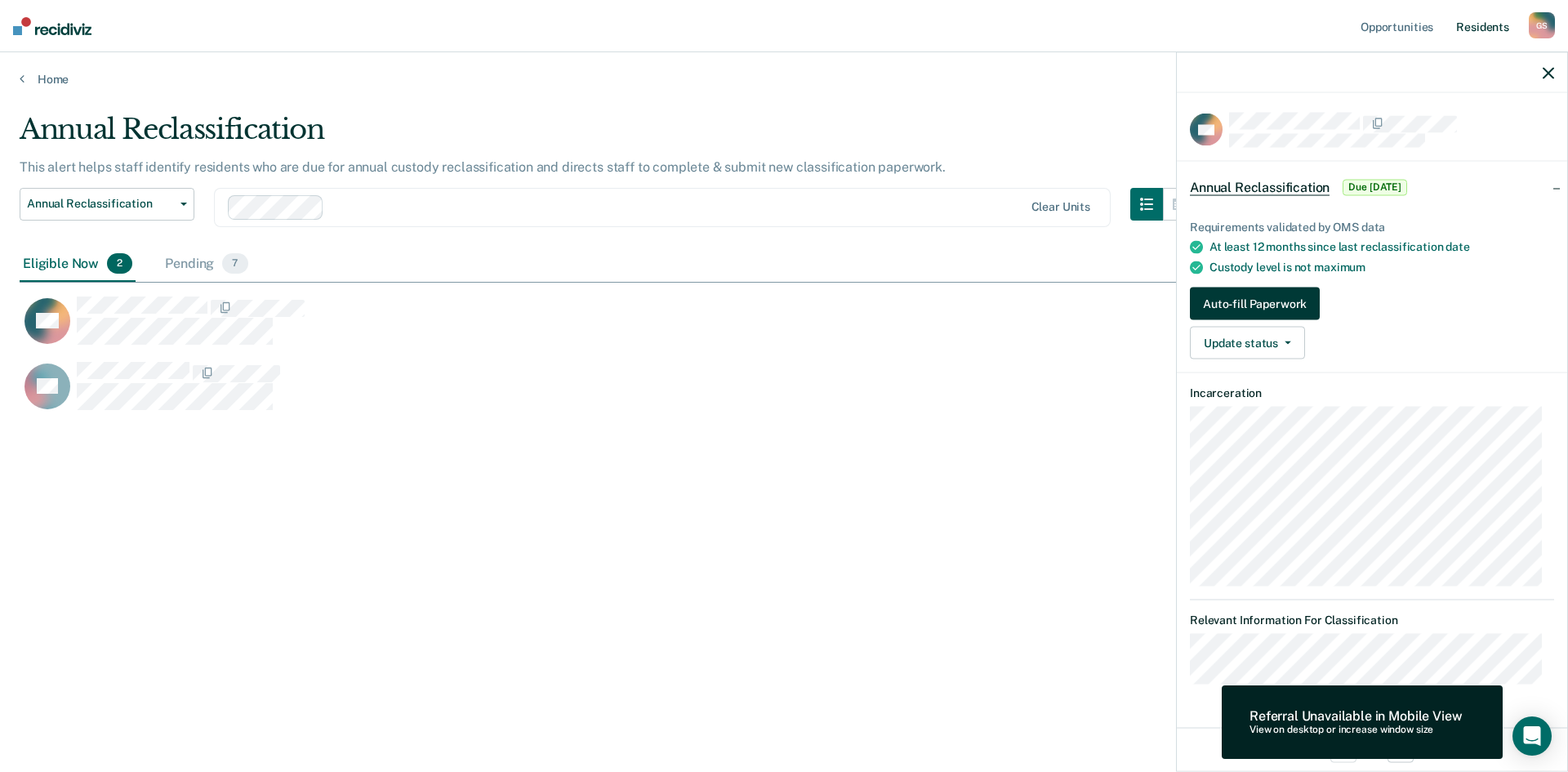 scroll, scrollTop: 13, scrollLeft: 13, axis: both 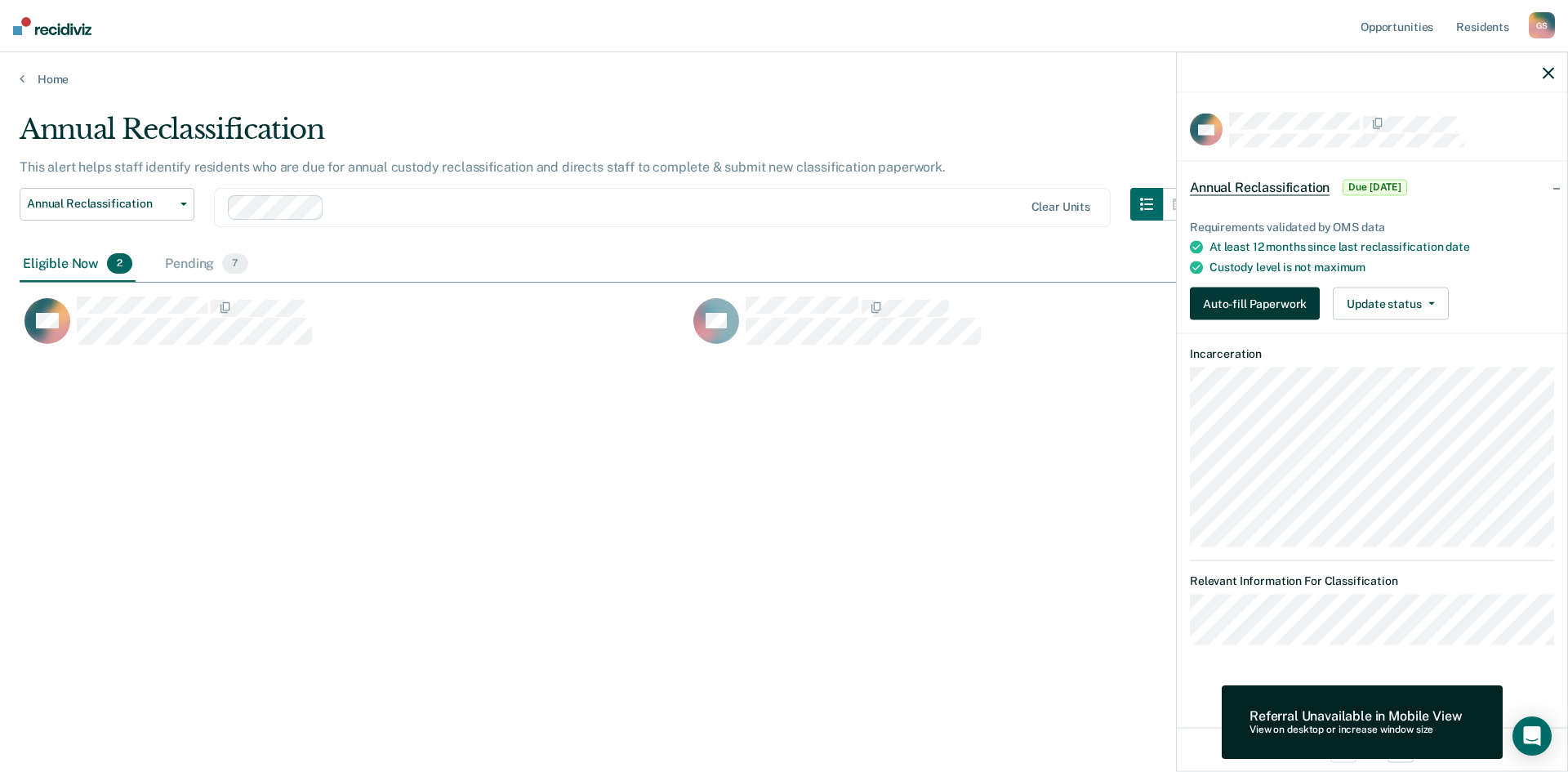 click on "Auto-fill Paperwork" at bounding box center [1254, 304] 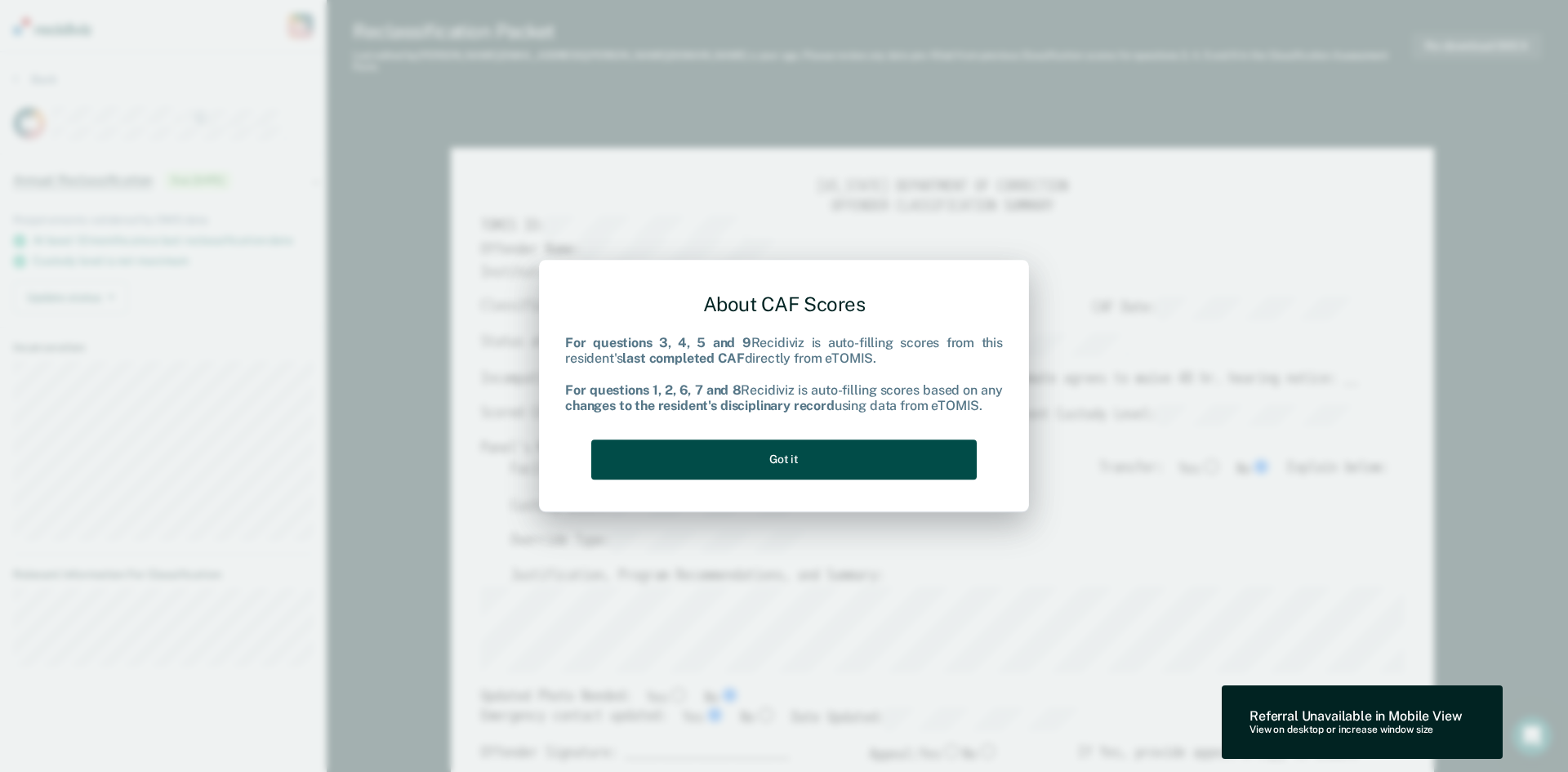 click on "Got it" at bounding box center [784, 459] 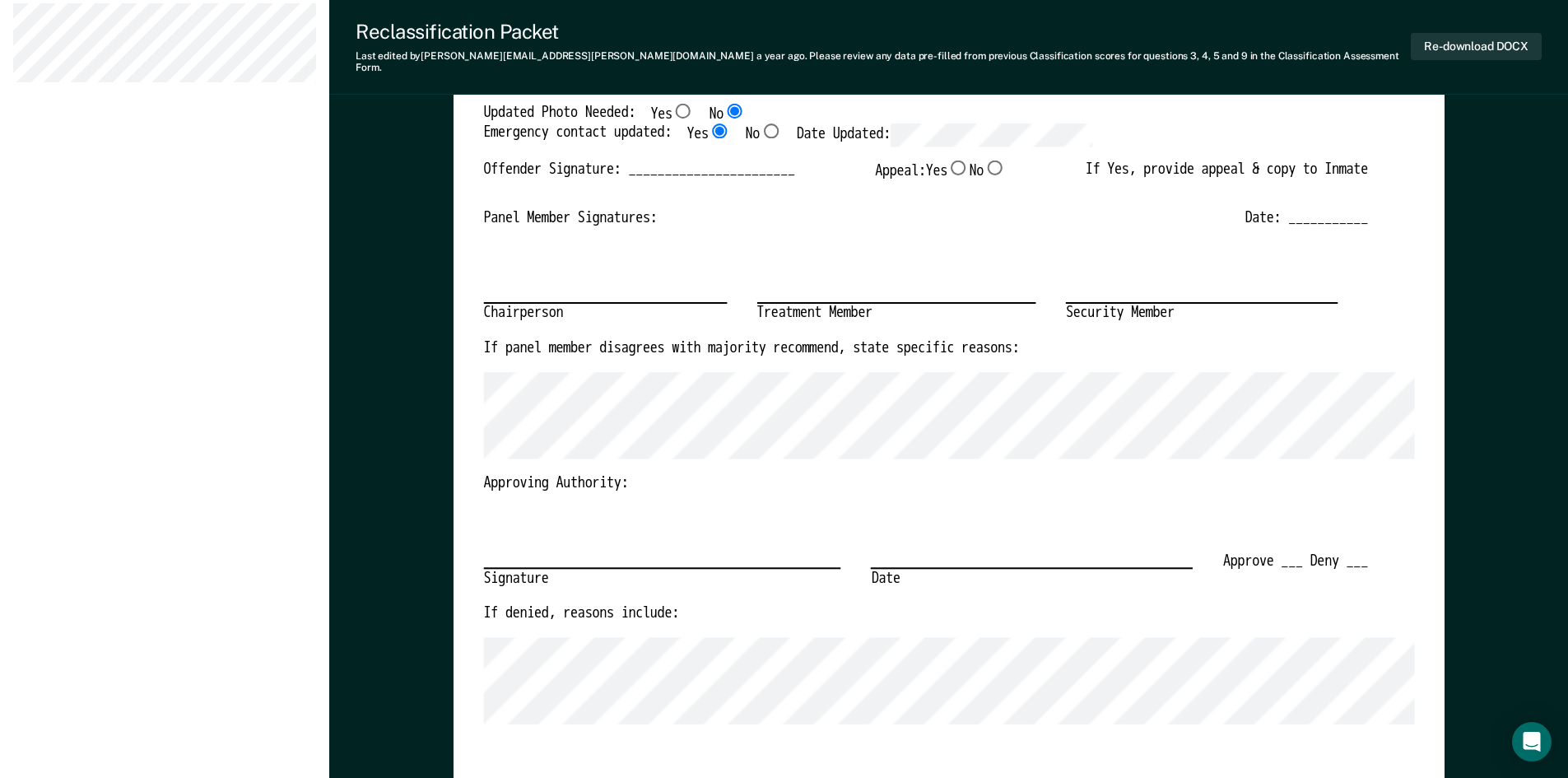 scroll, scrollTop: 576, scrollLeft: 0, axis: vertical 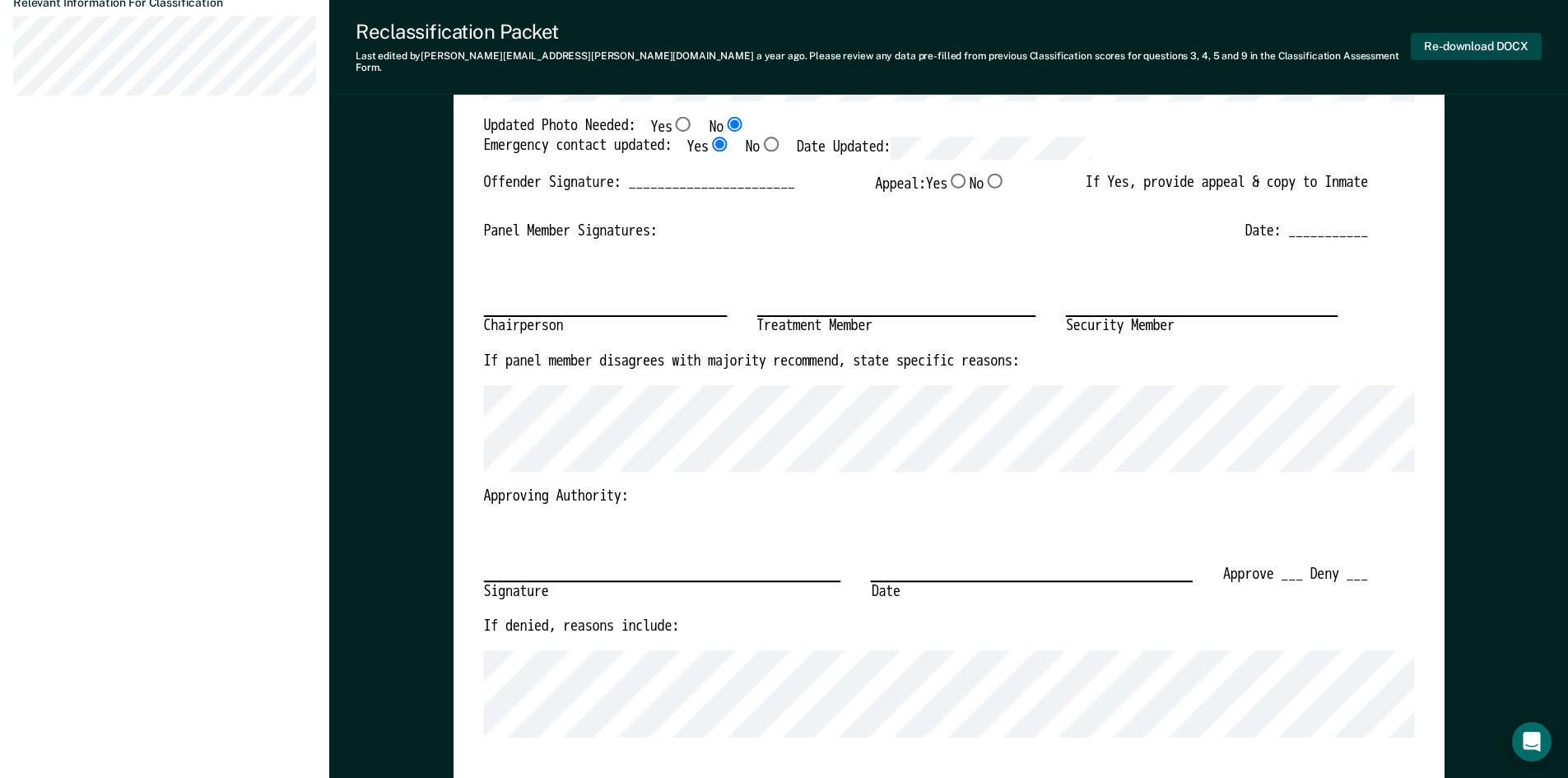 click on "Re-download DOCX" at bounding box center [1476, 46] 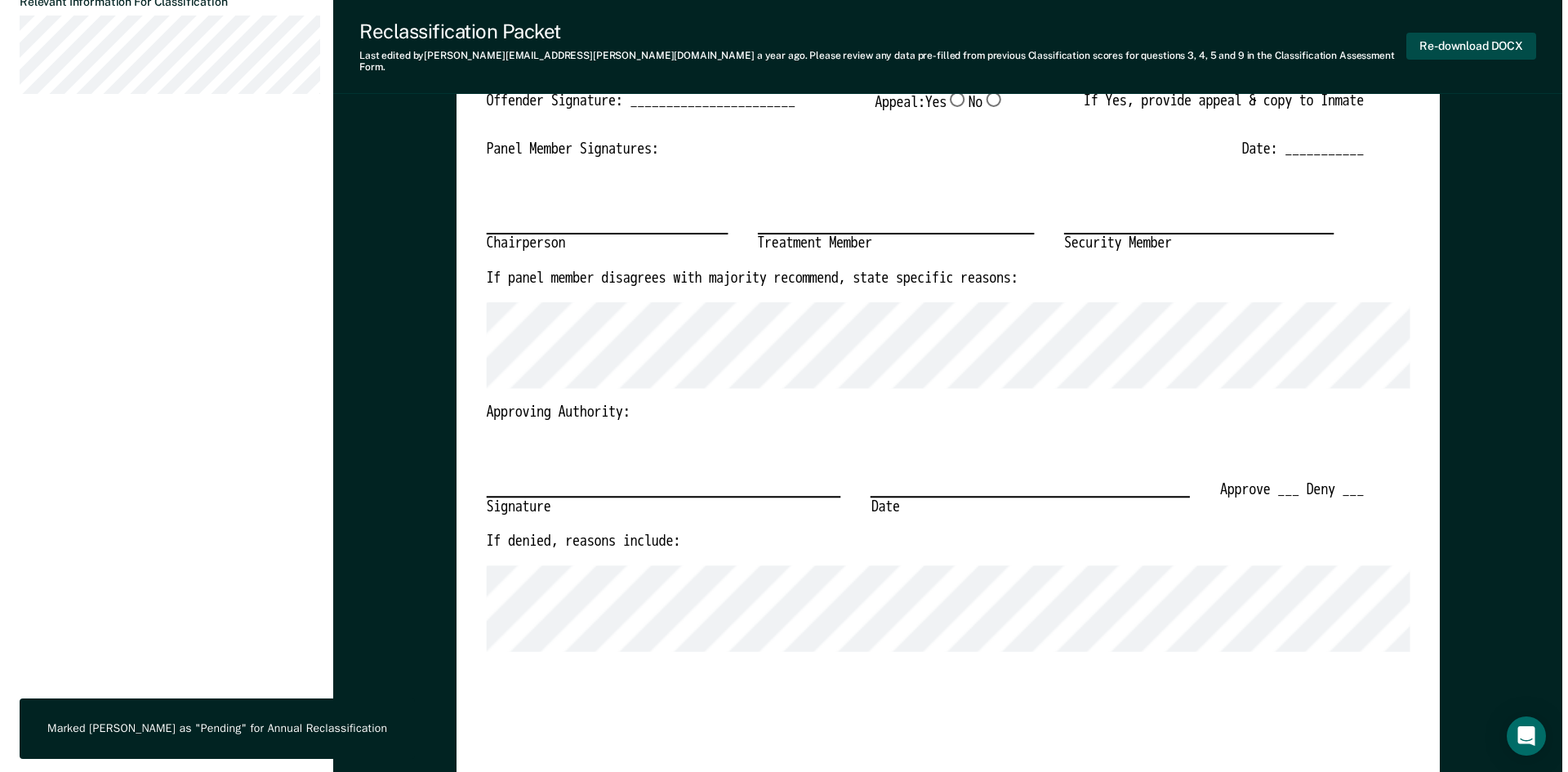 scroll, scrollTop: 0, scrollLeft: 0, axis: both 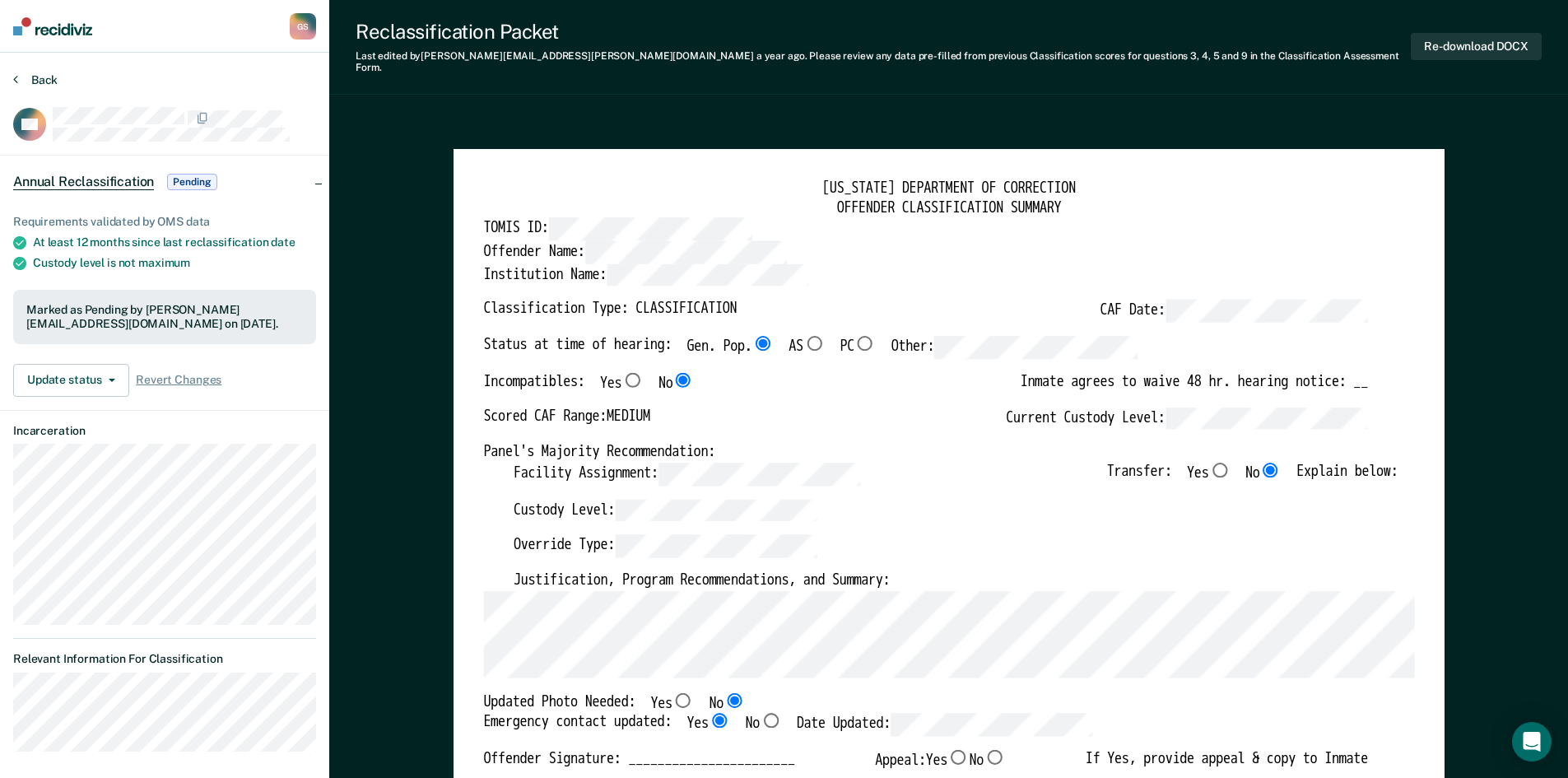 click on "Back" at bounding box center (35, 80) 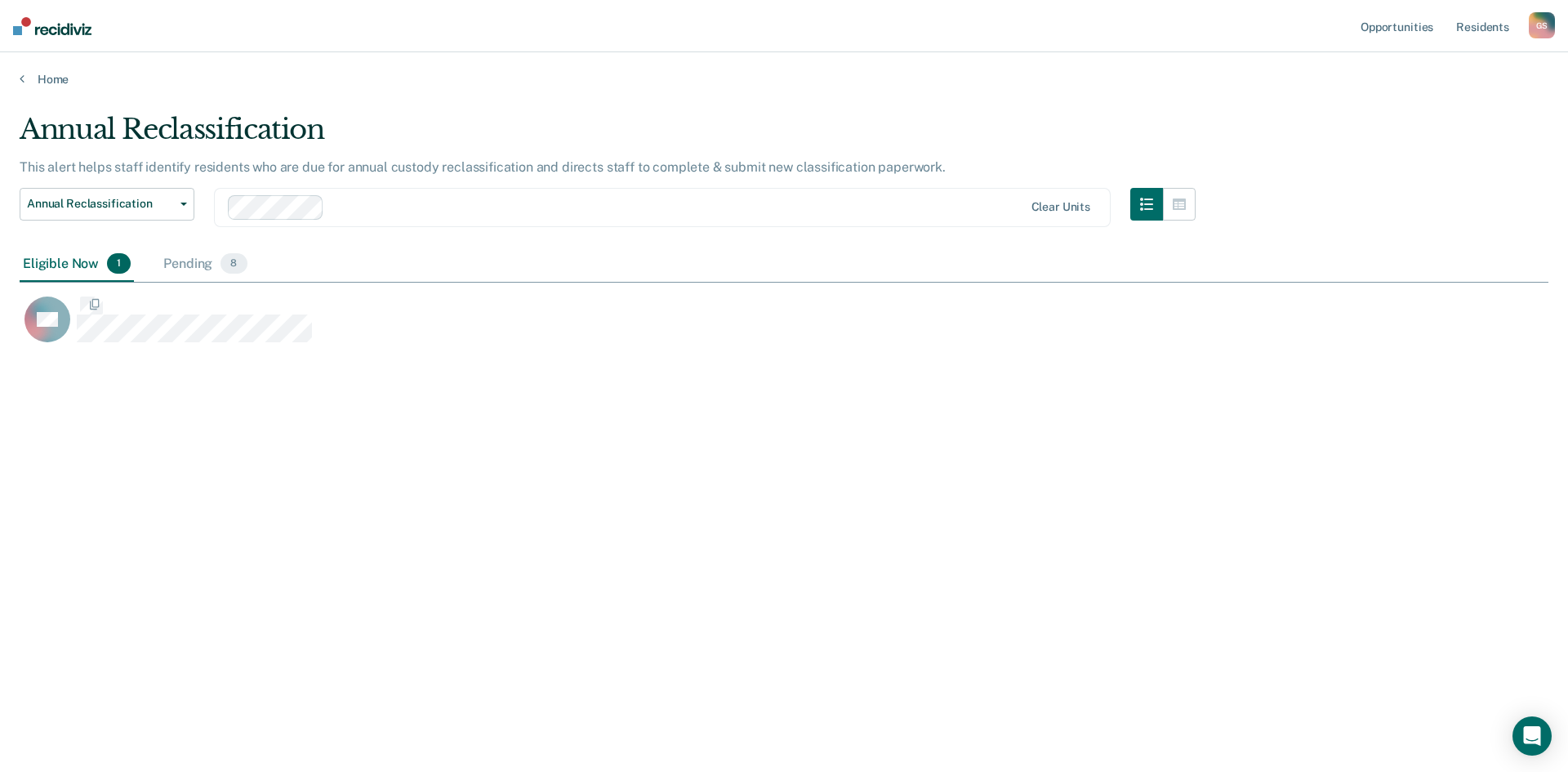 scroll, scrollTop: 13, scrollLeft: 13, axis: both 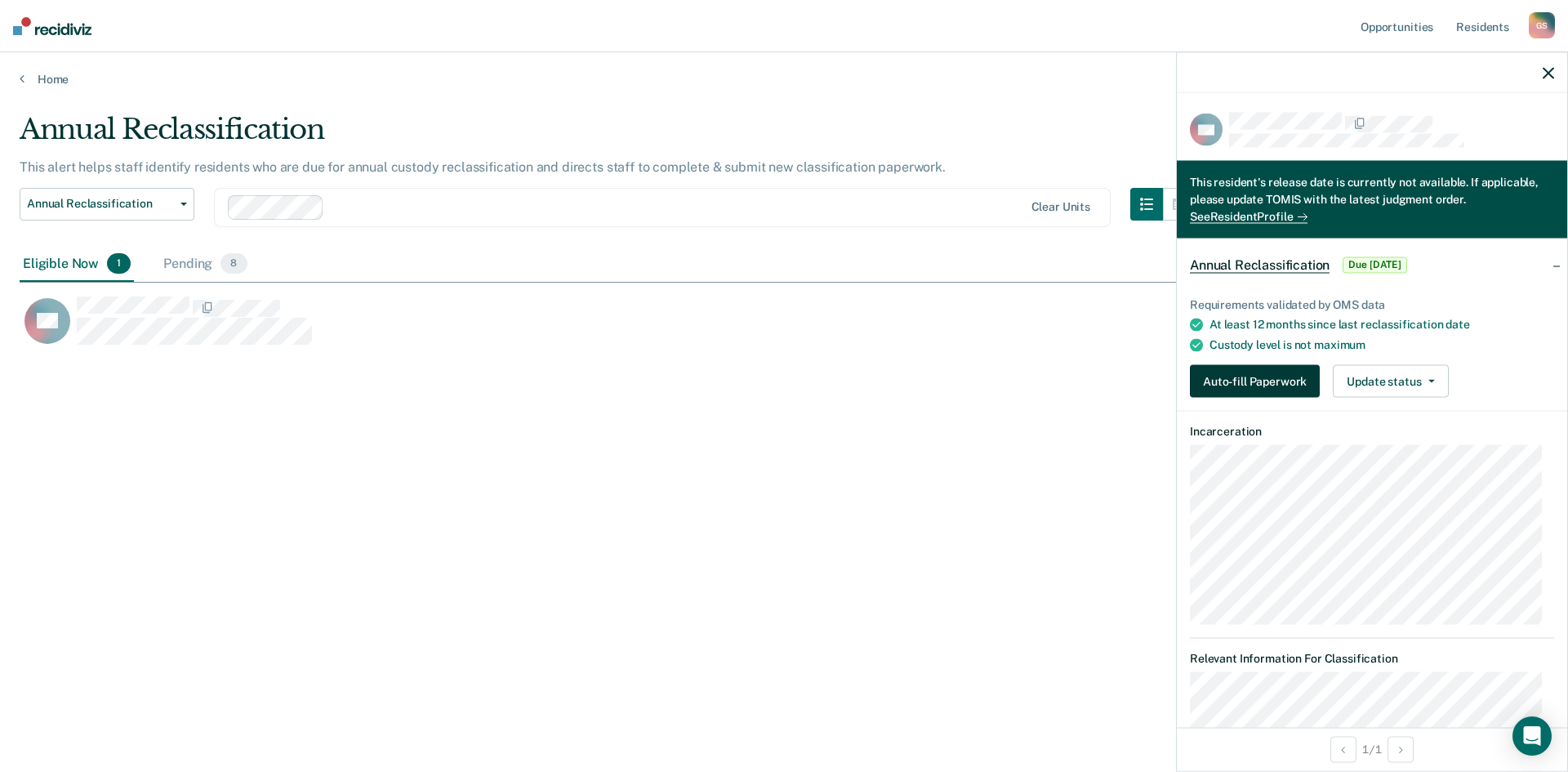 click on "Auto-fill Paperwork" at bounding box center (1254, 382) 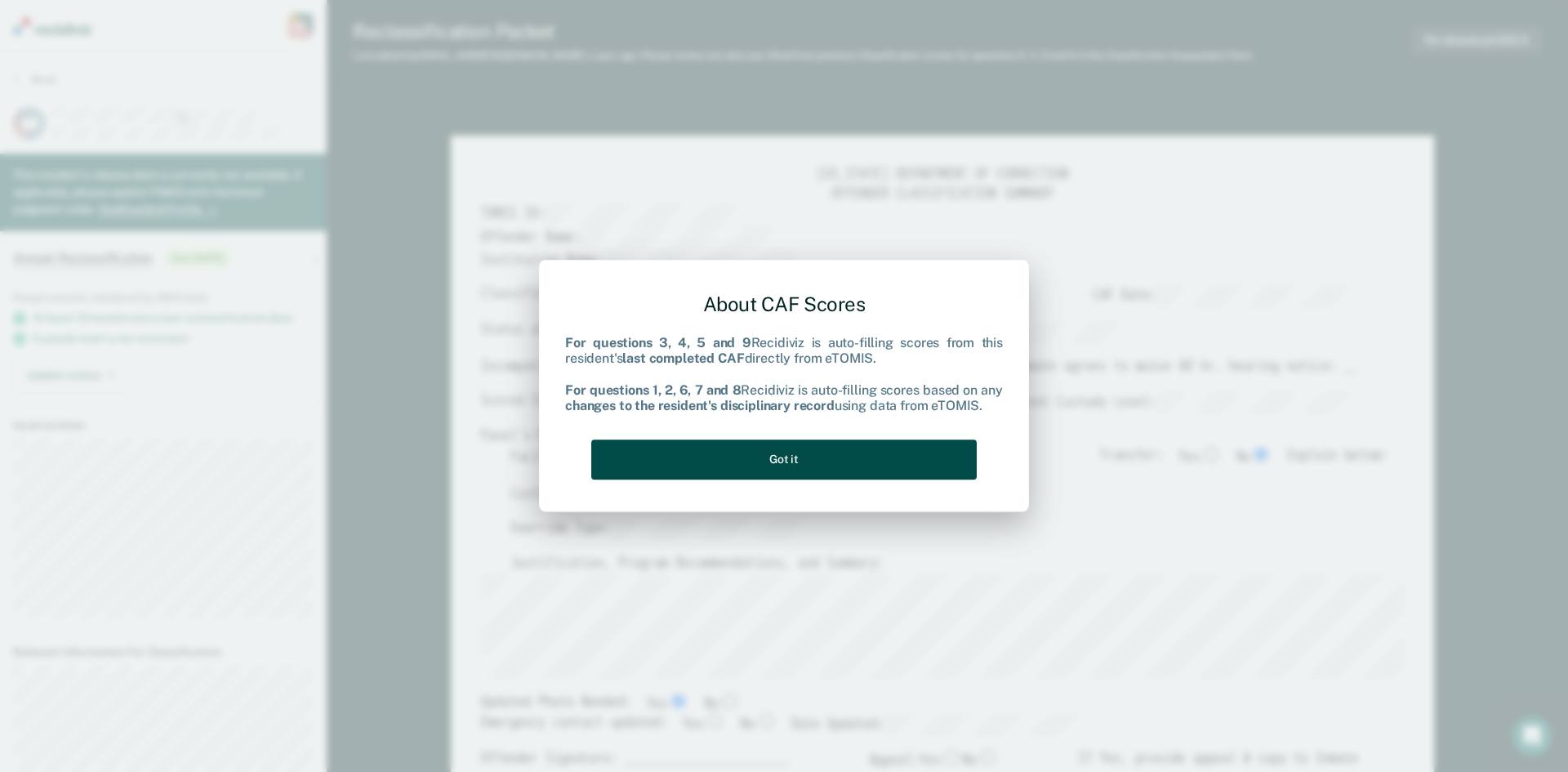 click on "Got it" at bounding box center [784, 459] 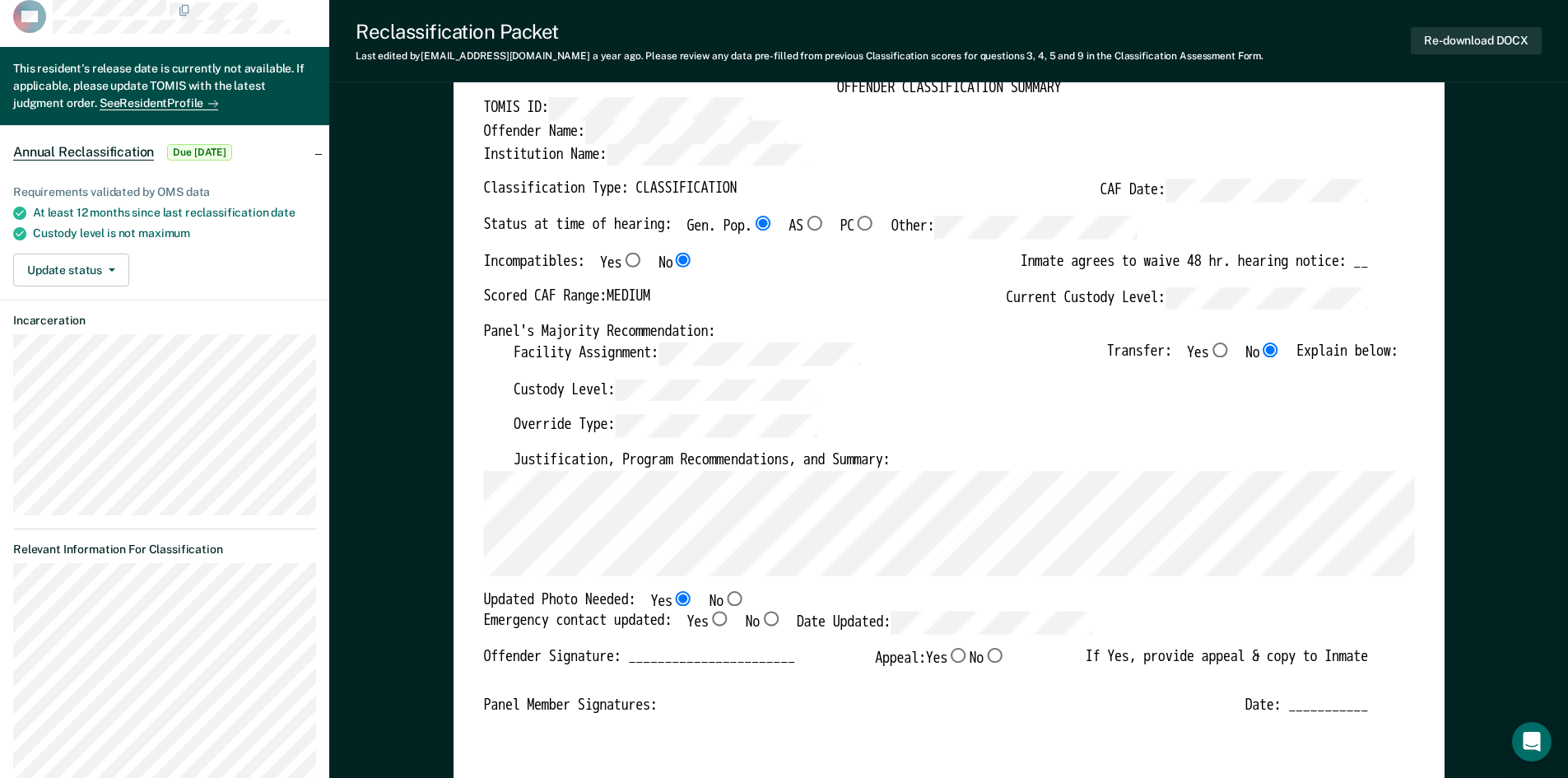 scroll, scrollTop: 82, scrollLeft: 0, axis: vertical 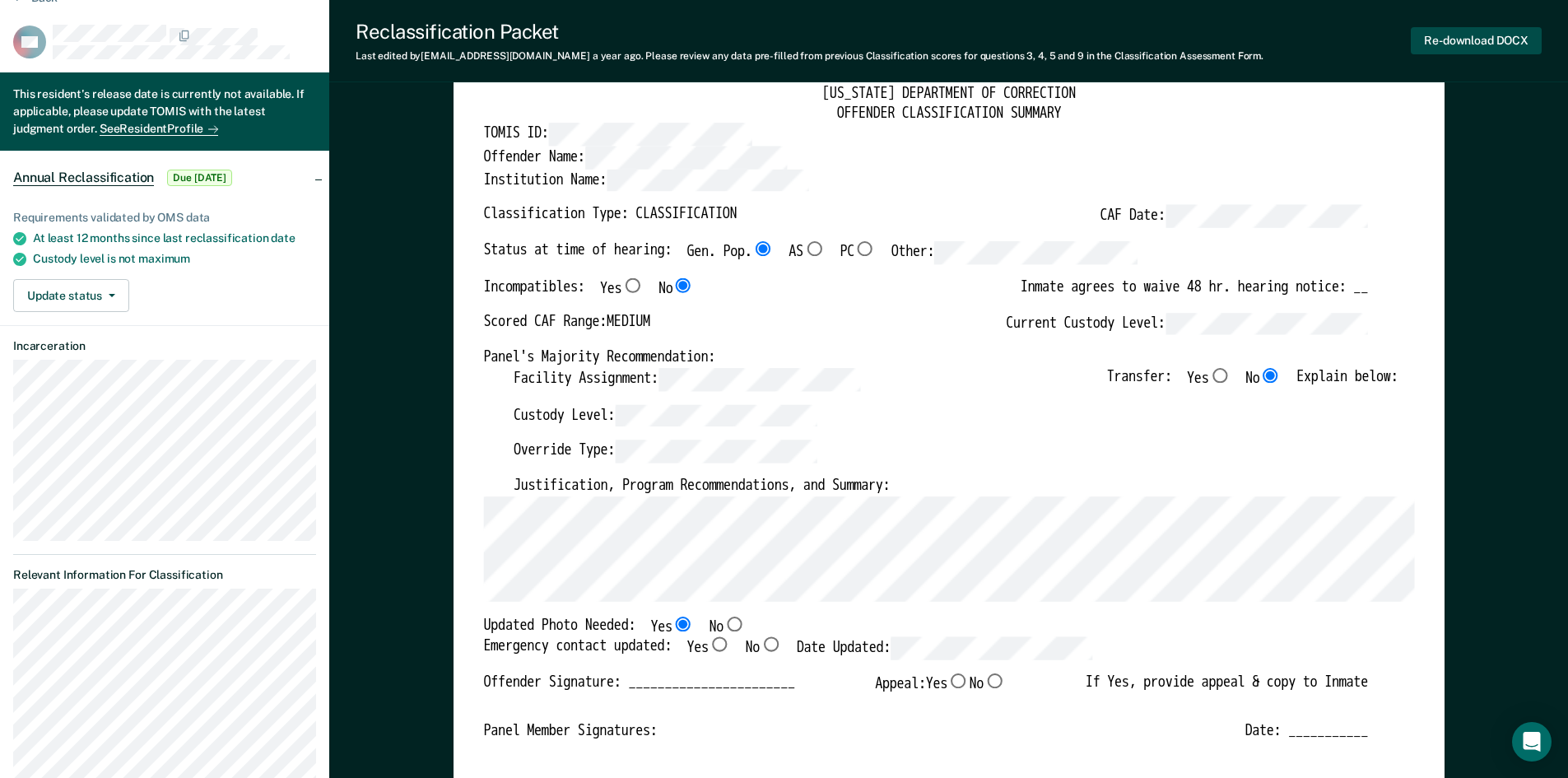 click on "Re-download DOCX" at bounding box center (1476, 40) 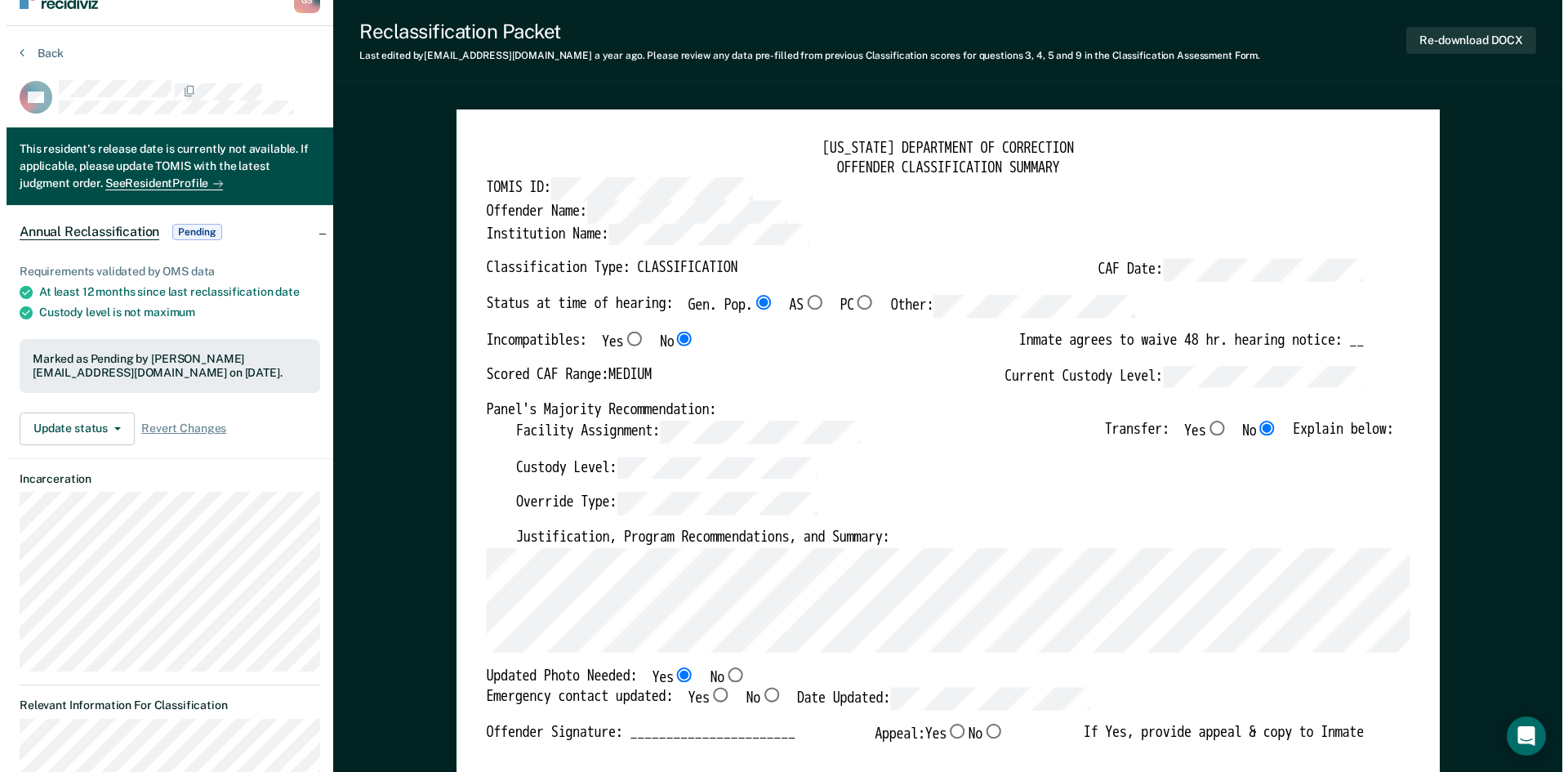 scroll, scrollTop: 0, scrollLeft: 0, axis: both 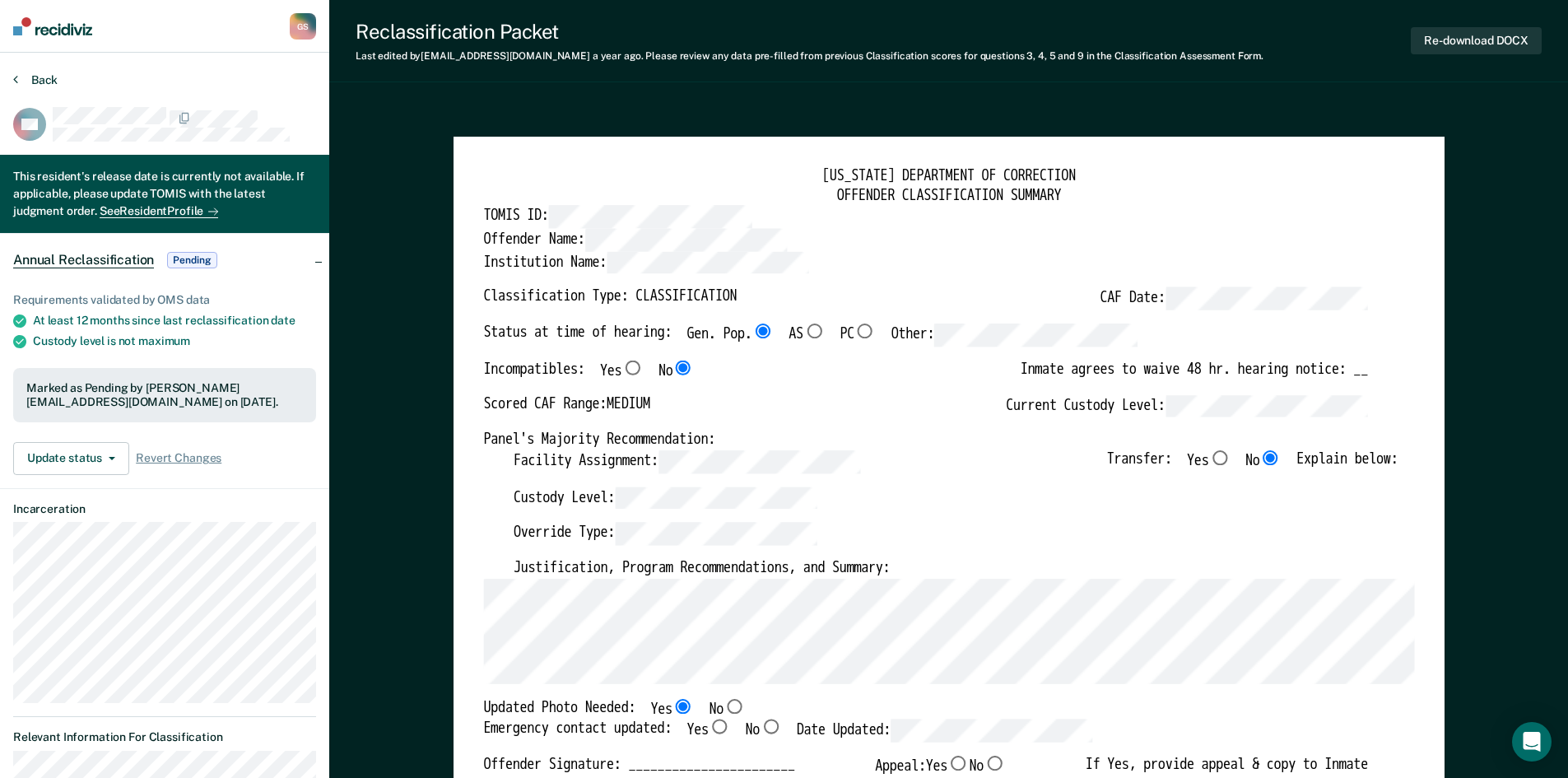 click on "Back" at bounding box center [35, 80] 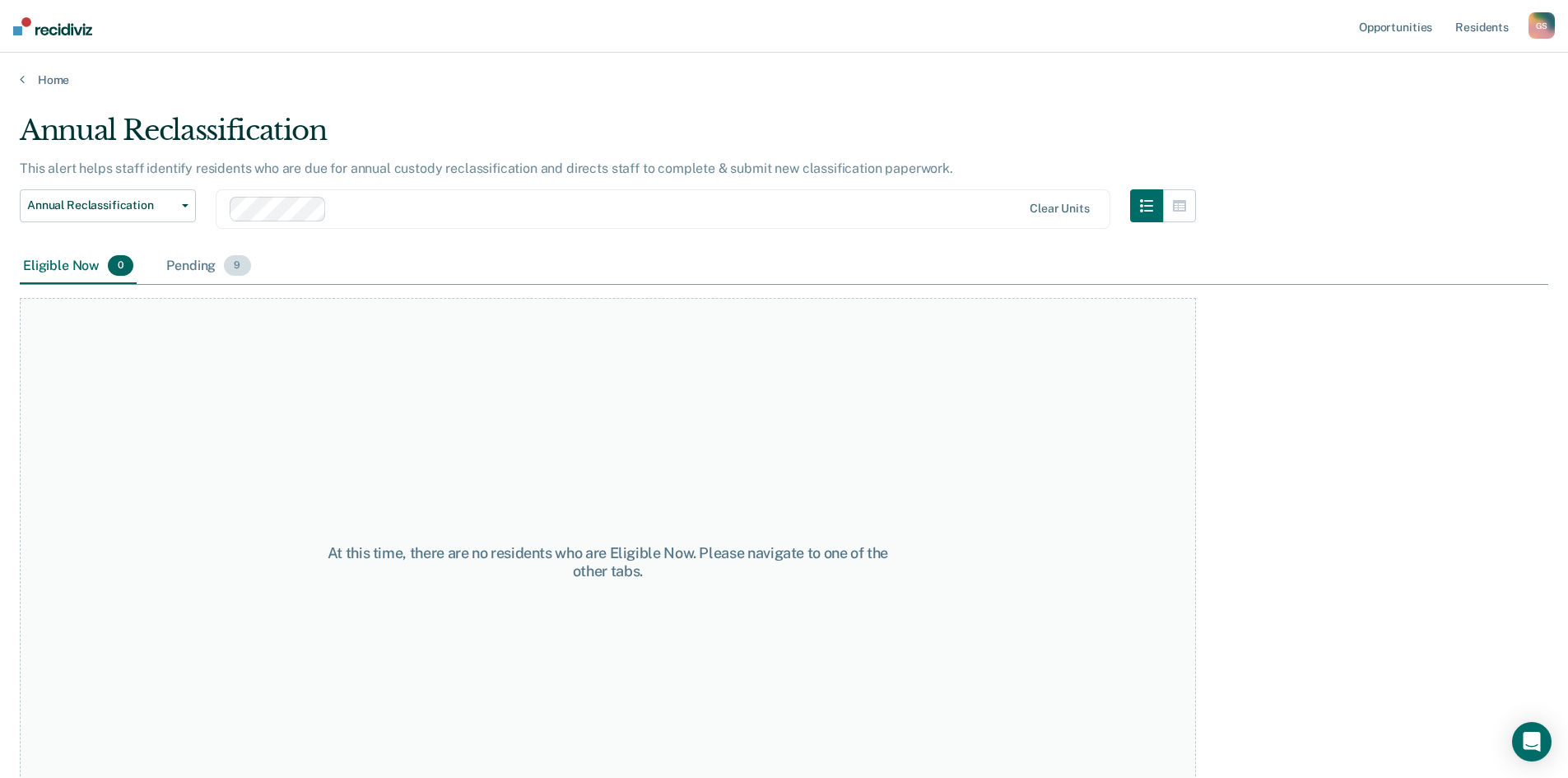 click on "Pending 9" at bounding box center (208, 267) 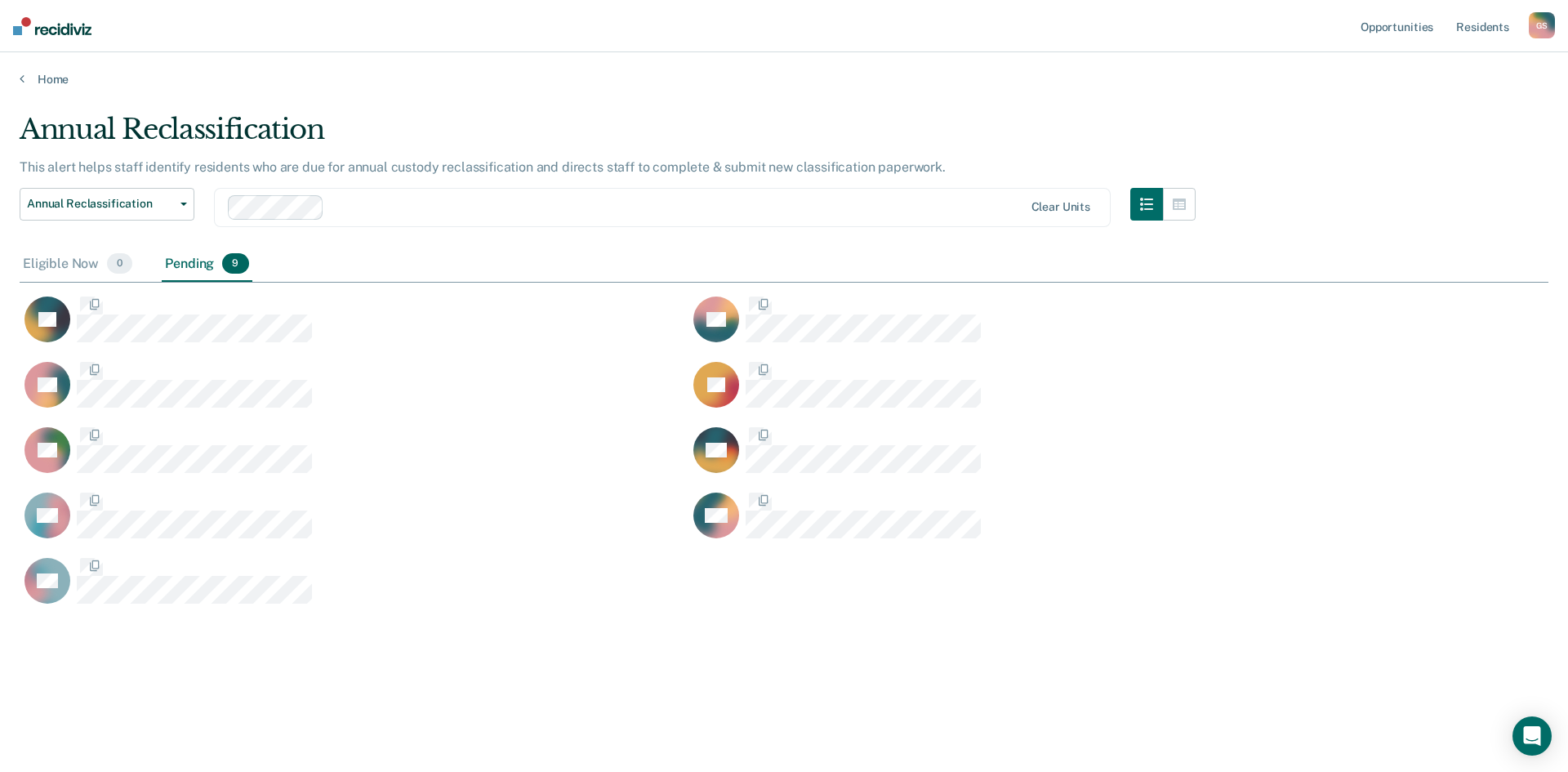 scroll, scrollTop: 13, scrollLeft: 13, axis: both 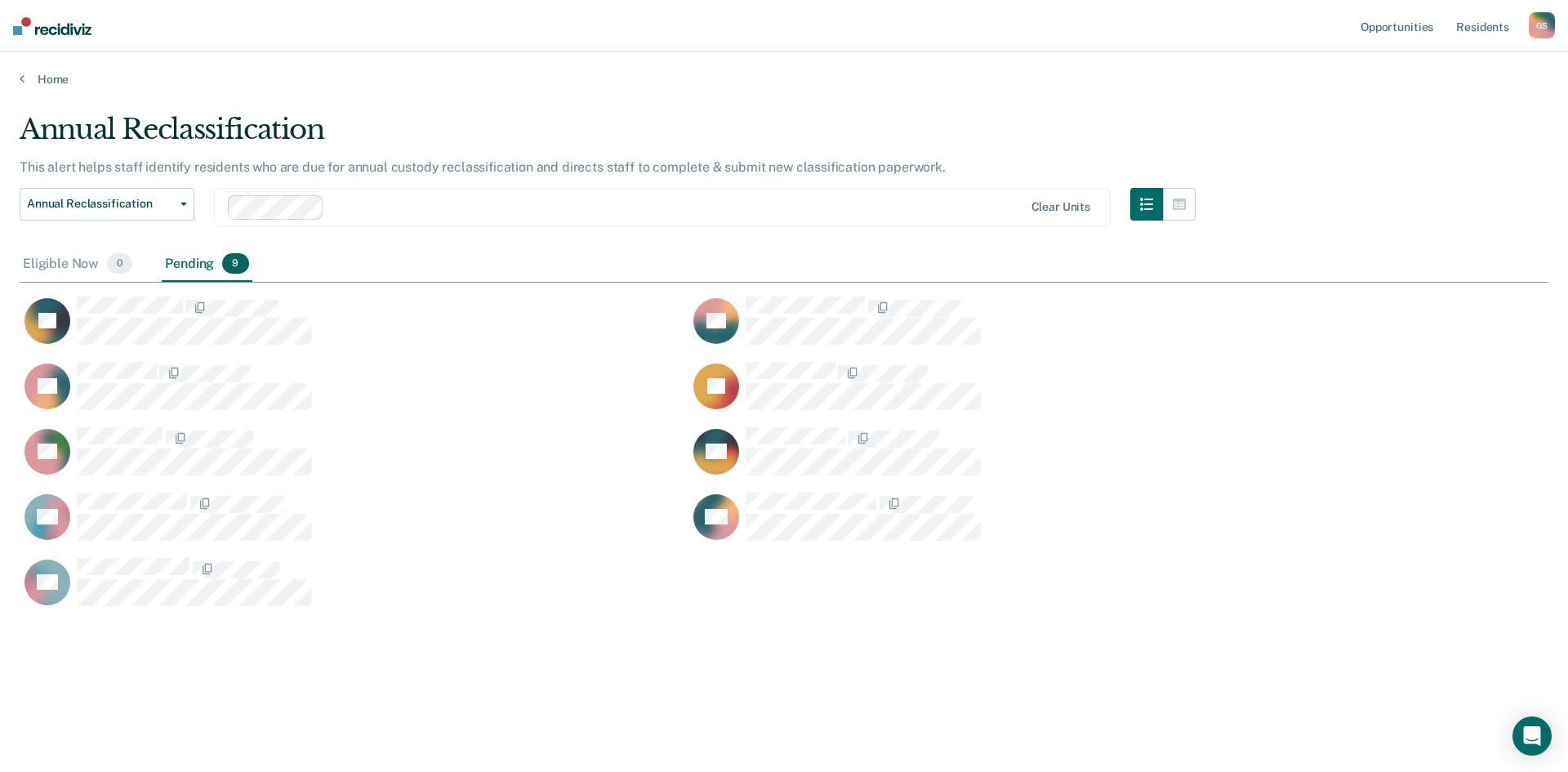 click on "Annual Reclassification   This alert helps staff identify residents who are due for annual custody reclassification and directs staff to complete & submit new classification paperwork. Annual Reclassification Custody Level Downgrade Annual Reclassification Initial Classification Clear   units Eligible Now 0 Pending 9
To pick up a draggable item, press the space bar.
While dragging, use the arrow keys to move the item.
Press space again to drop the item in its new position, or press escape to cancel.
LV   ED   CL   JG   TS   BB   CK   AH   RH" at bounding box center [784, 426] 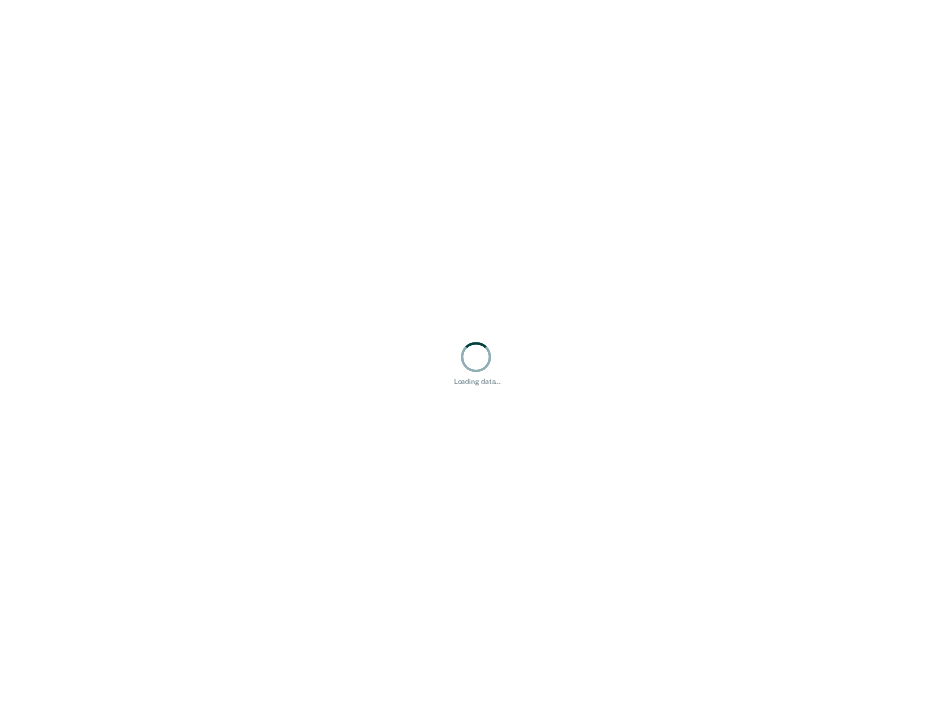 scroll, scrollTop: 0, scrollLeft: 0, axis: both 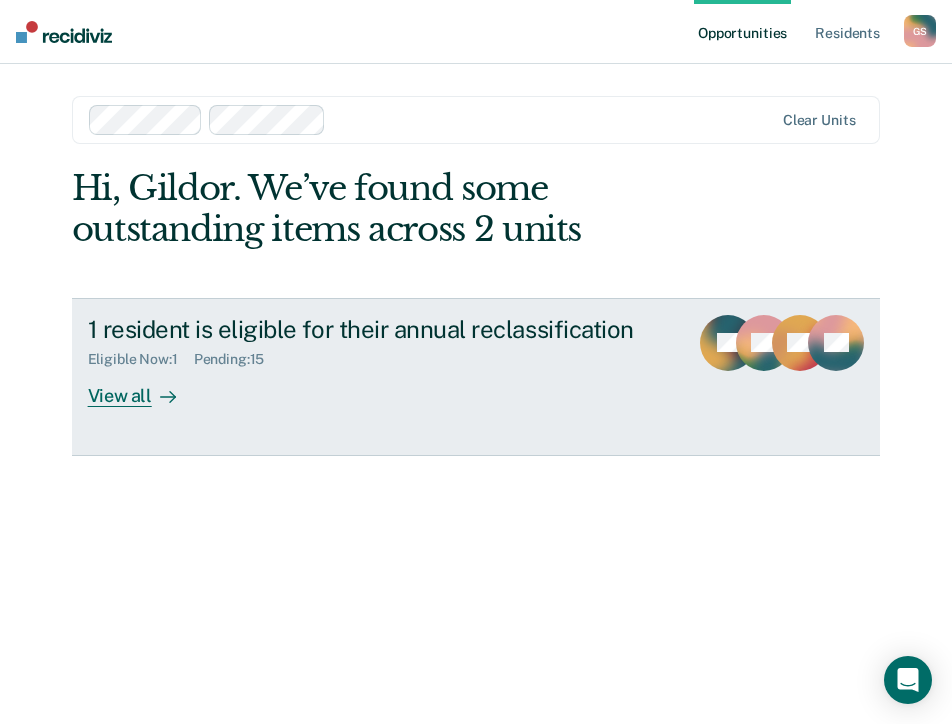 click on "View all" at bounding box center [144, 387] 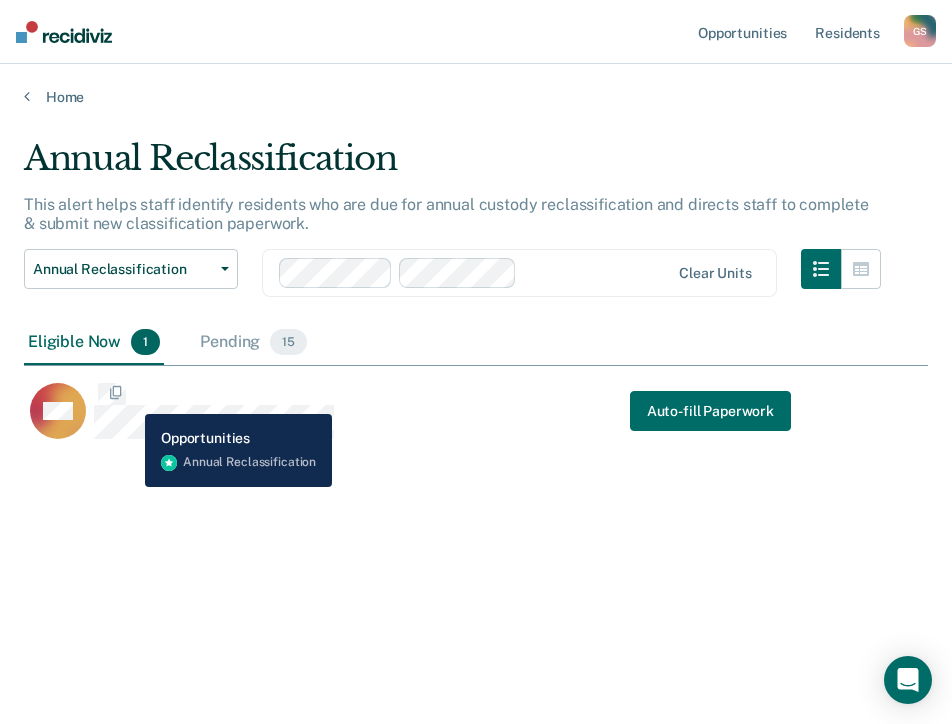 scroll, scrollTop: 16, scrollLeft: 16, axis: both 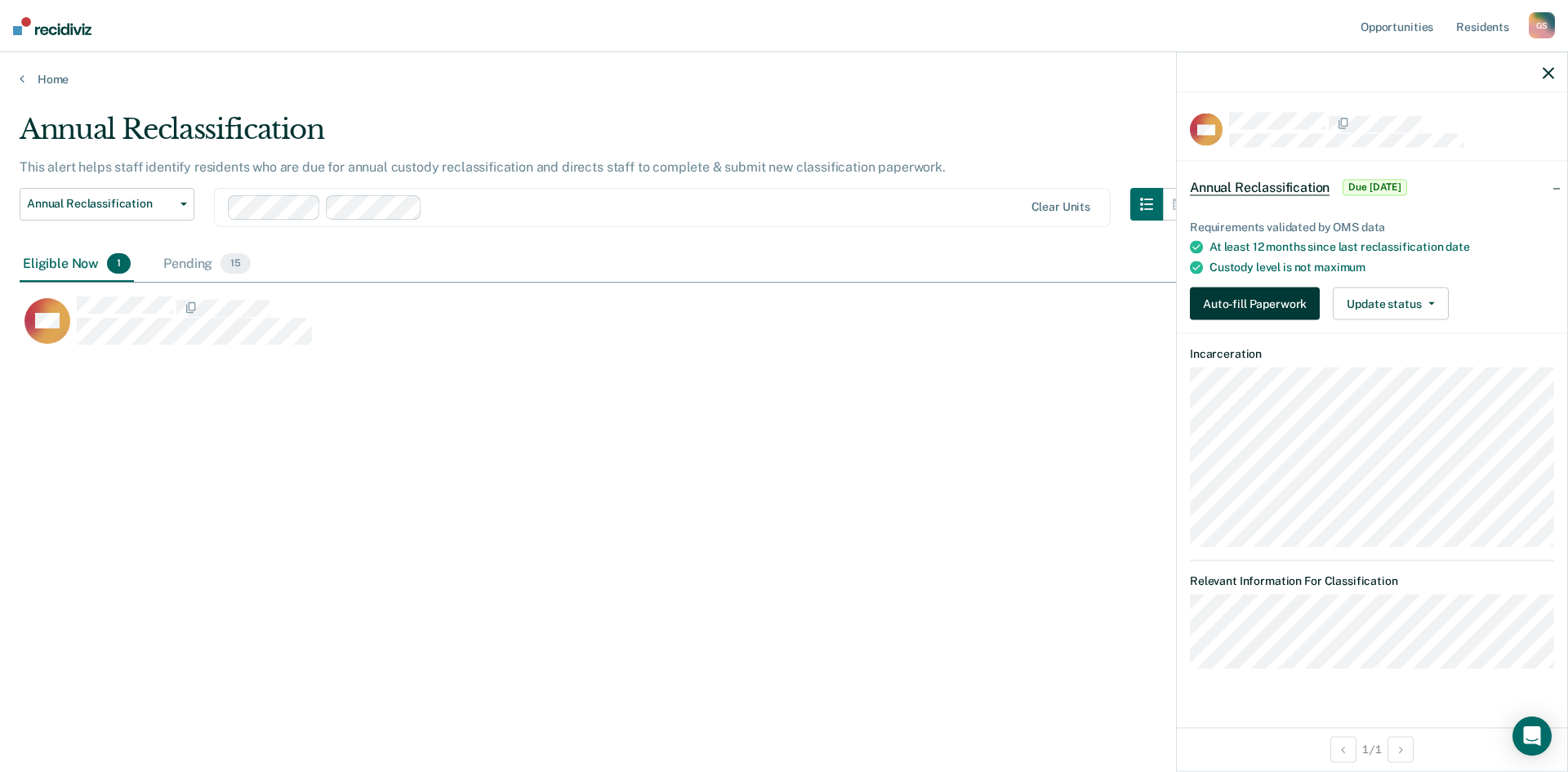click on "Auto-fill Paperwork" at bounding box center (1254, 304) 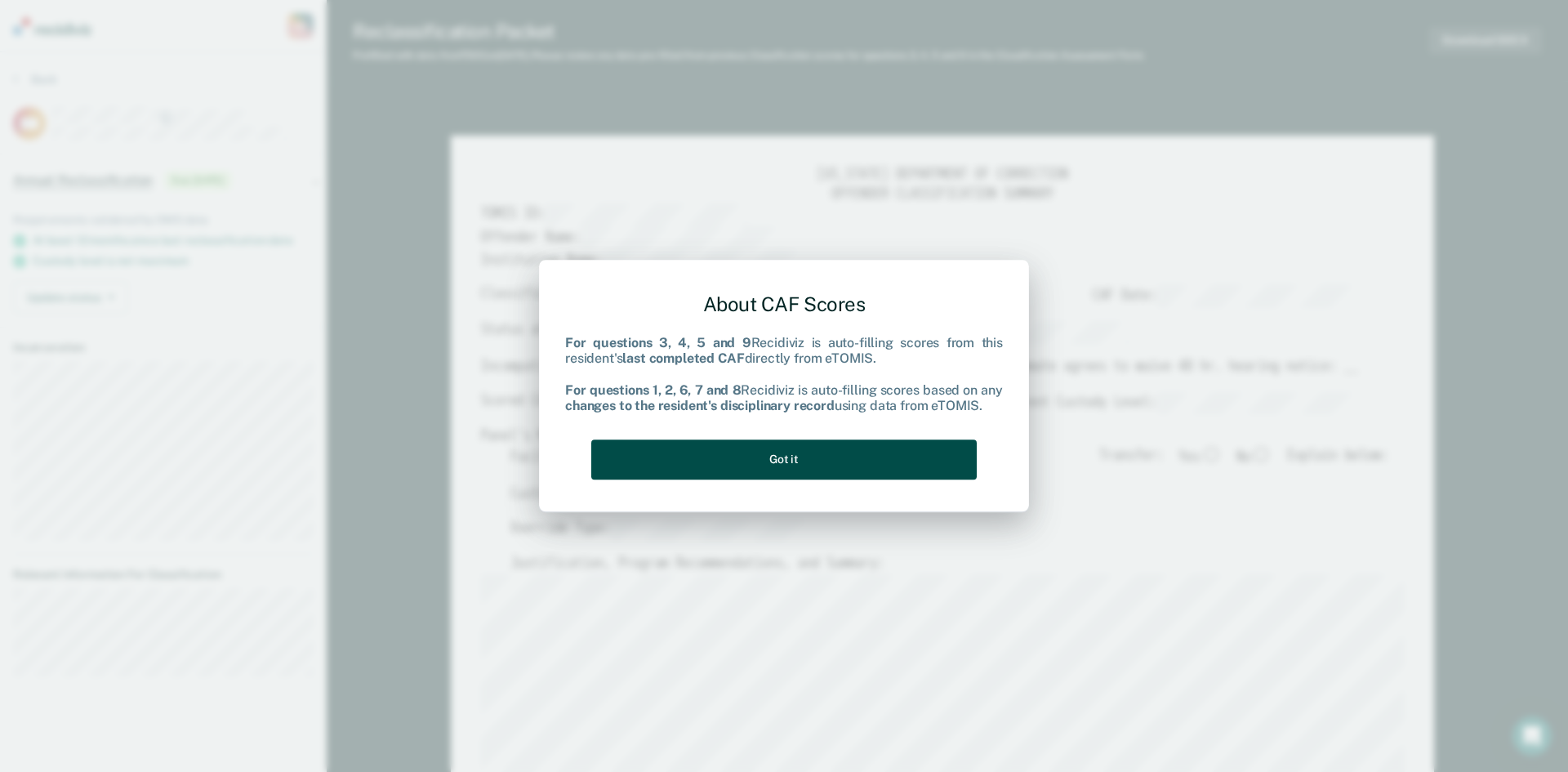click on "Got it" at bounding box center (784, 459) 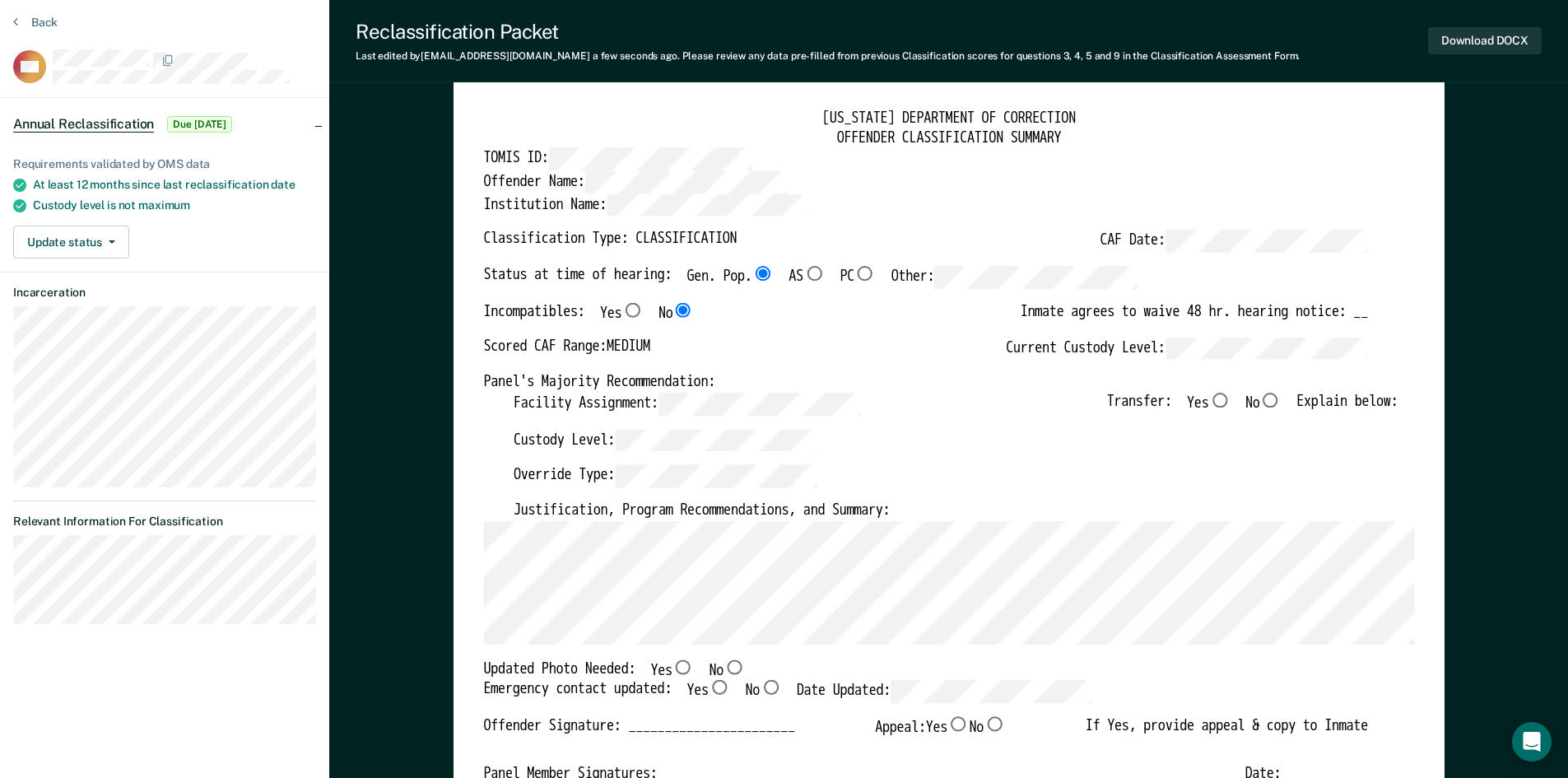 scroll, scrollTop: 82, scrollLeft: 0, axis: vertical 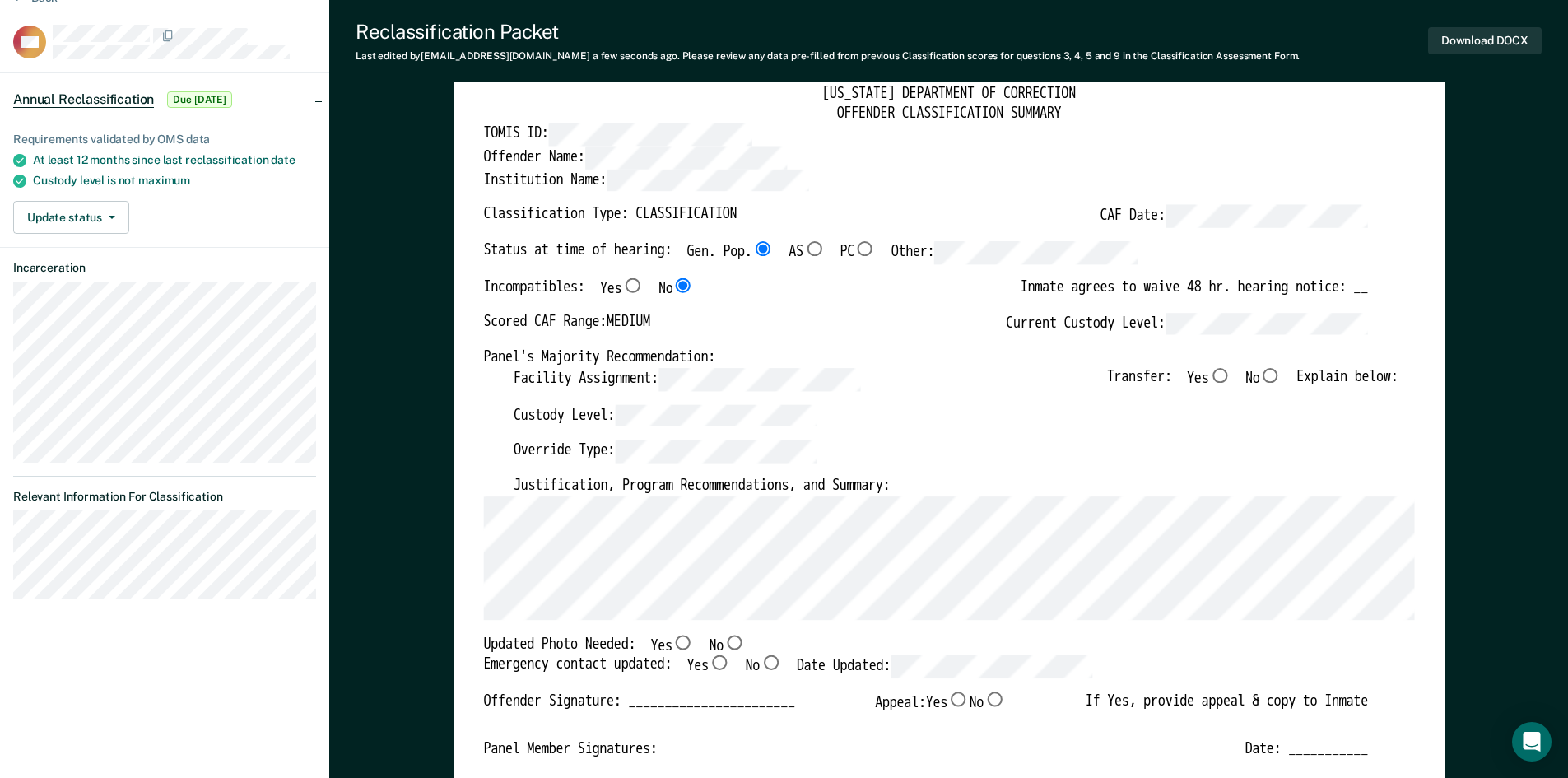 drag, startPoint x: 1260, startPoint y: 376, endPoint x: 1240, endPoint y: 376, distance: 20 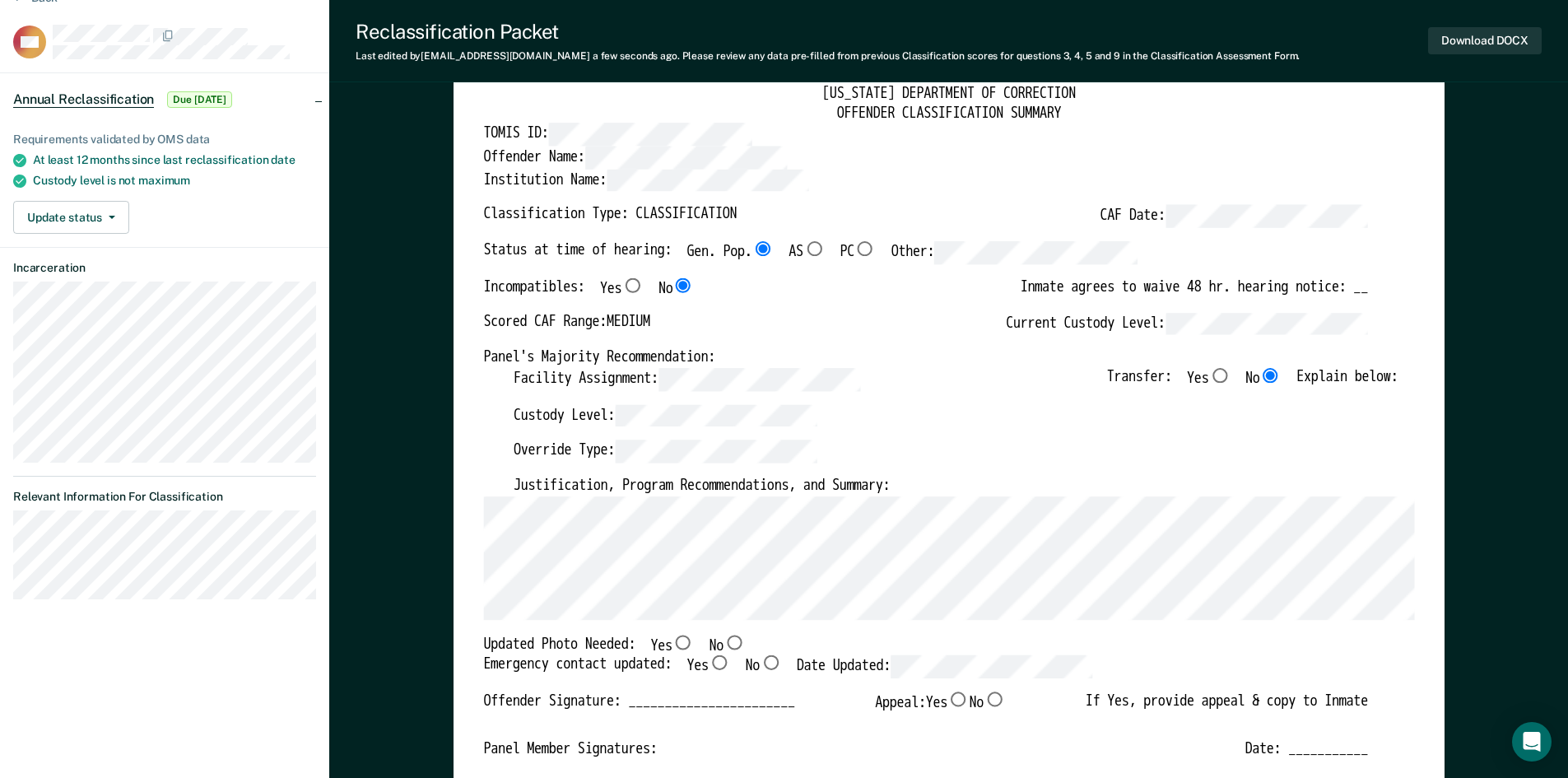 type on "x" 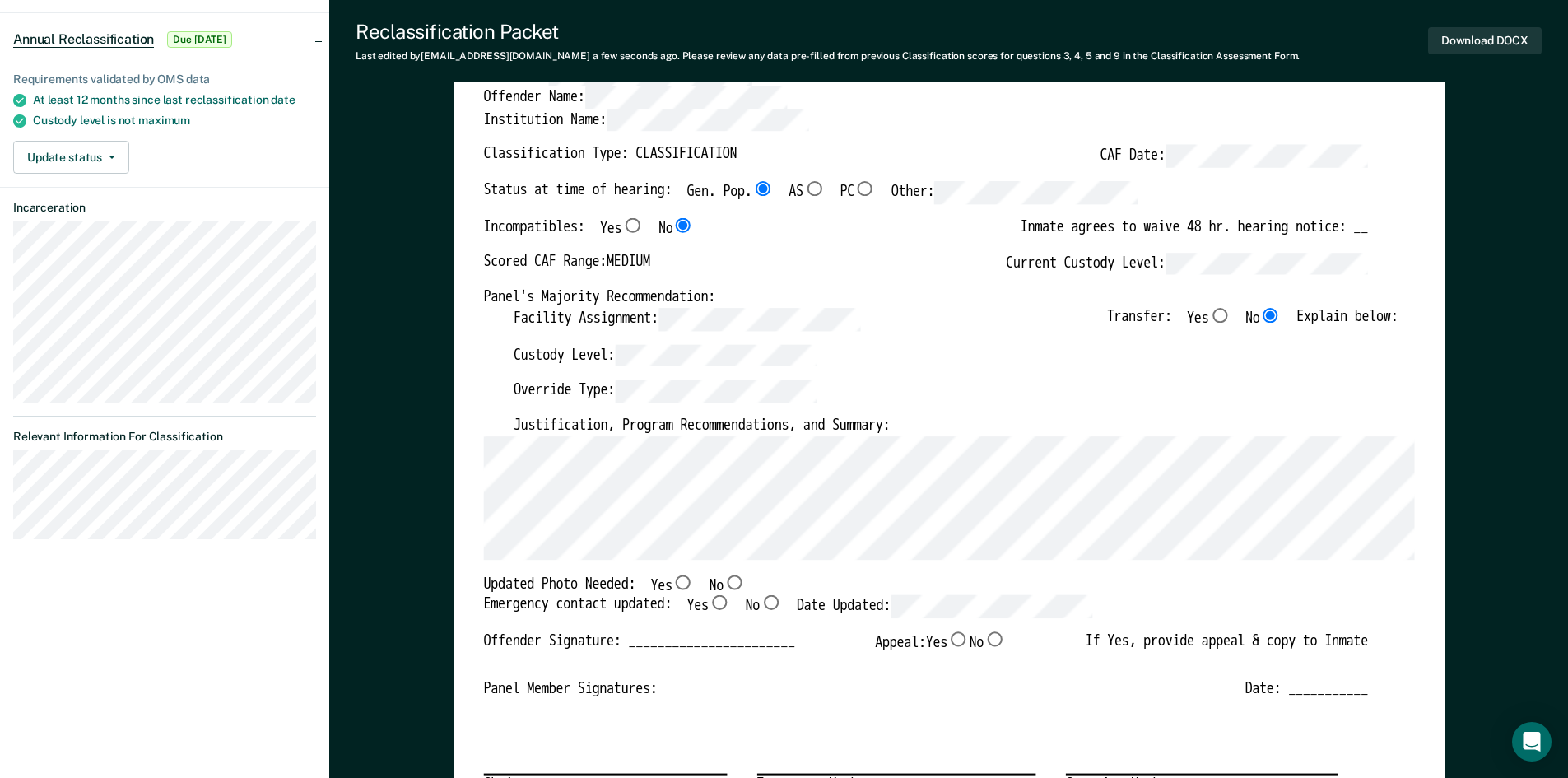 scroll, scrollTop: 247, scrollLeft: 0, axis: vertical 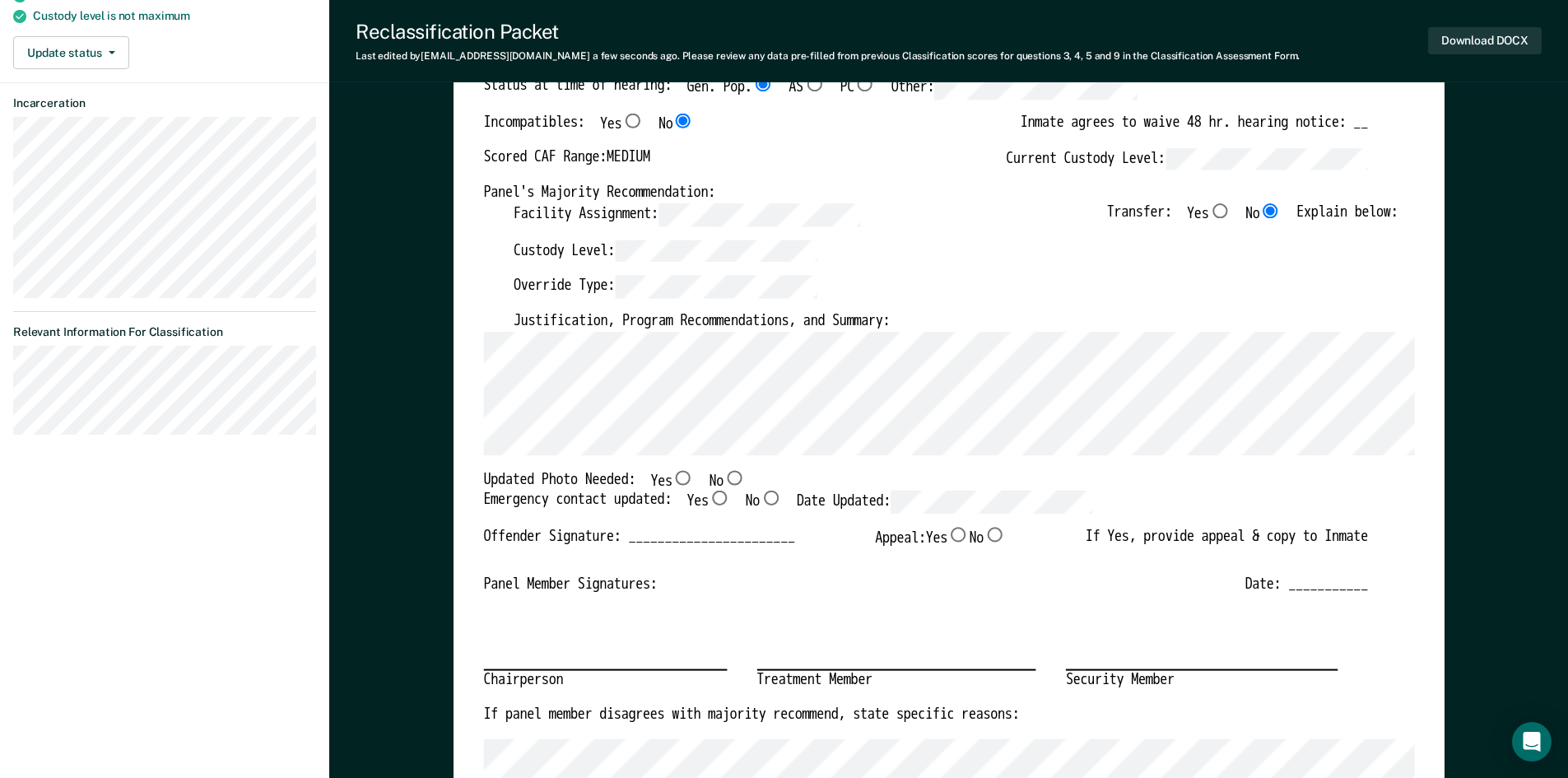 click on "No" at bounding box center (734, 478) 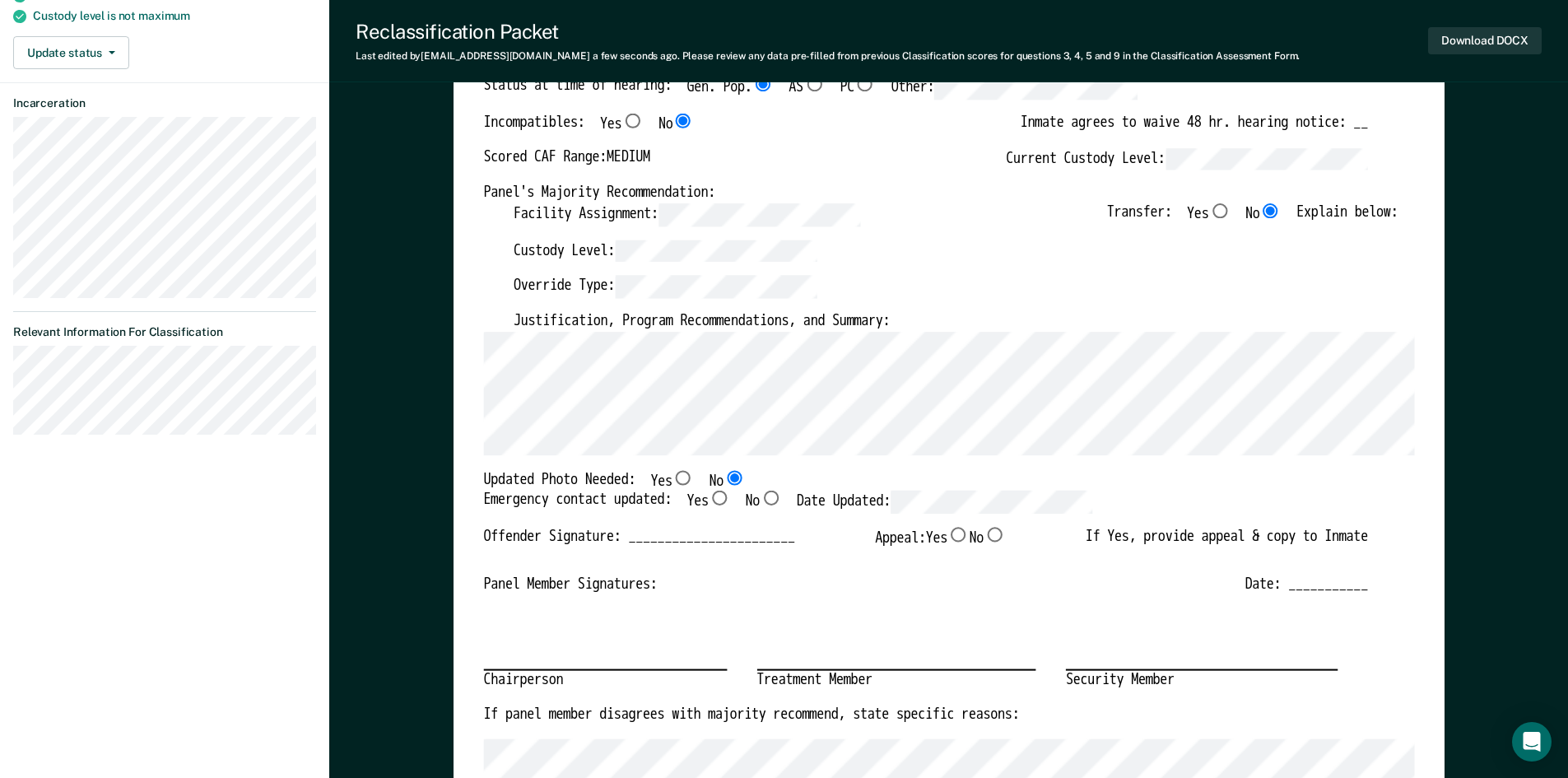 type on "x" 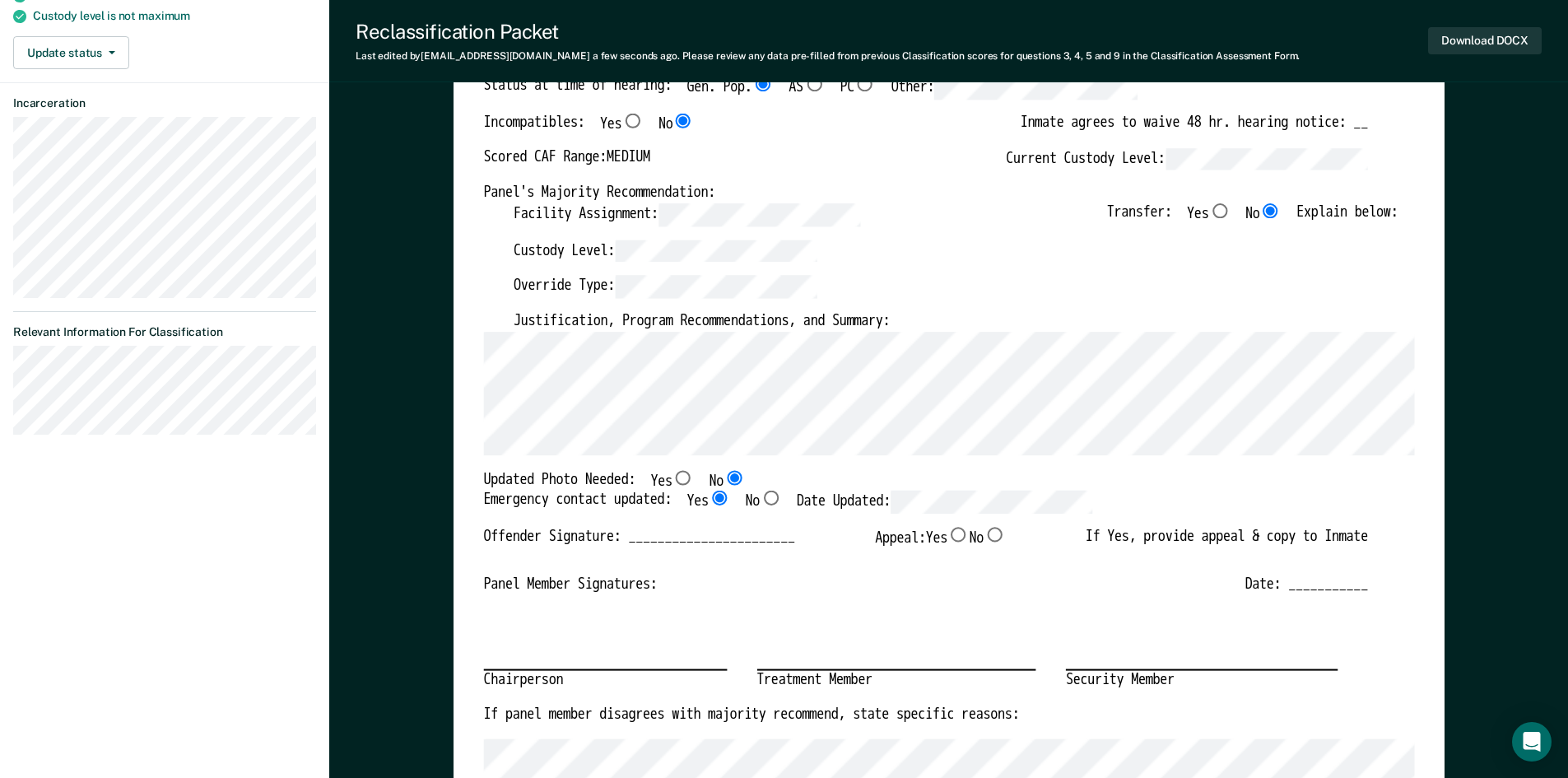 type on "x" 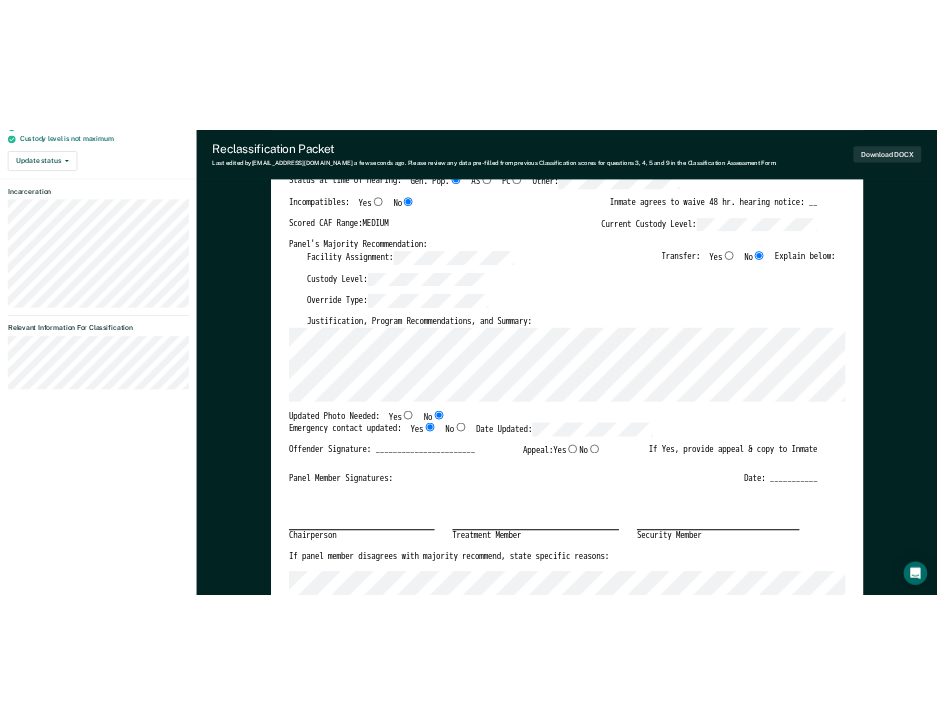 scroll, scrollTop: 0, scrollLeft: 0, axis: both 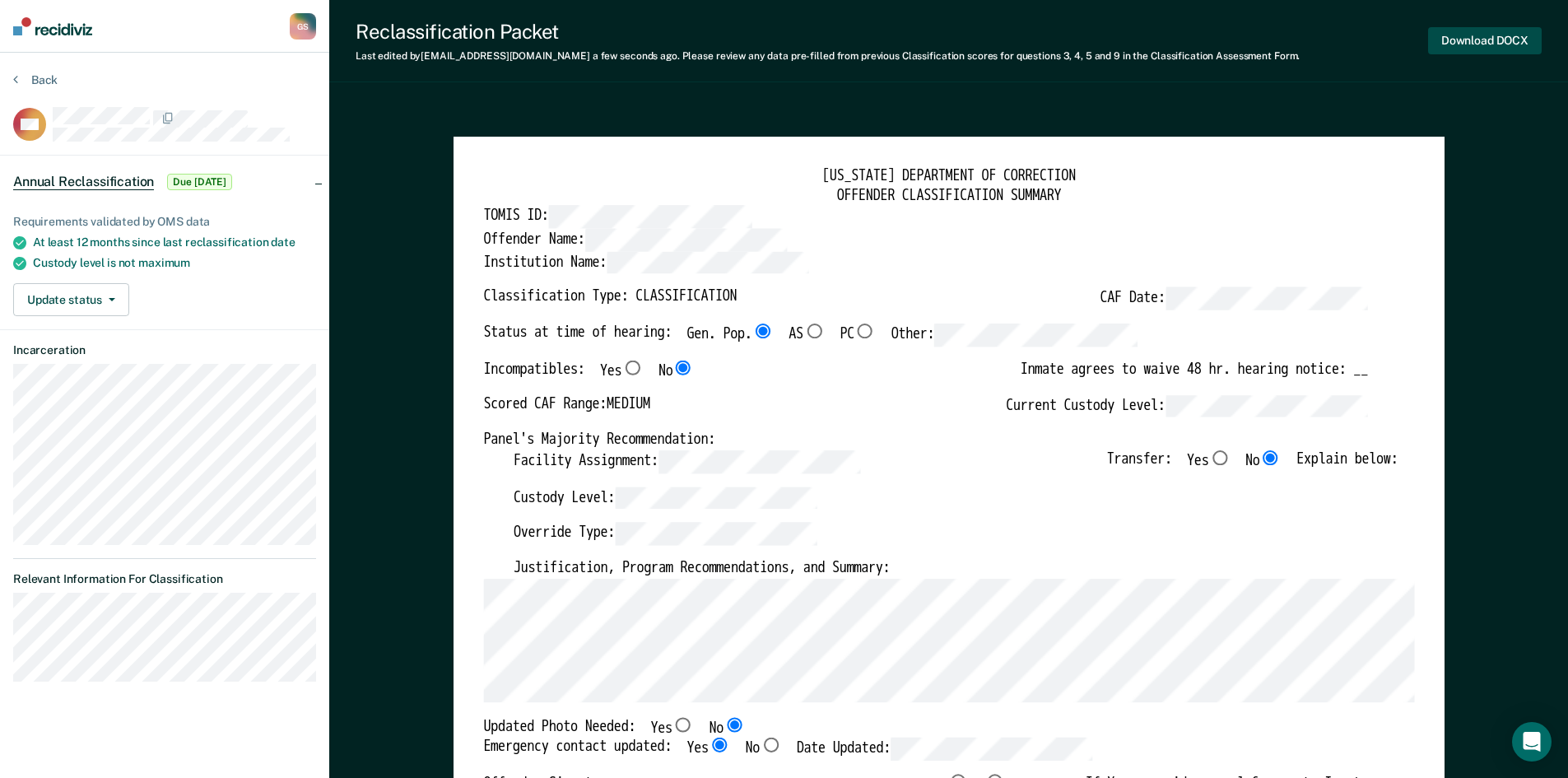 click on "Download DOCX" at bounding box center [1485, 40] 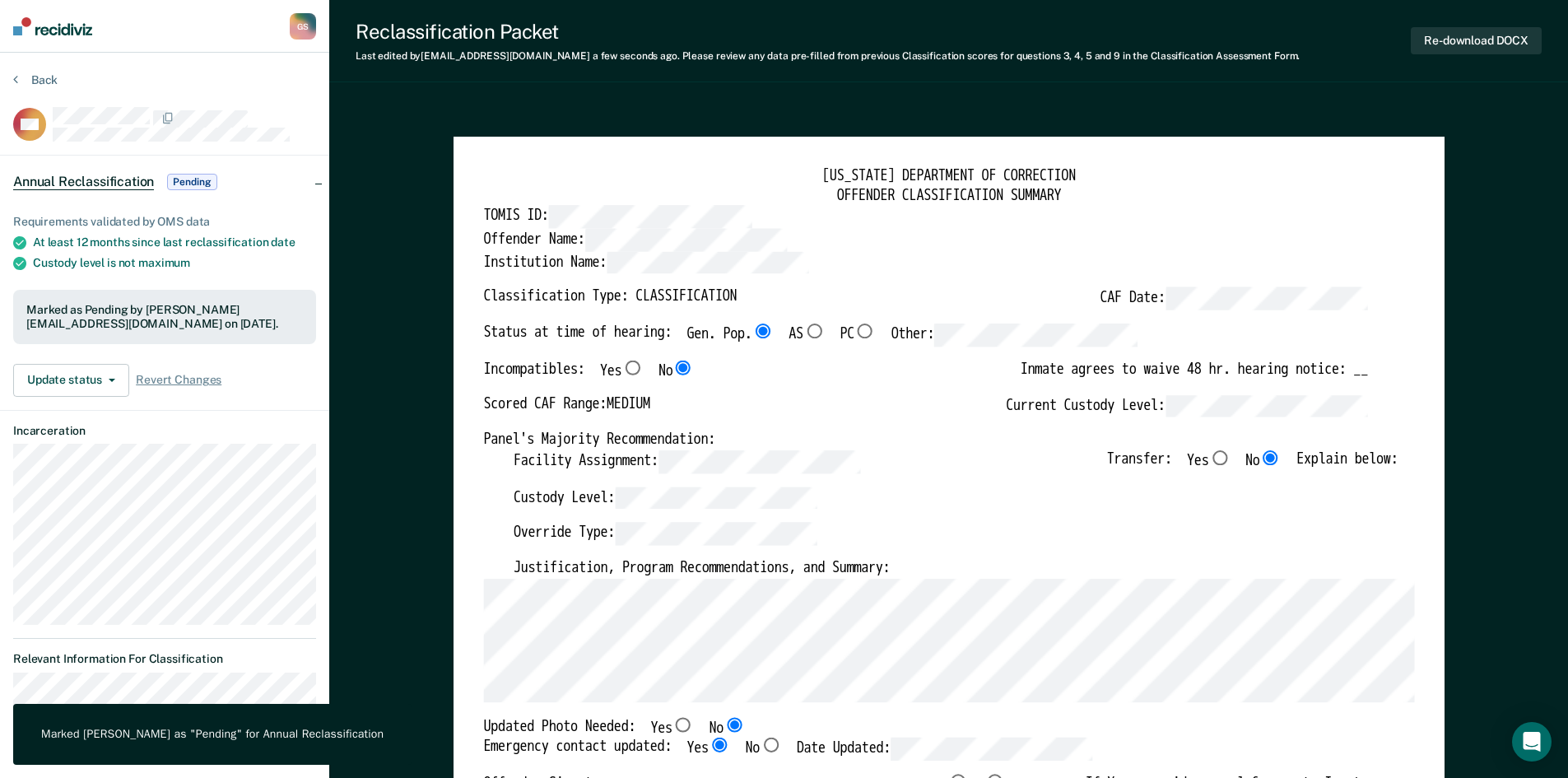 type on "x" 